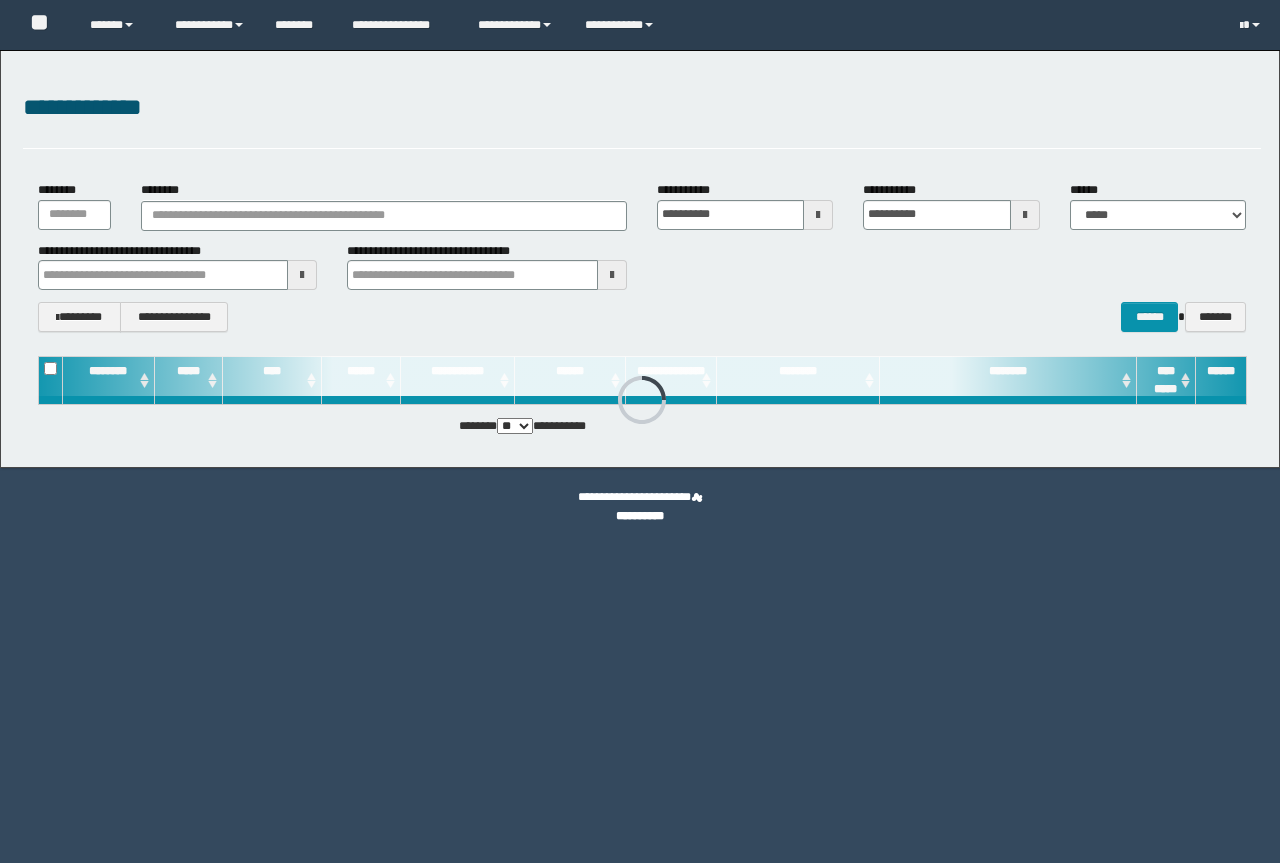 scroll, scrollTop: 0, scrollLeft: 0, axis: both 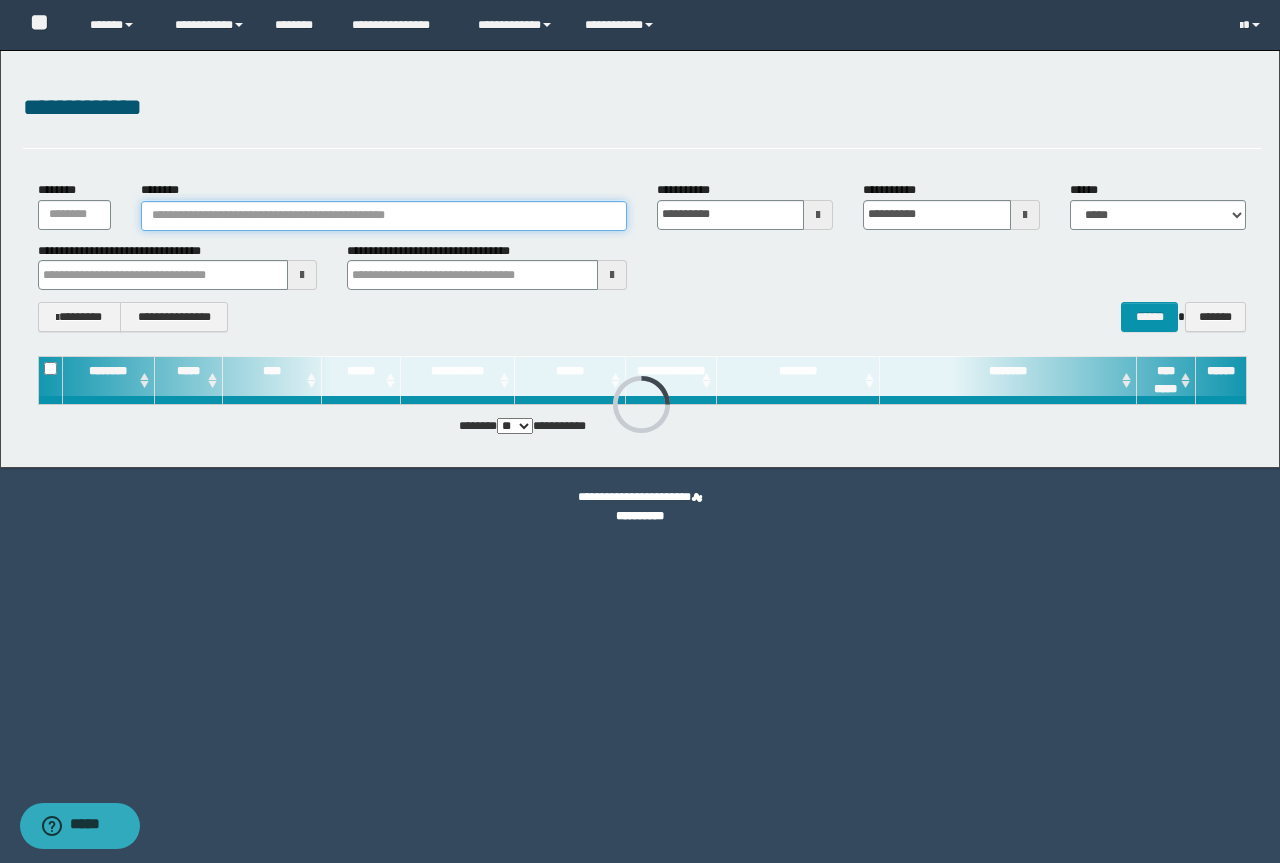 click on "********" at bounding box center [384, 216] 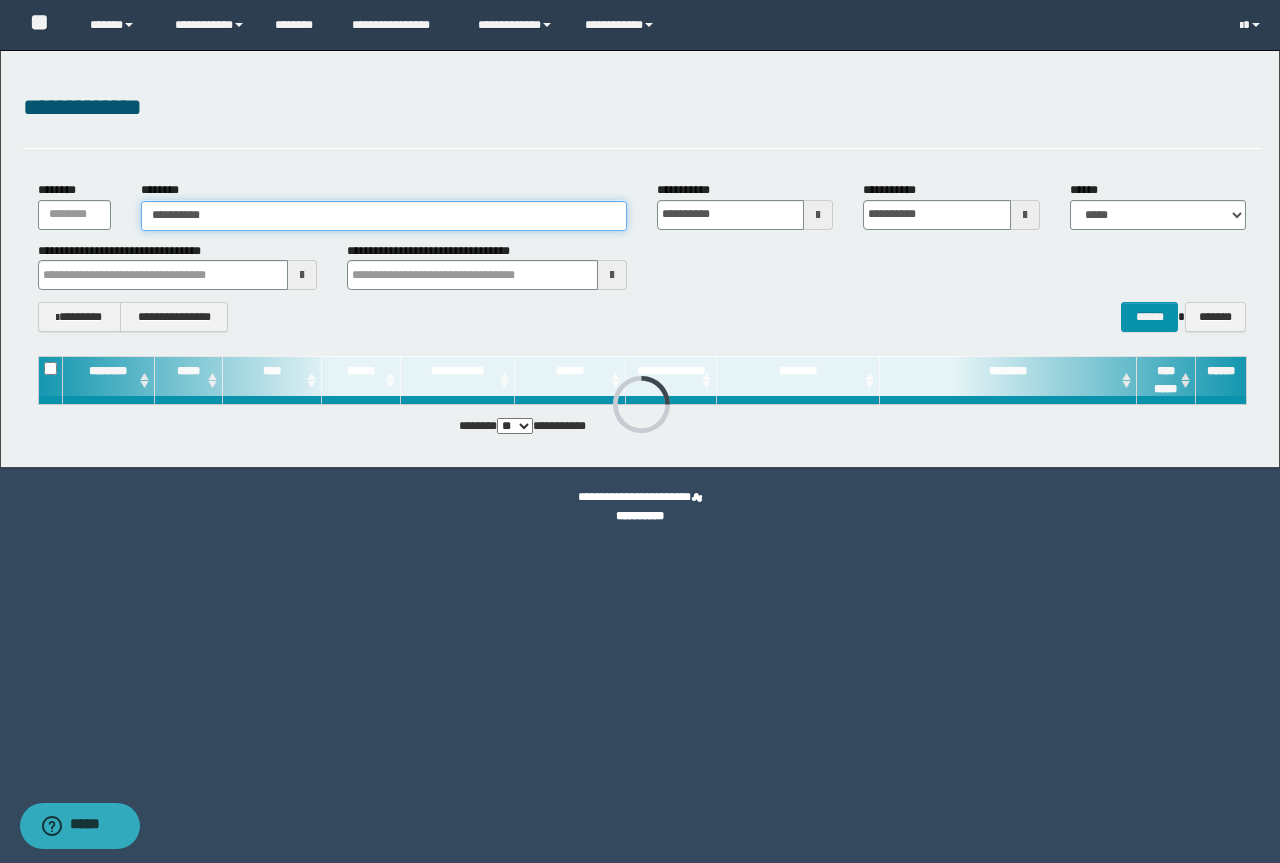 type on "**********" 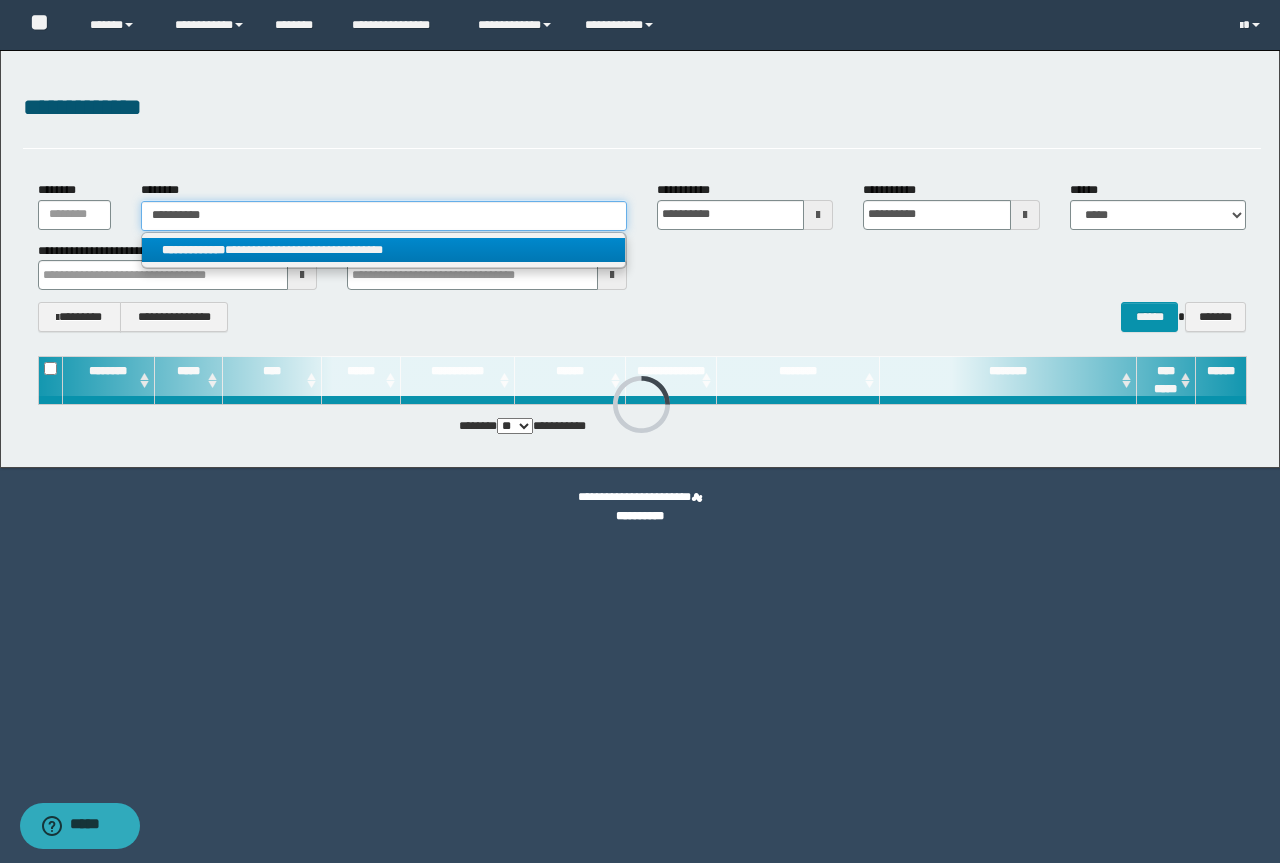 type on "**********" 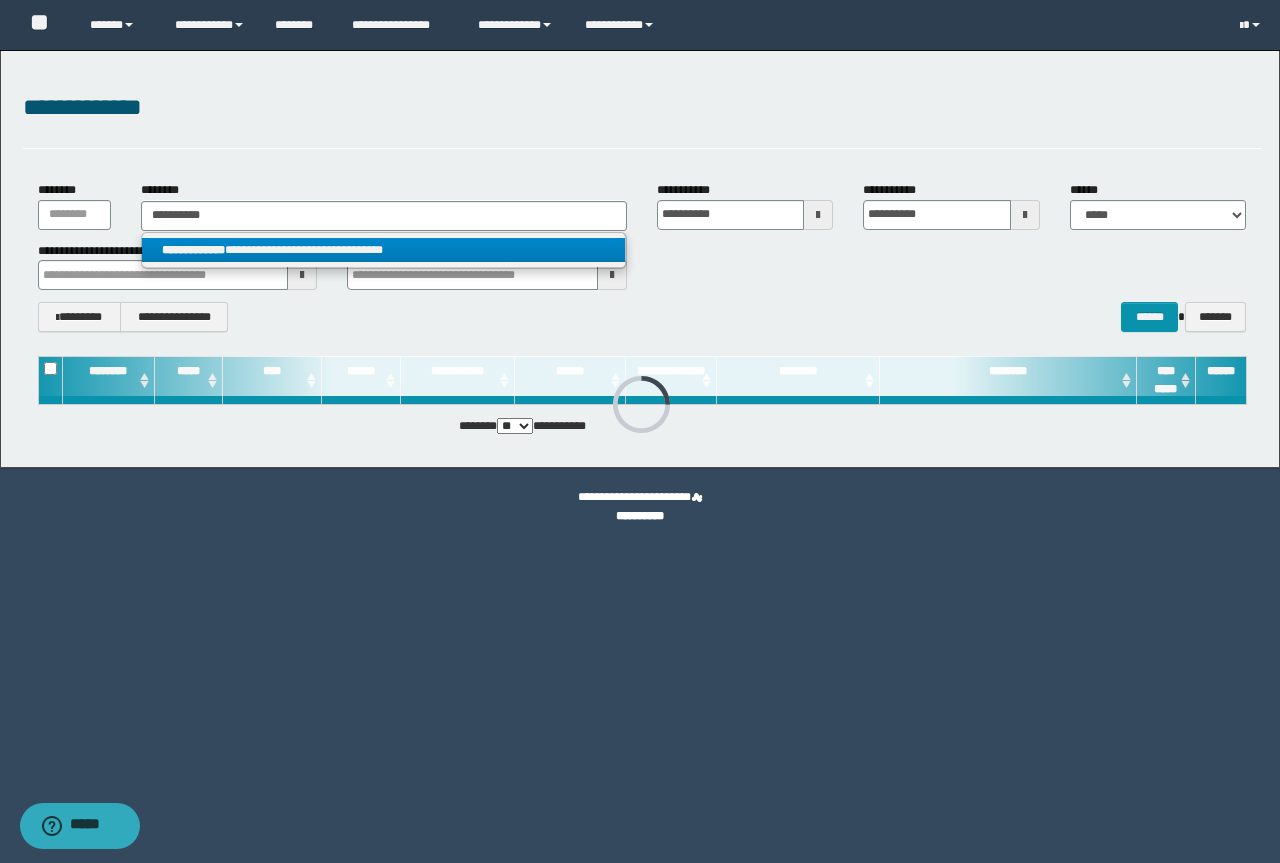 click on "**********" at bounding box center [383, 250] 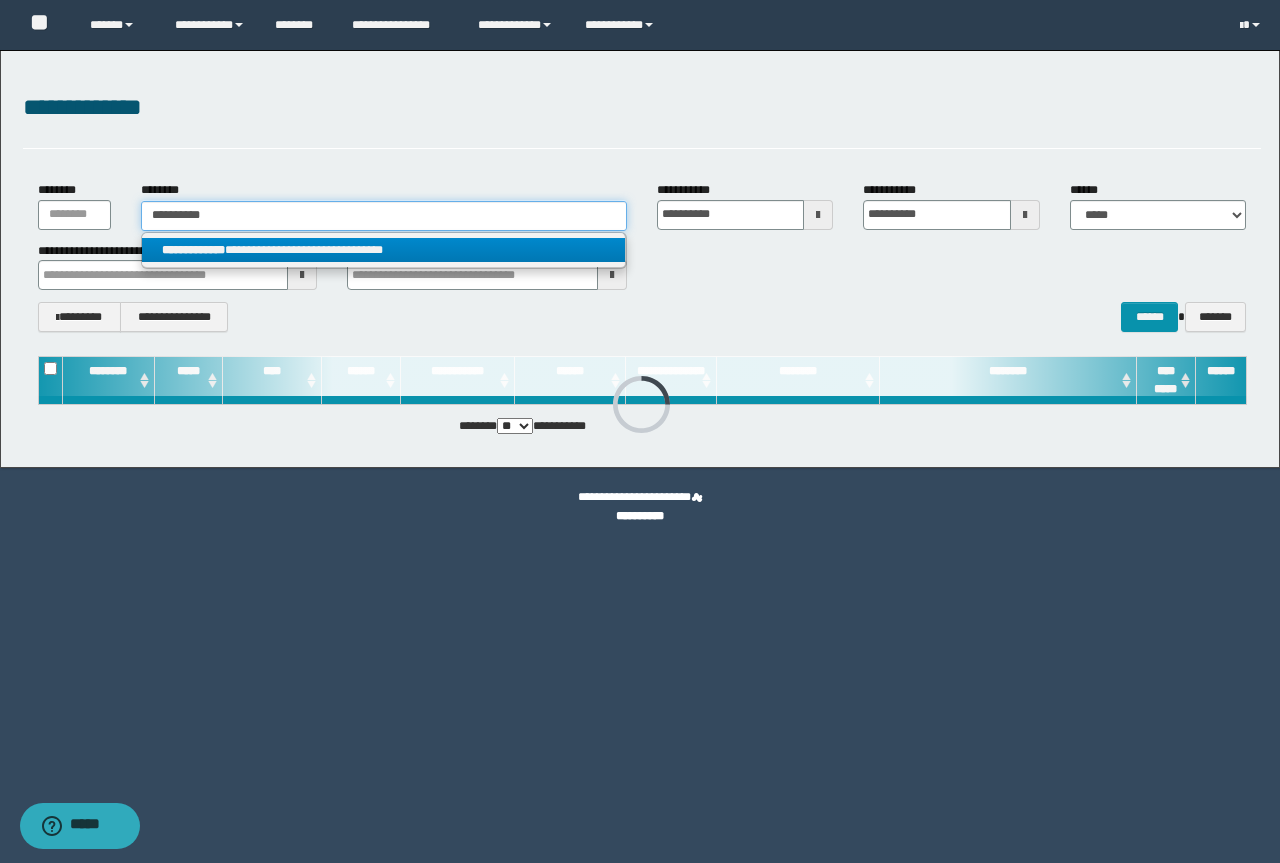 type 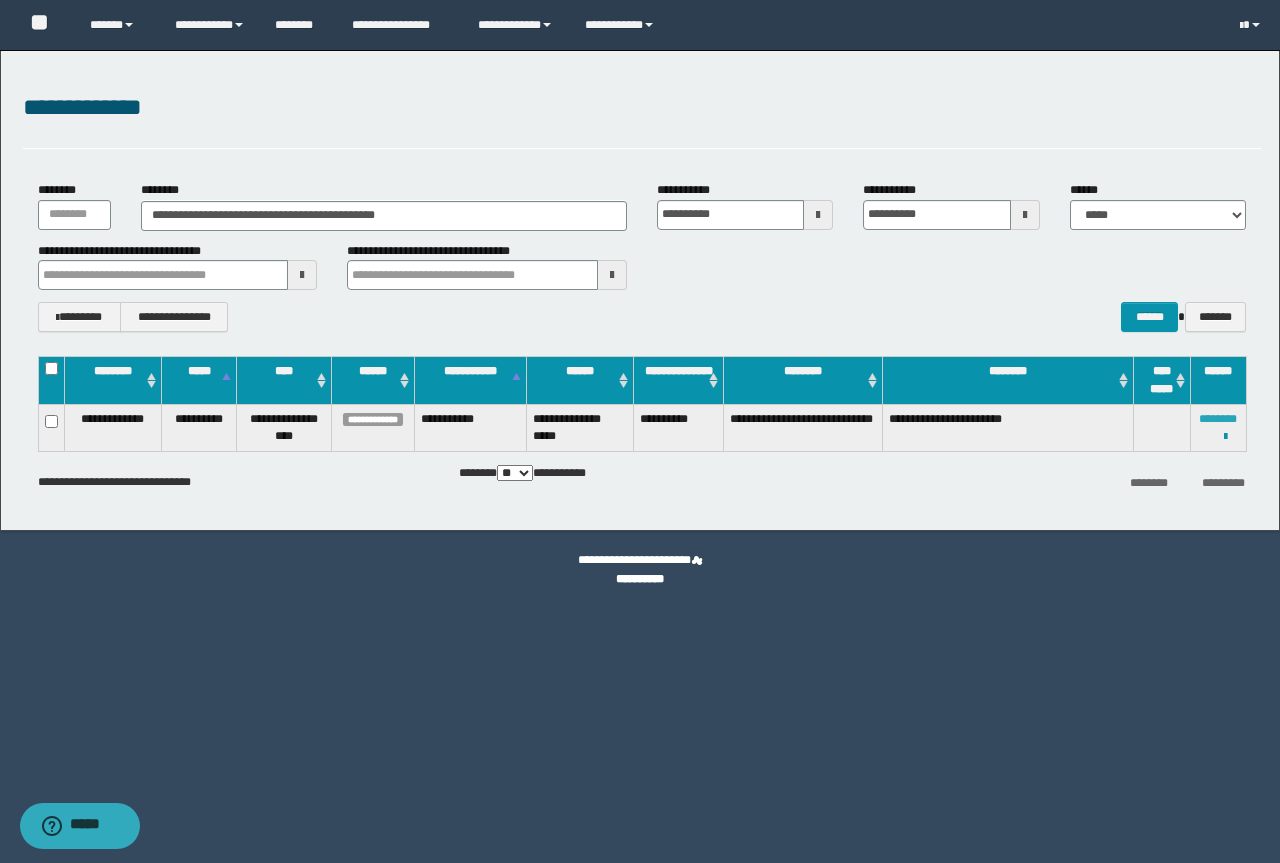 click on "********" at bounding box center (1218, 419) 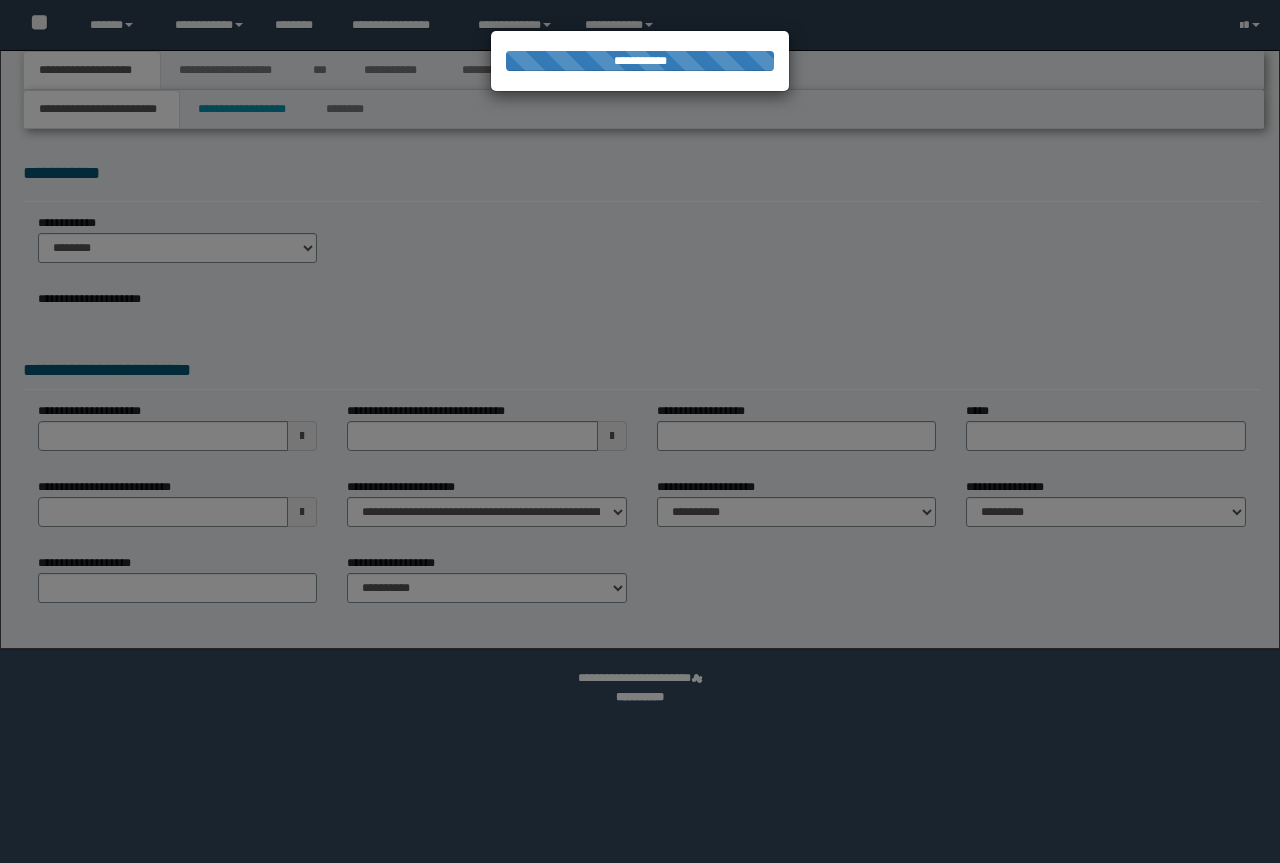 scroll, scrollTop: 0, scrollLeft: 0, axis: both 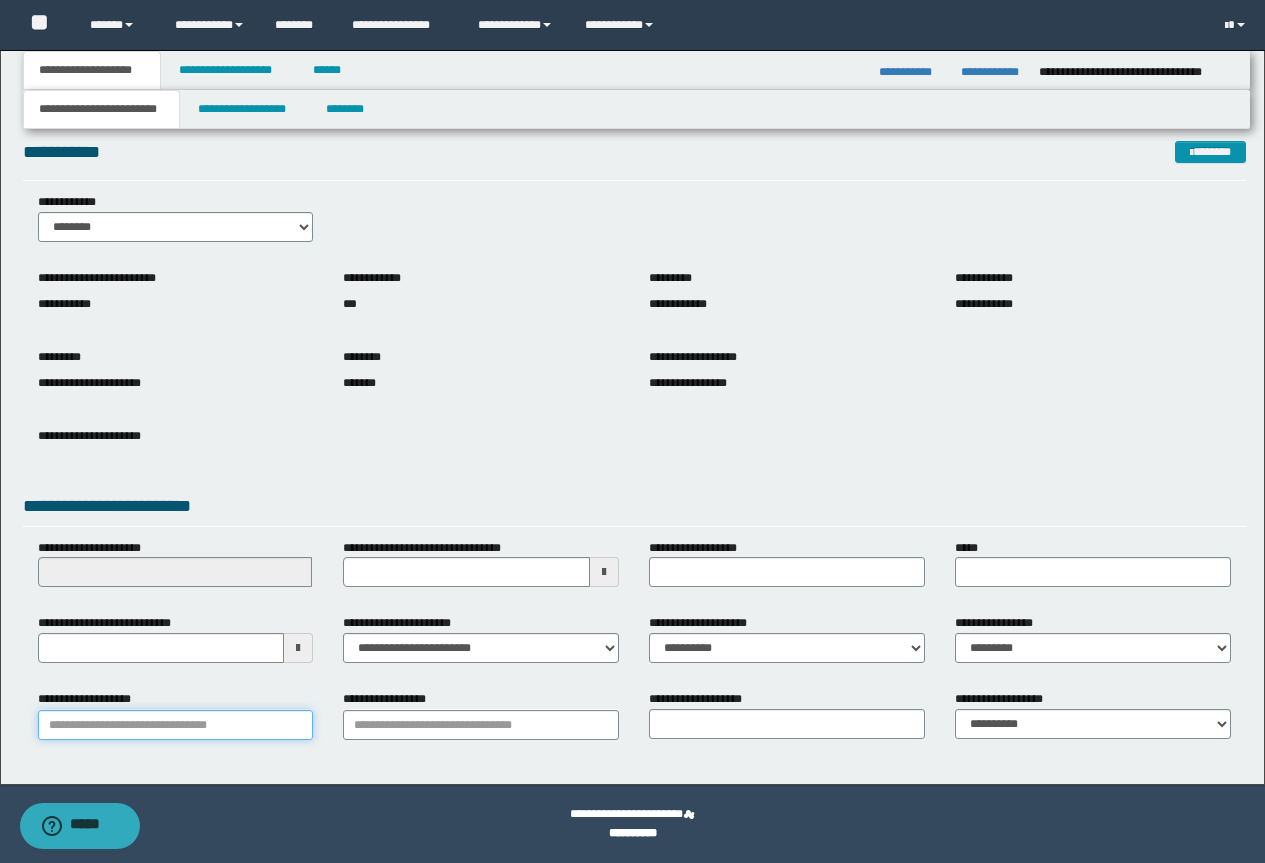 click on "**********" at bounding box center (176, 725) 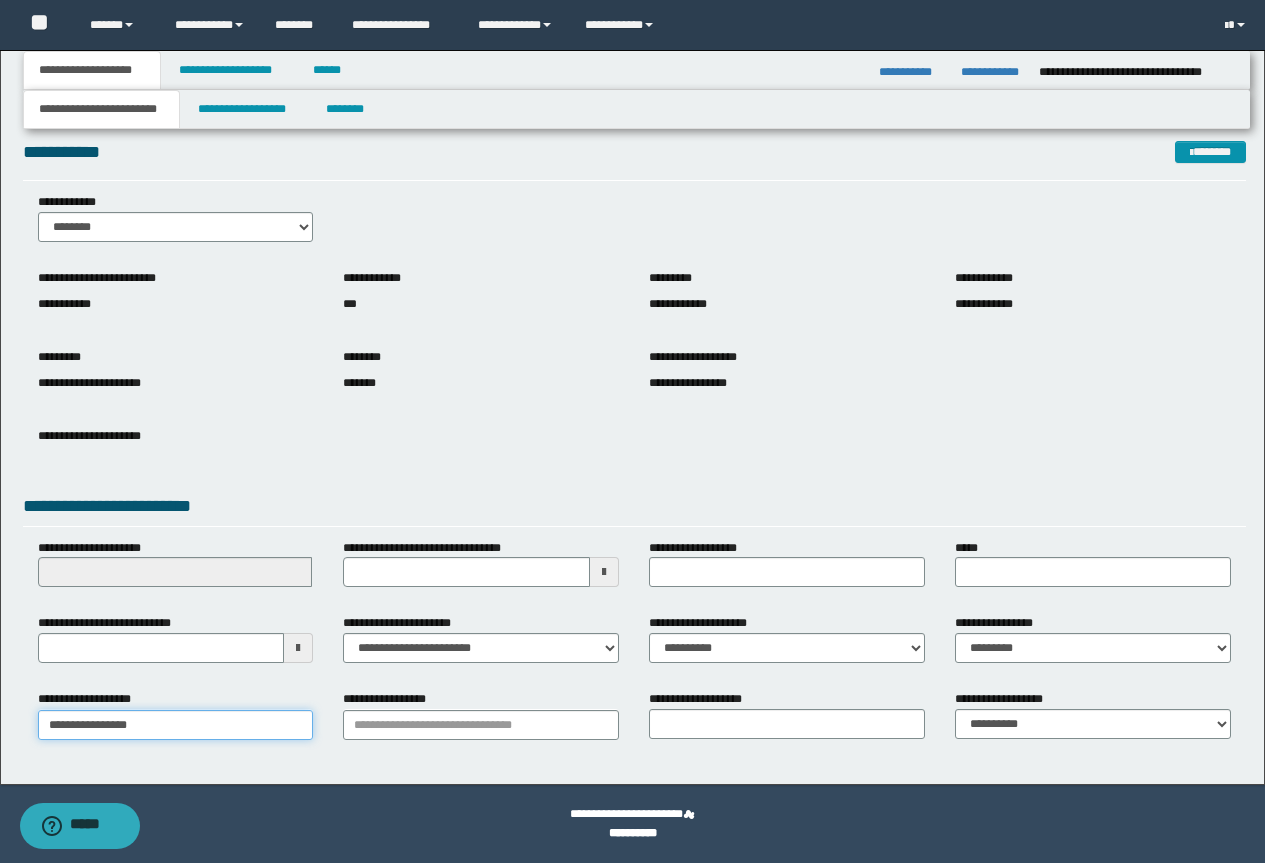 type on "**********" 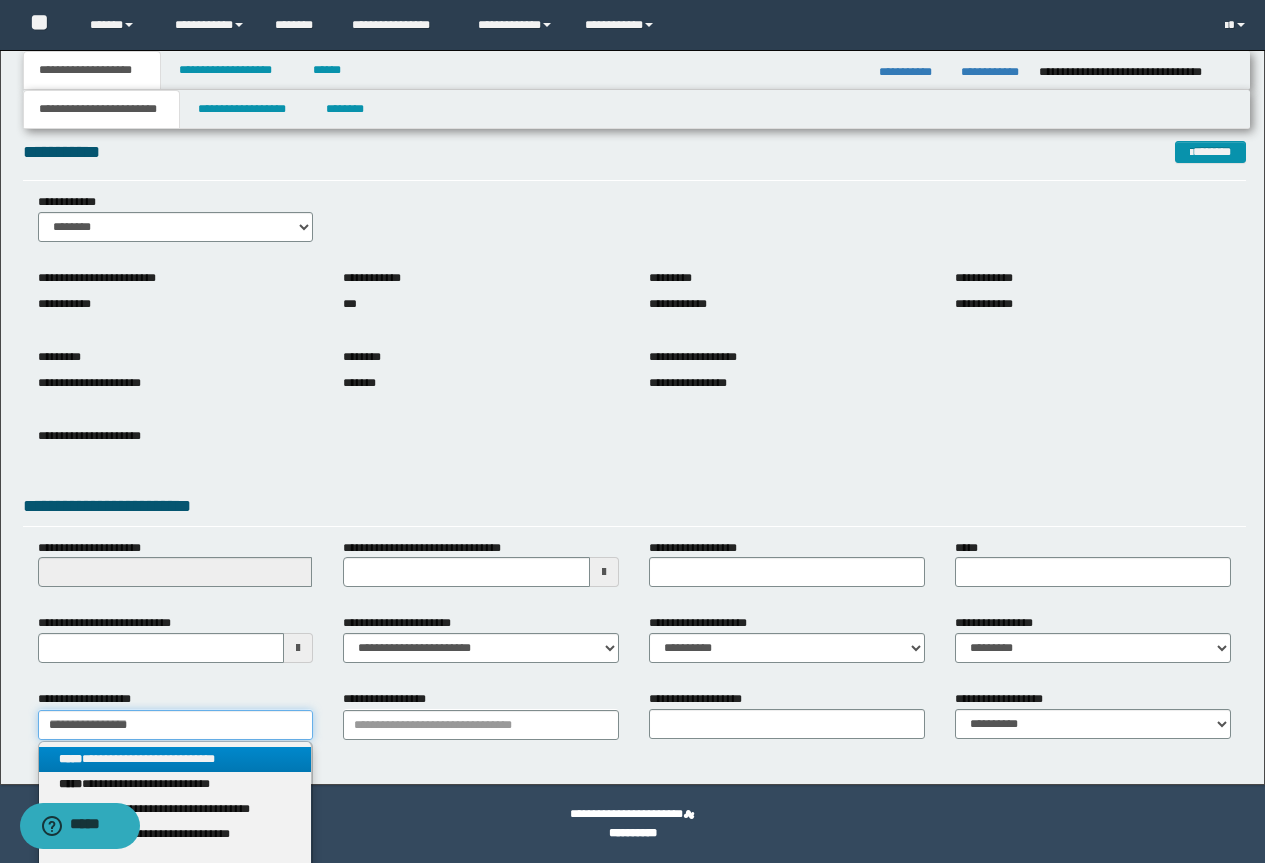 type on "**********" 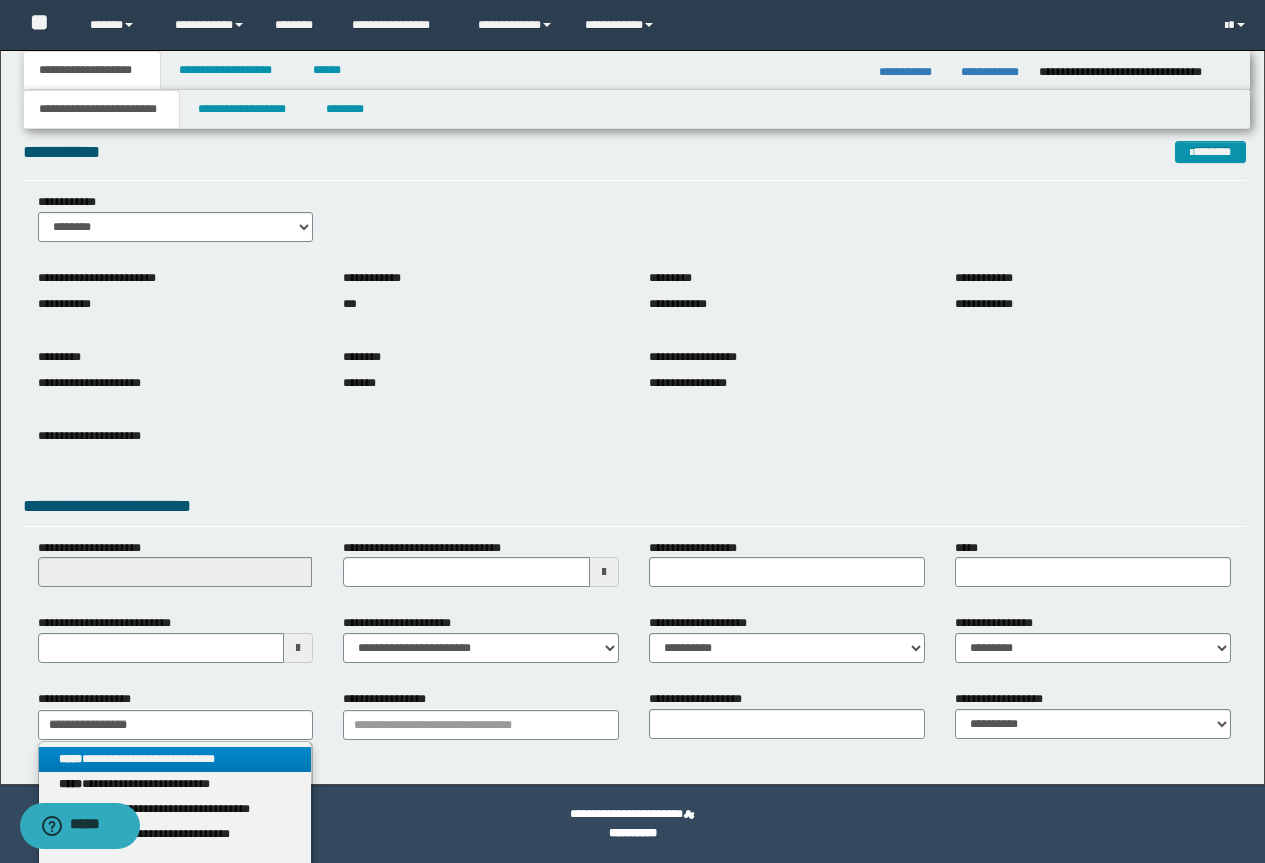 click on "**********" at bounding box center (175, 759) 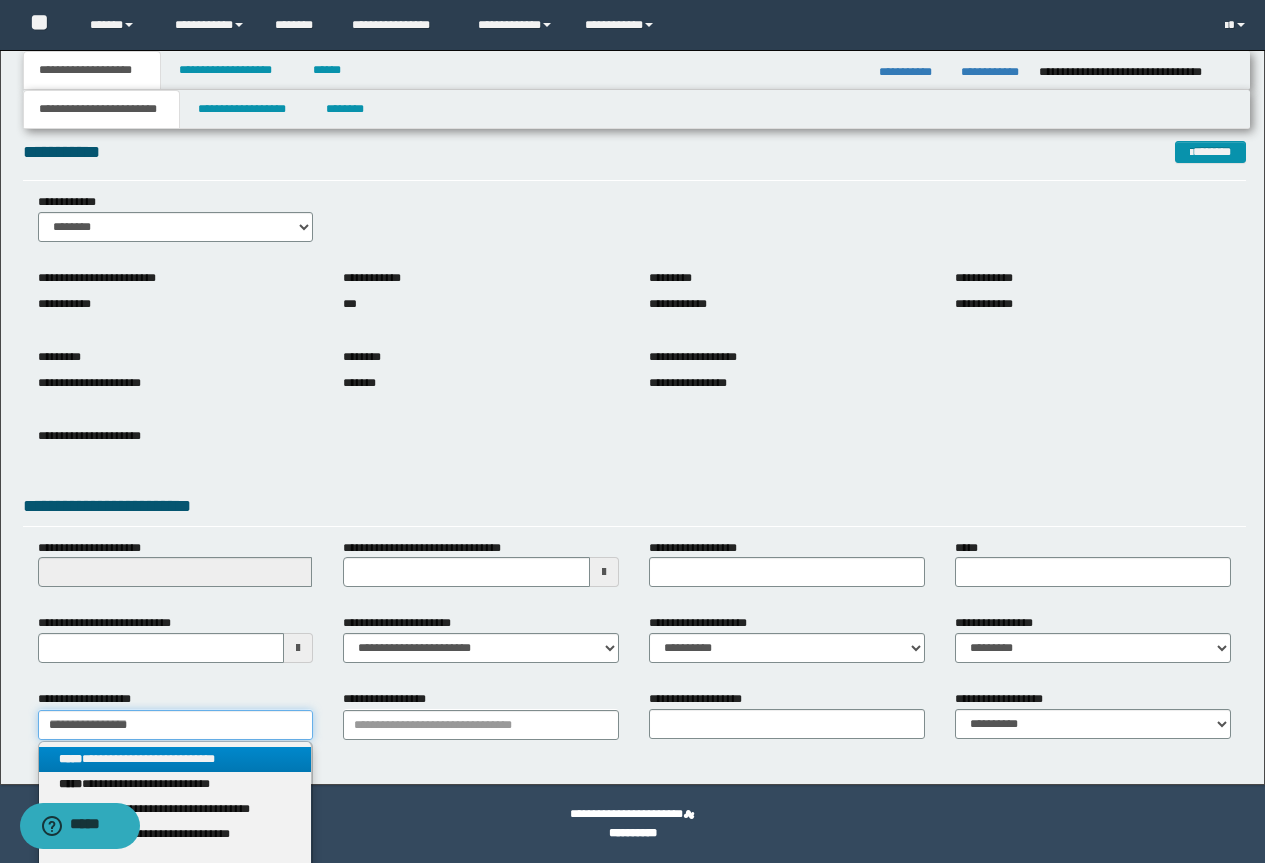 type 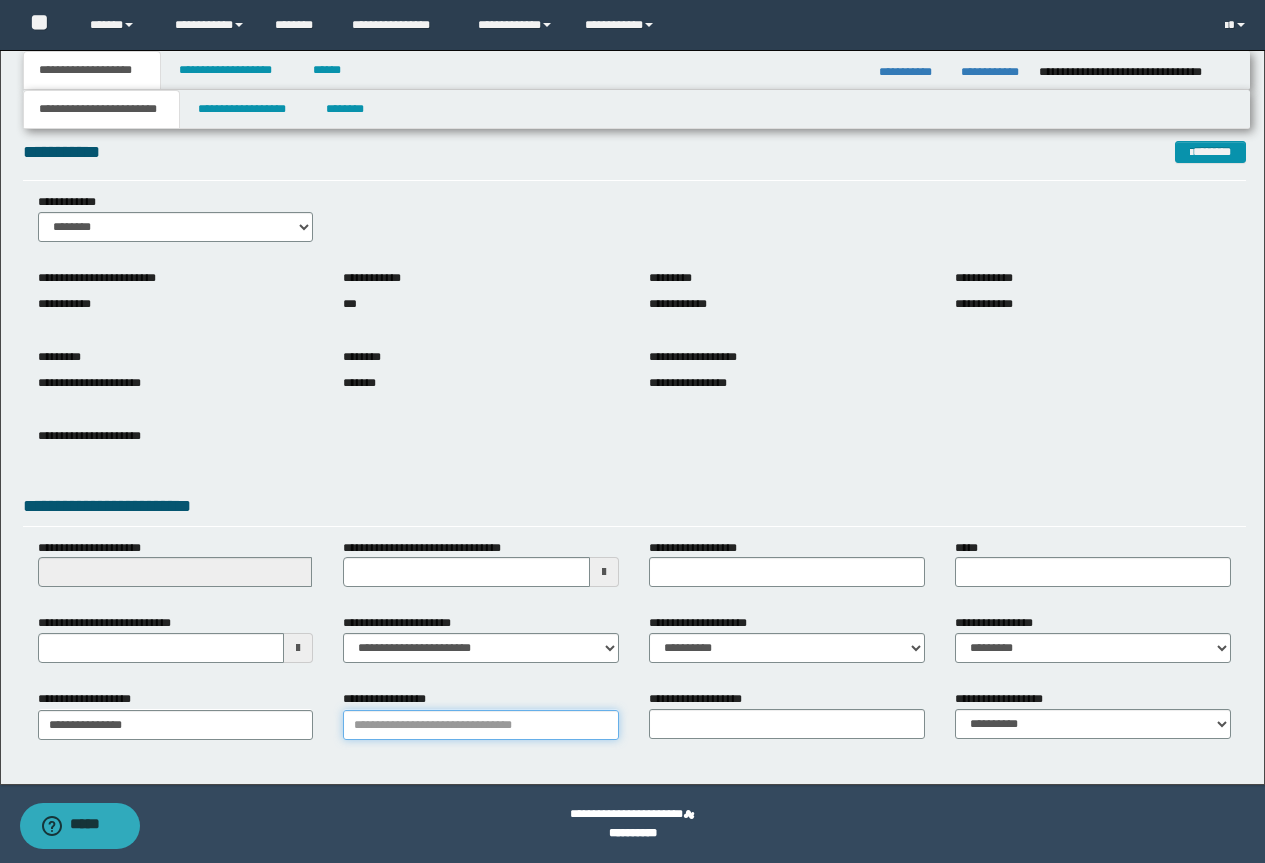 click on "**********" at bounding box center [481, 725] 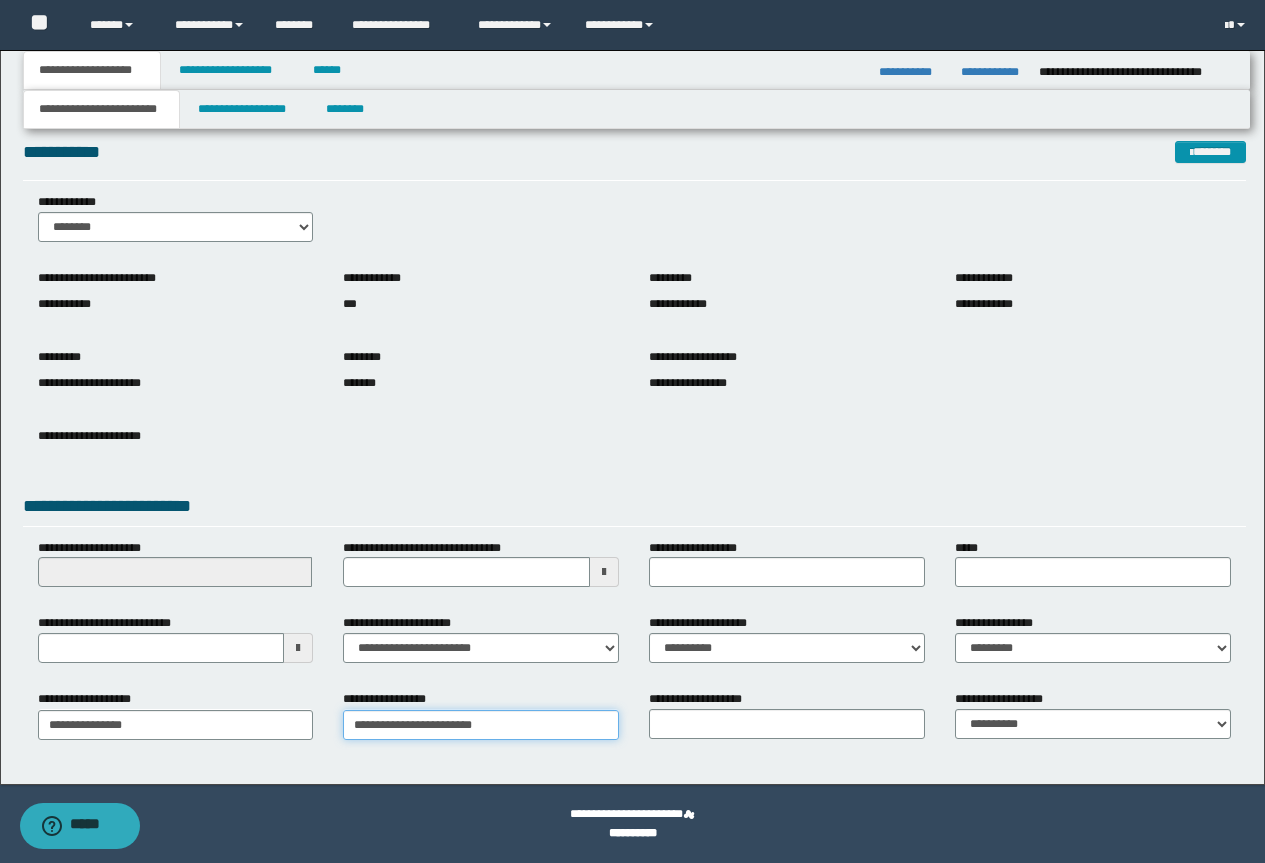 type on "**********" 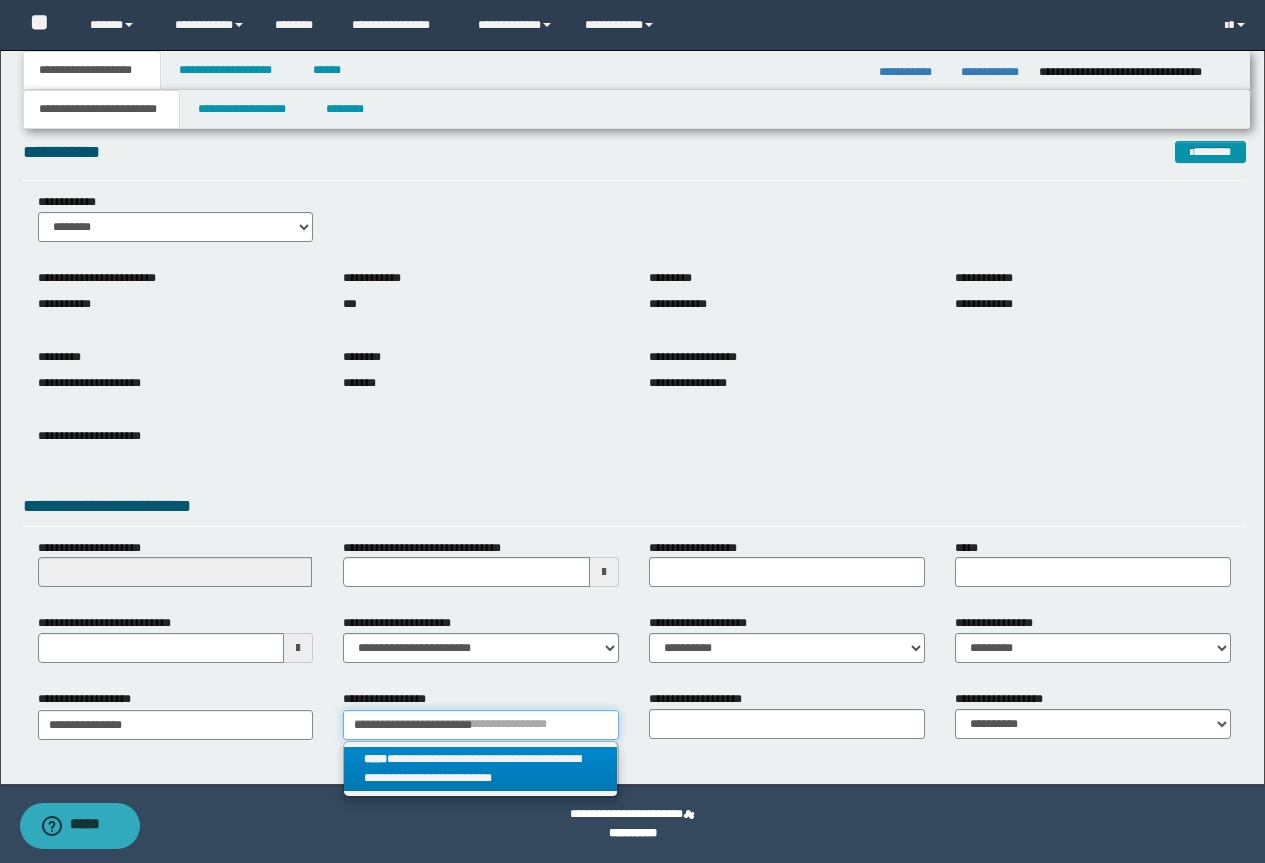 type on "**********" 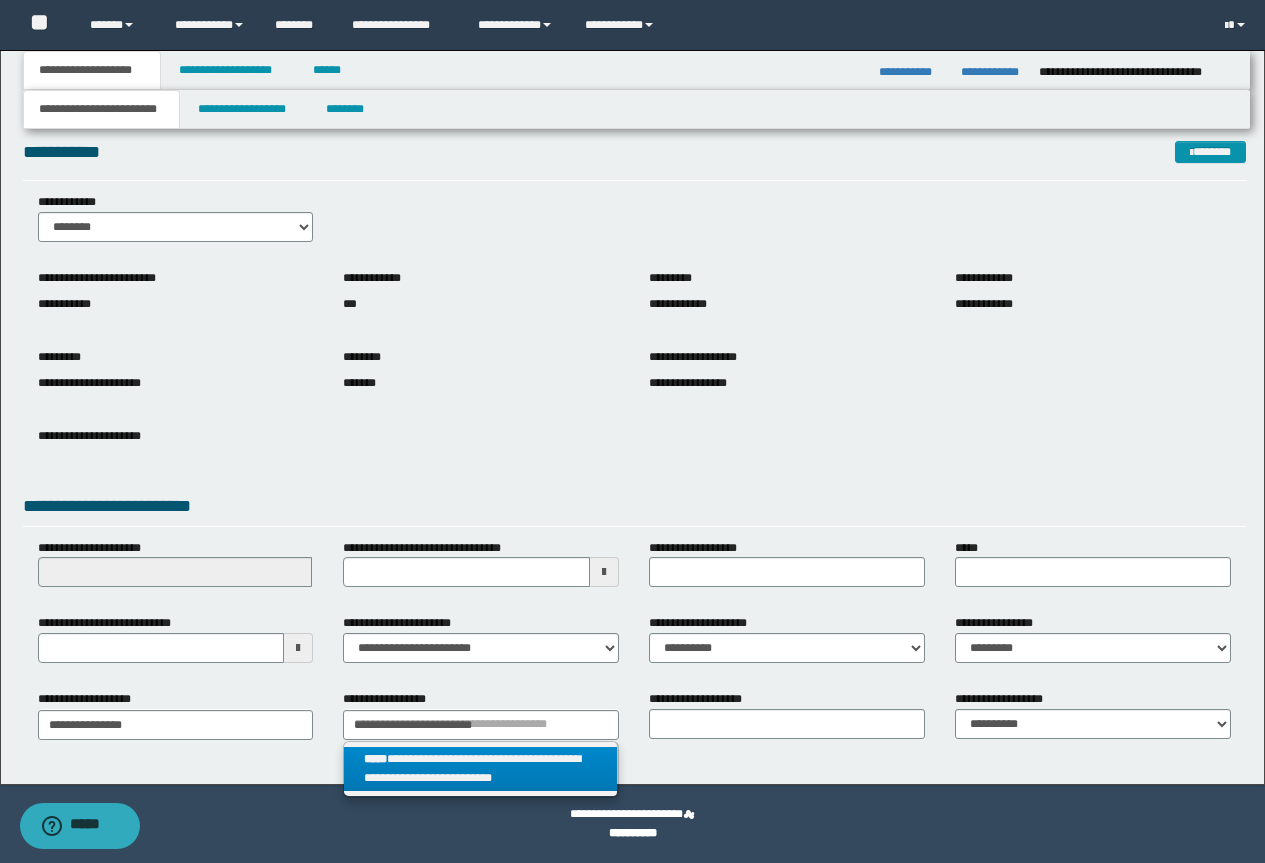 click on "**********" at bounding box center [480, 769] 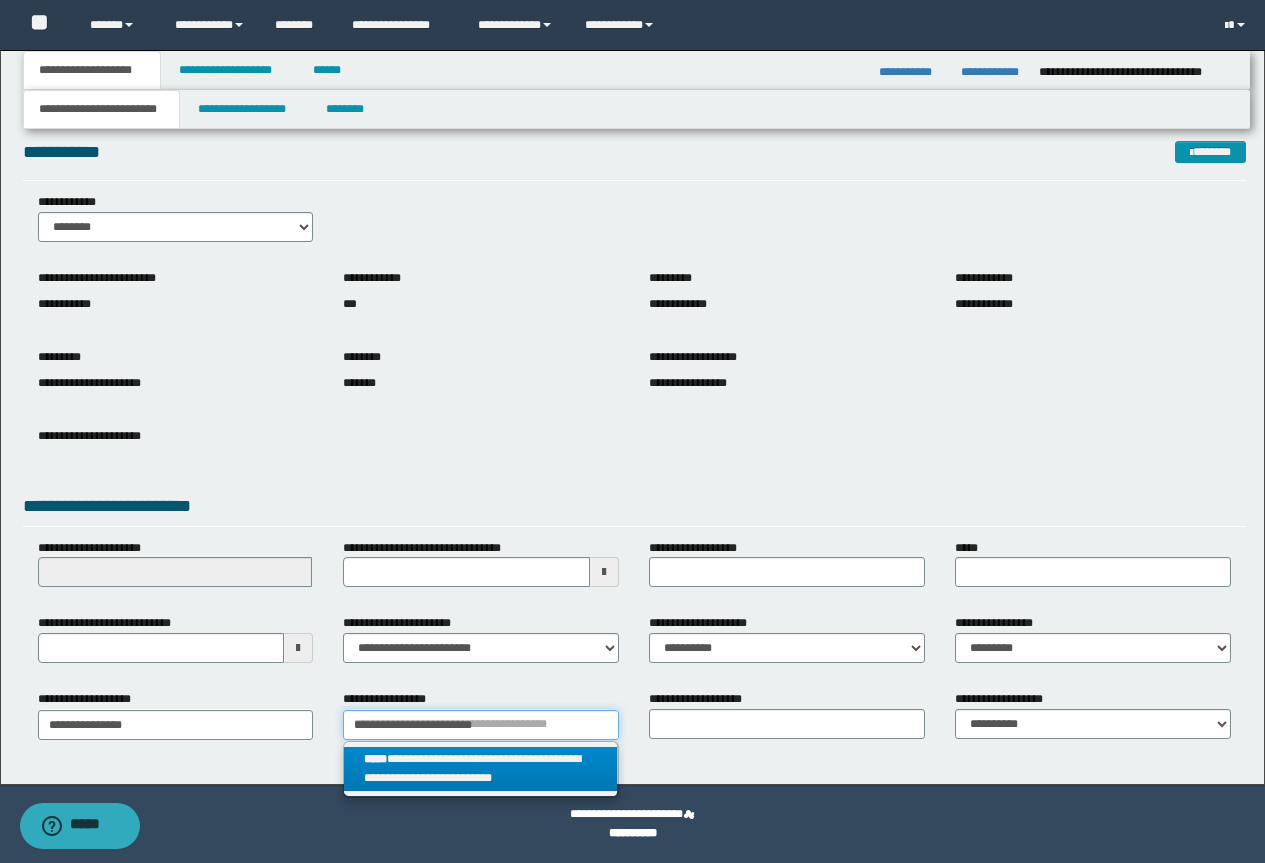 type 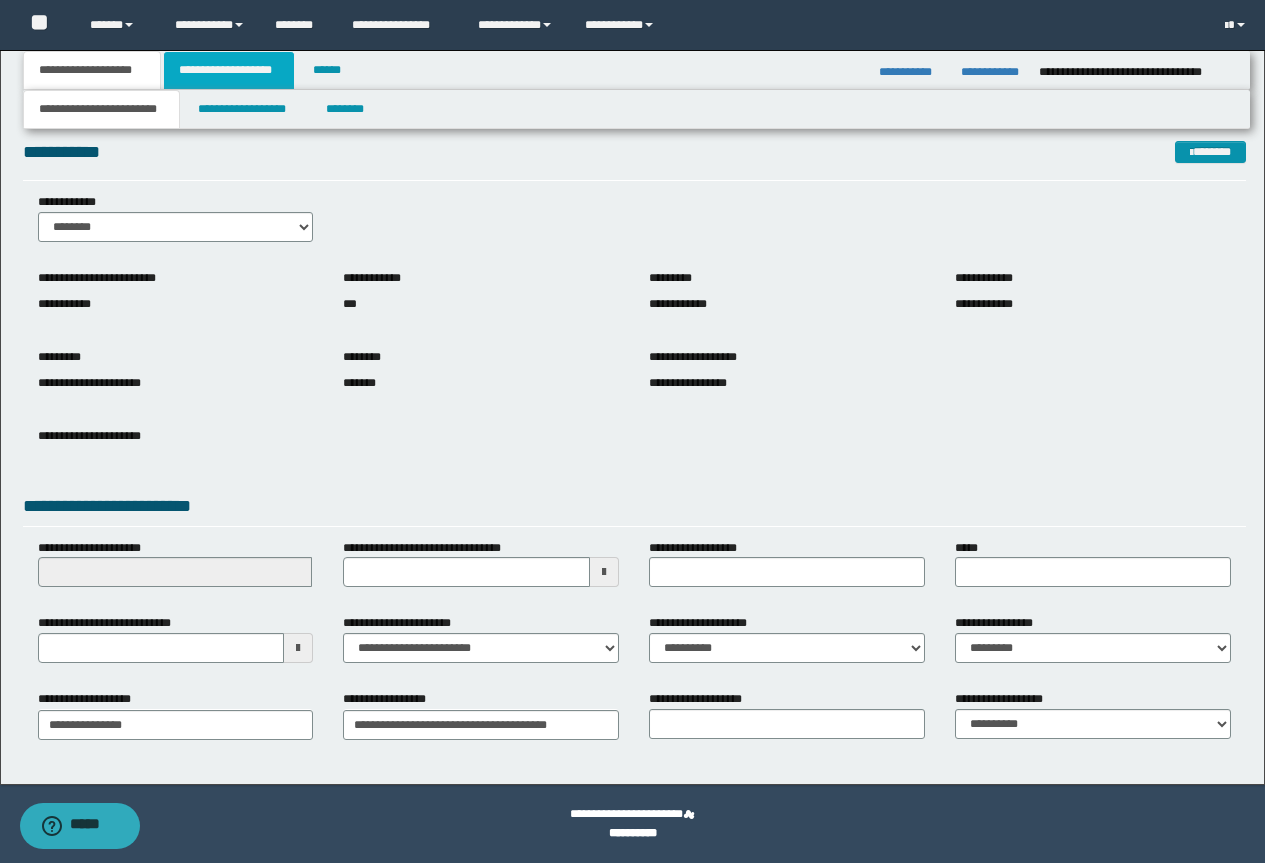 click on "**********" at bounding box center [229, 70] 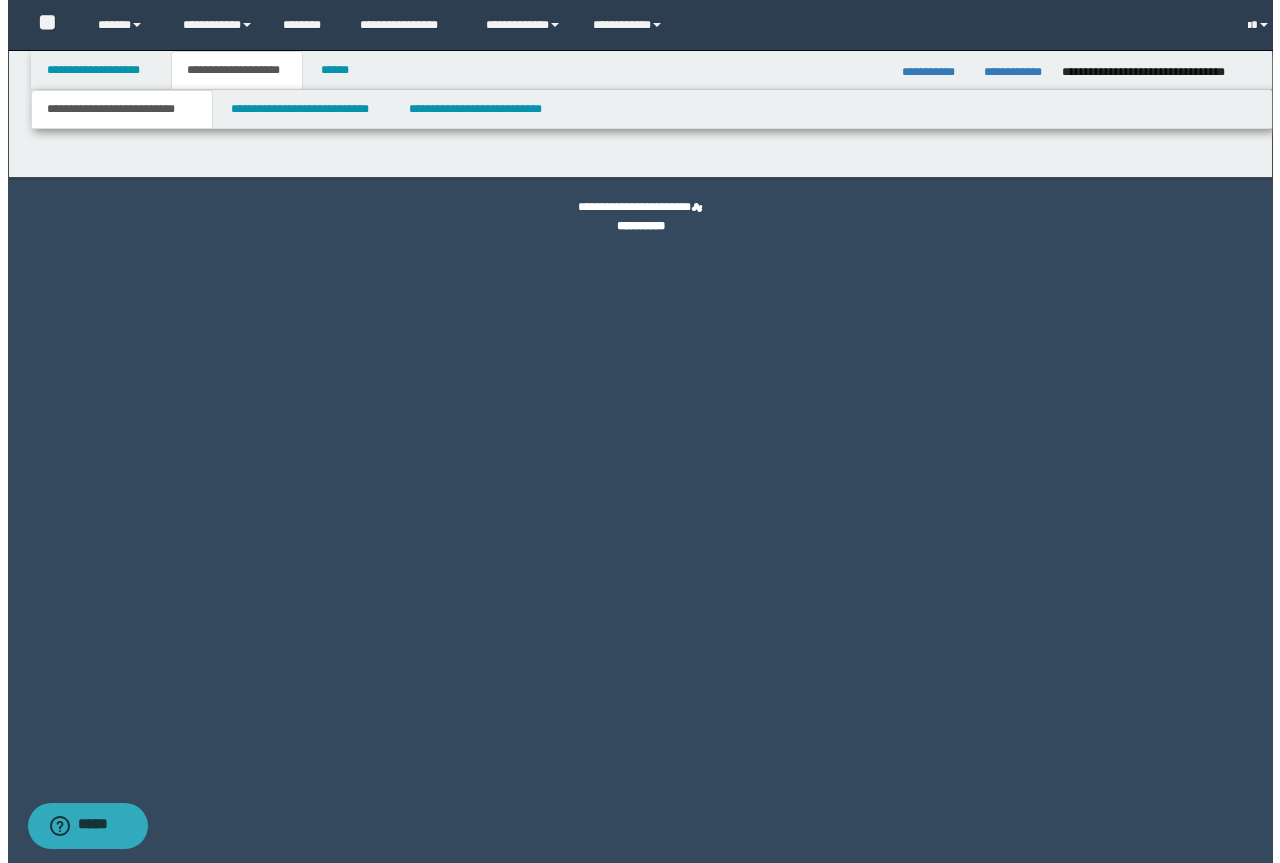 scroll, scrollTop: 0, scrollLeft: 0, axis: both 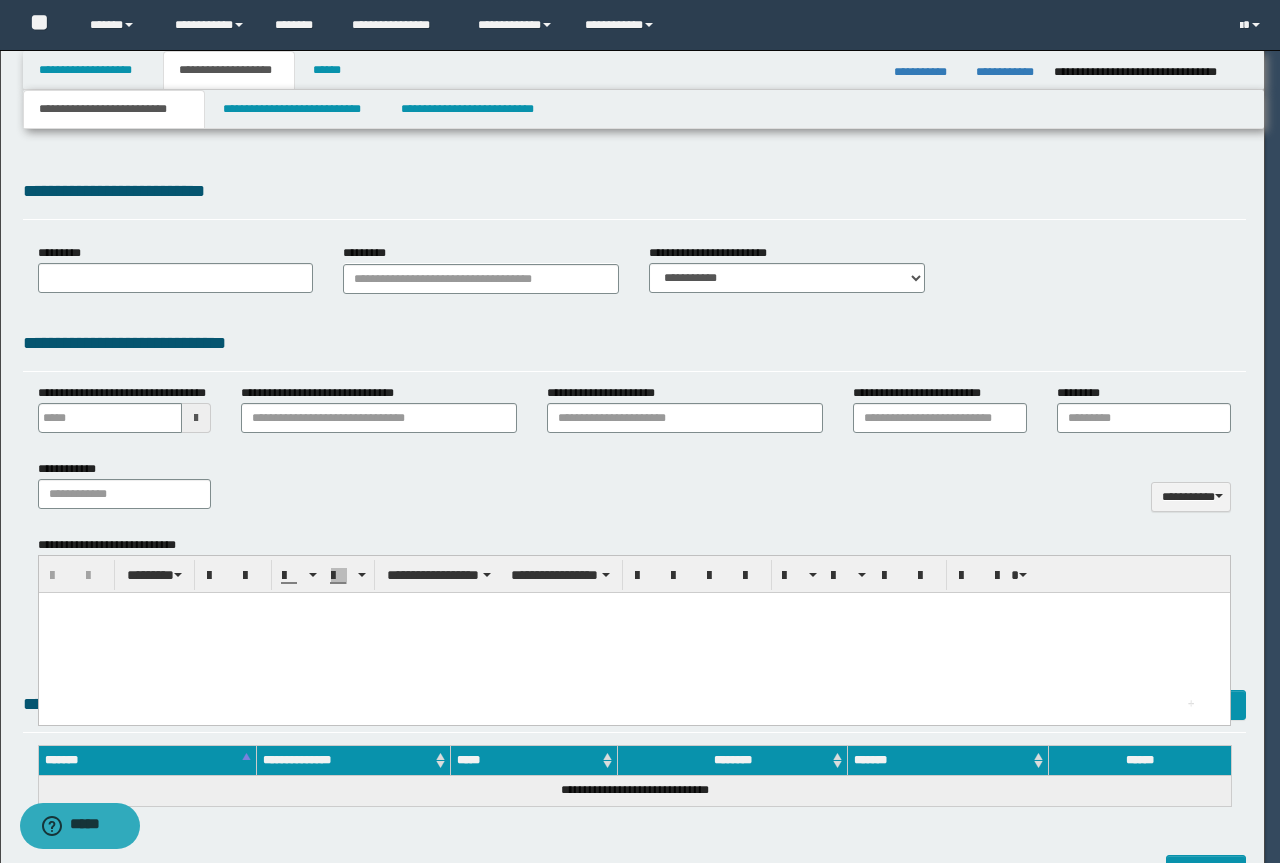type 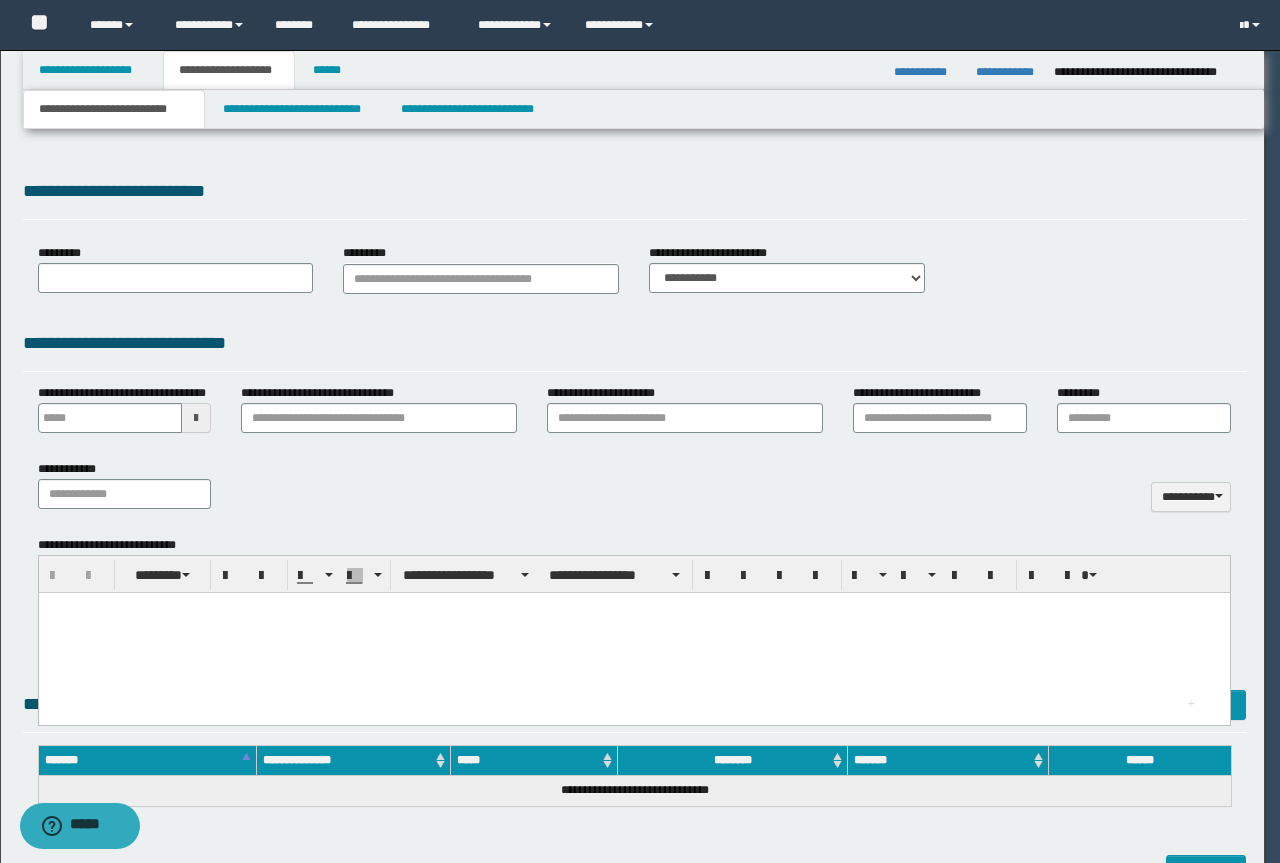 scroll, scrollTop: 0, scrollLeft: 0, axis: both 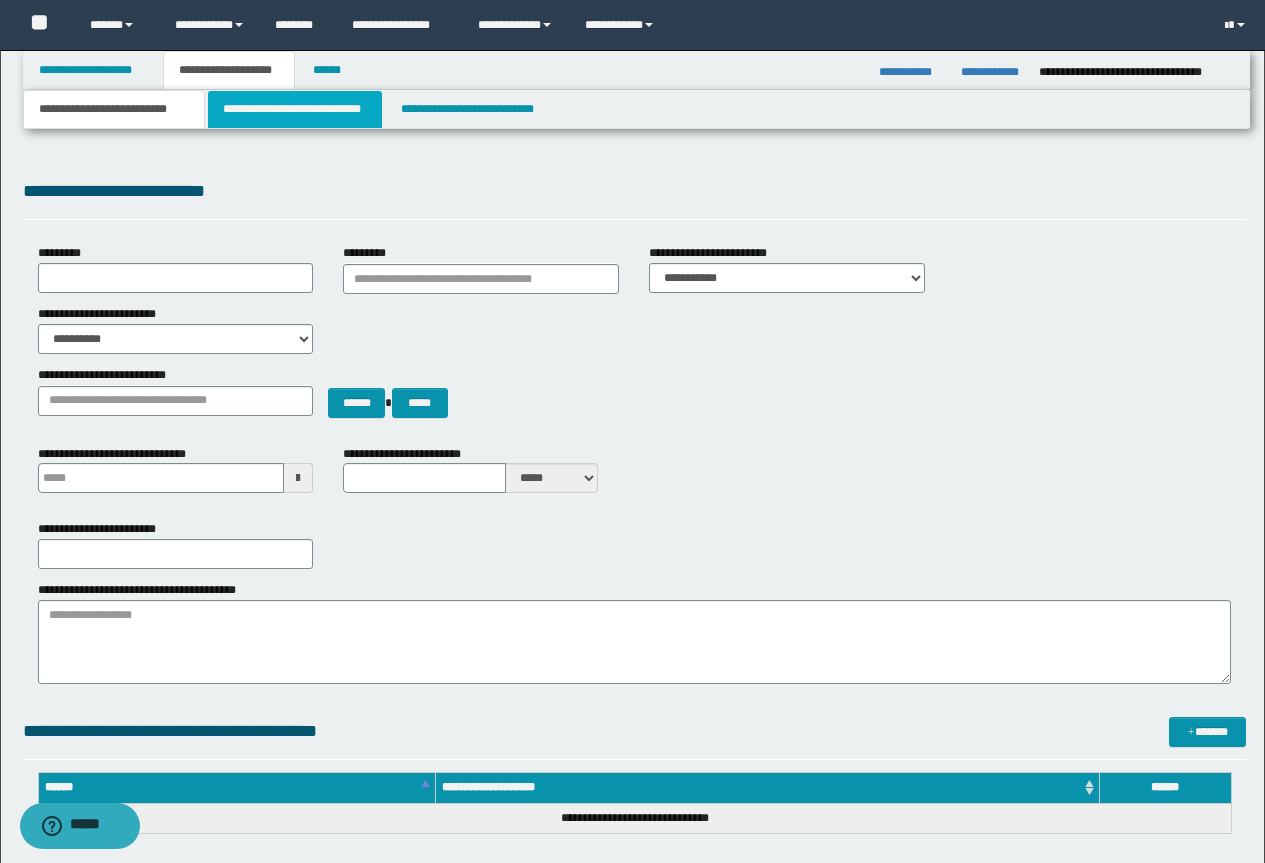 click on "**********" at bounding box center (295, 109) 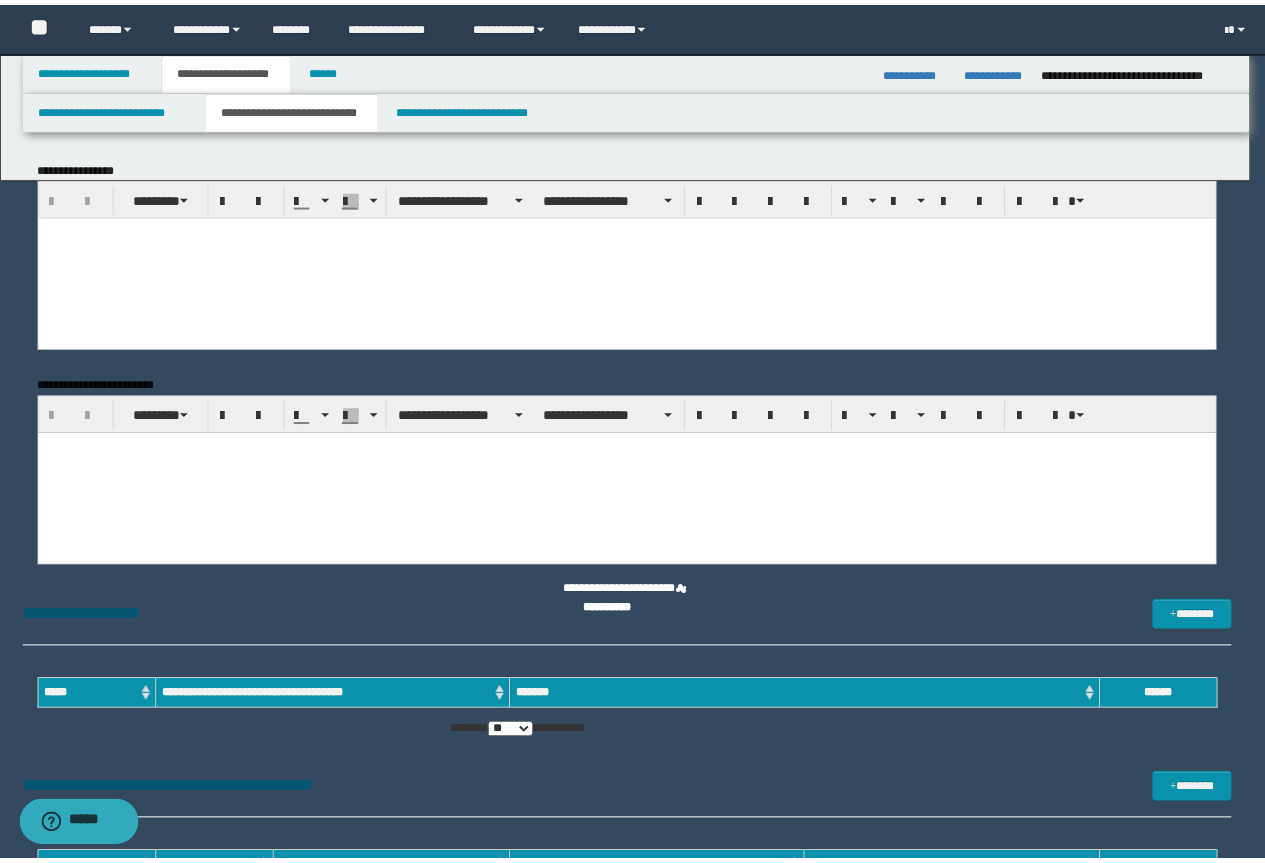 scroll, scrollTop: 0, scrollLeft: 0, axis: both 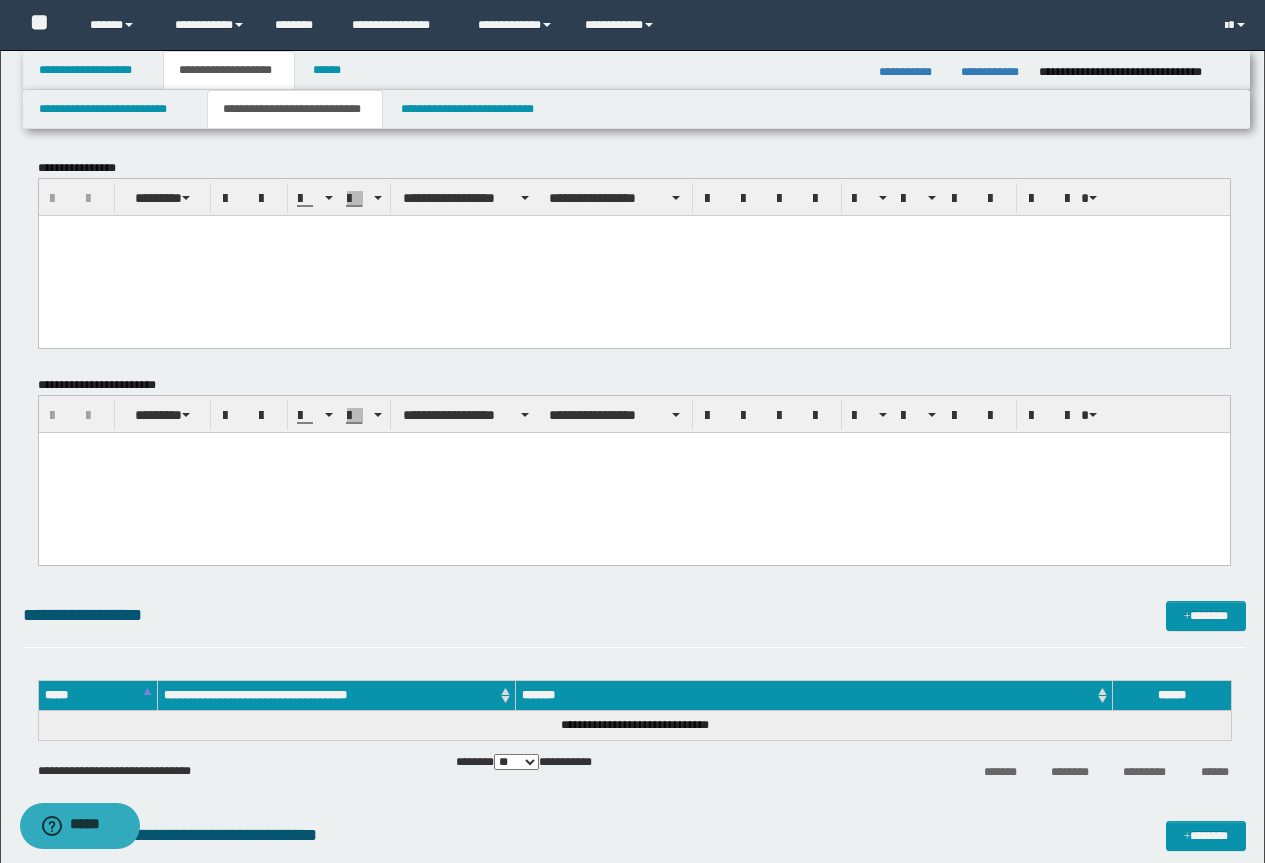 click at bounding box center [633, 255] 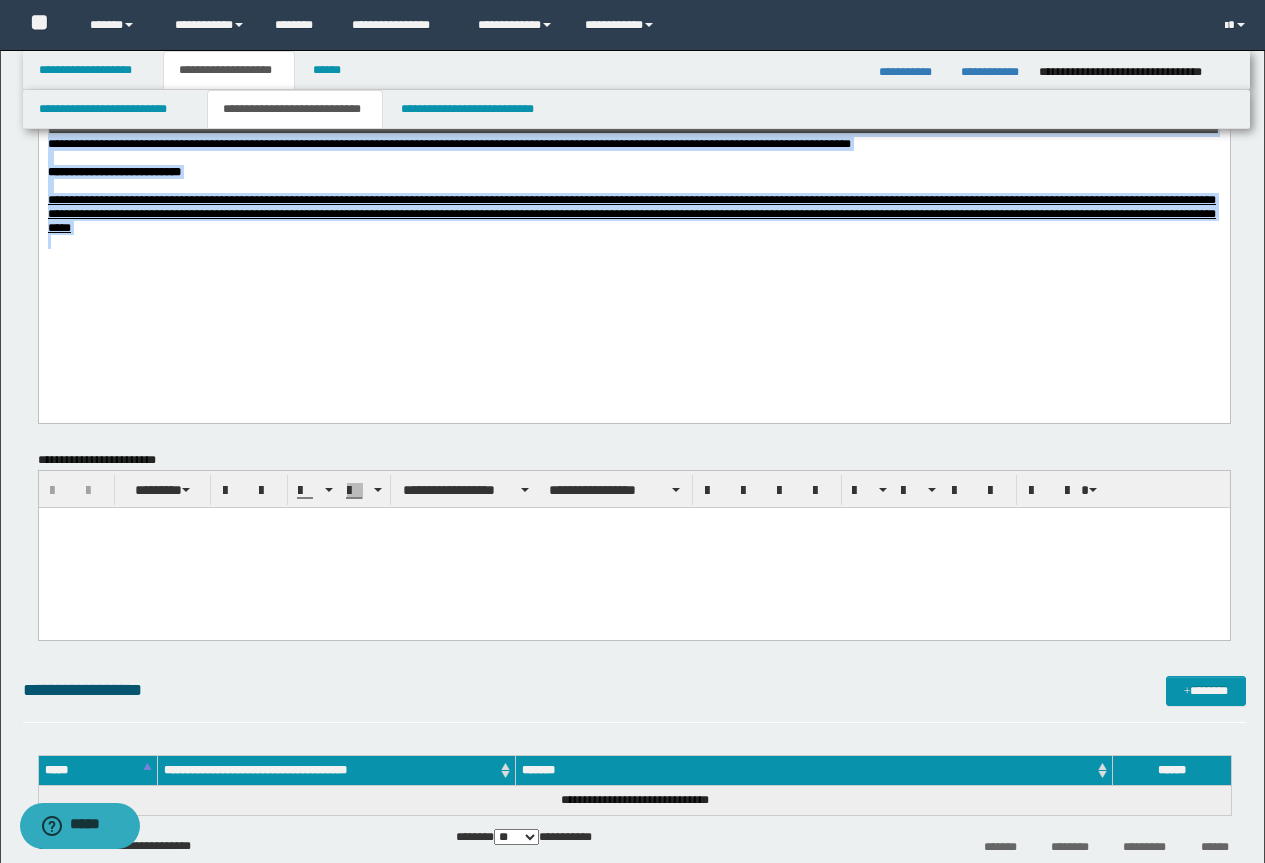 drag, startPoint x: 49, startPoint y: -359, endPoint x: 521, endPoint y: 568, distance: 1040.2466 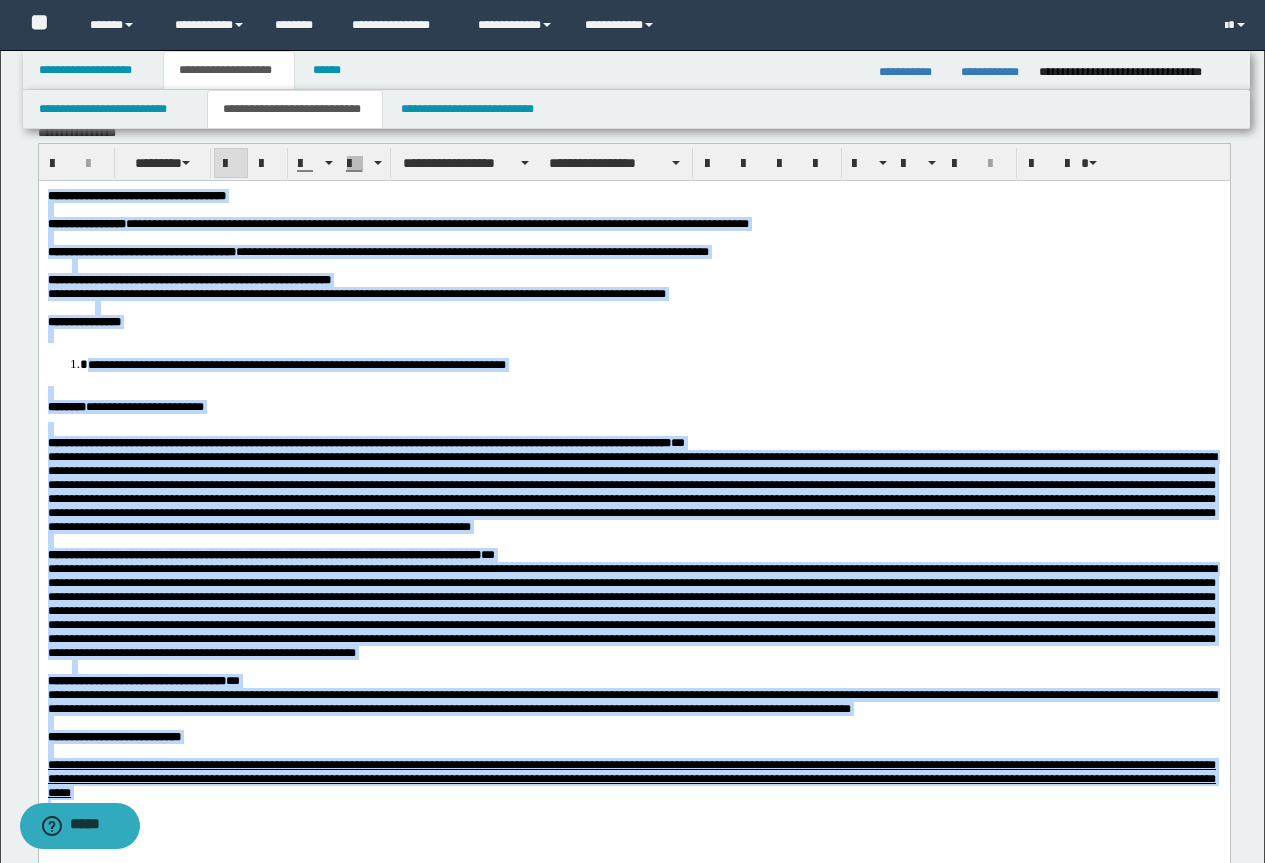 scroll, scrollTop: 0, scrollLeft: 0, axis: both 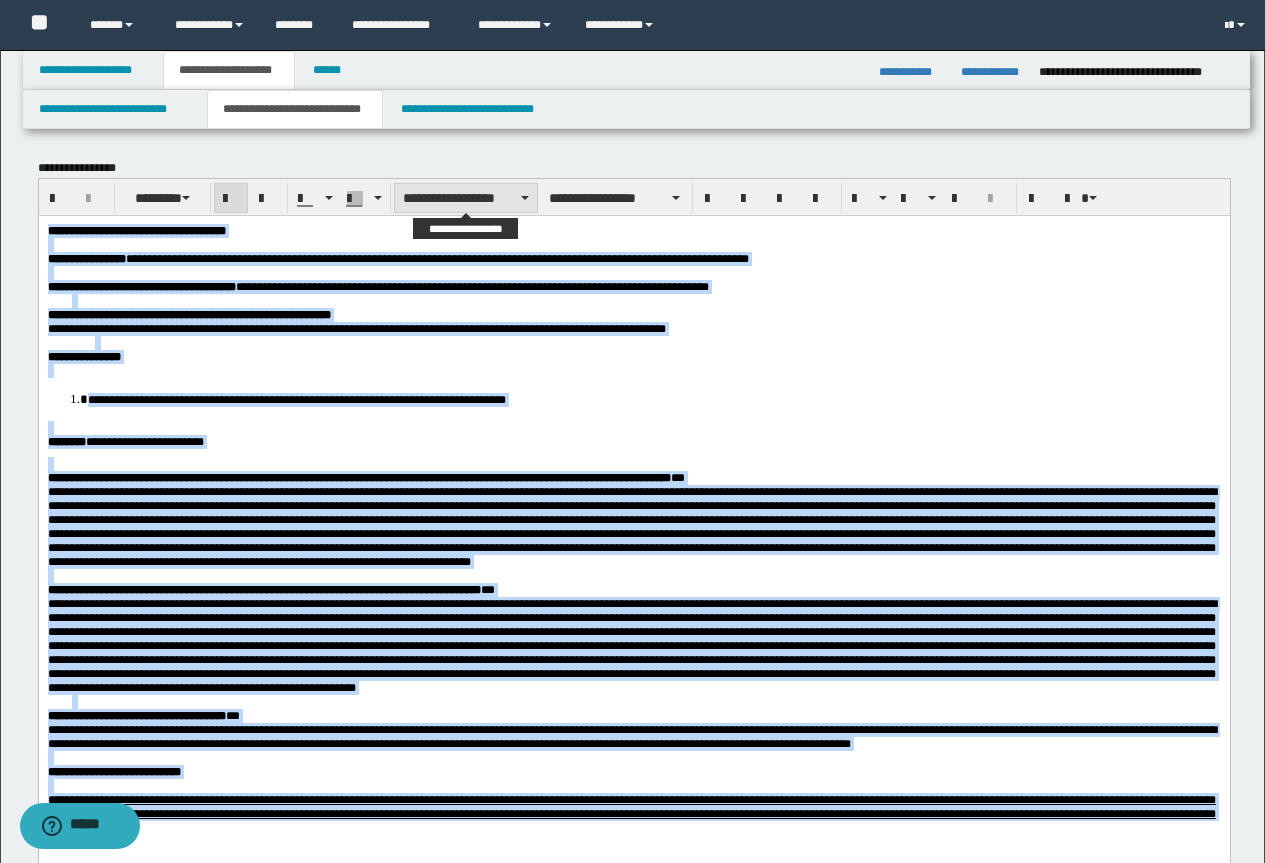 click on "**********" at bounding box center (466, 198) 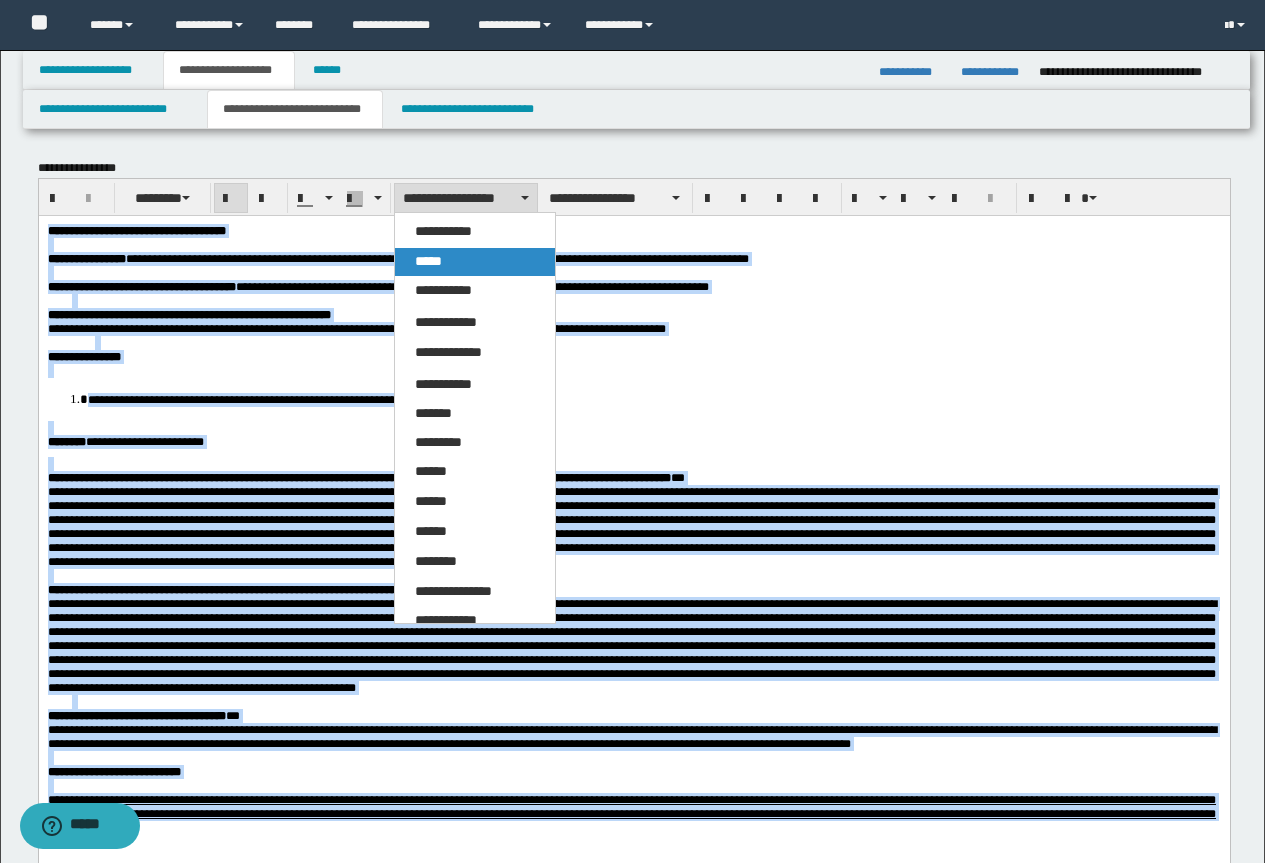 click on "*****" at bounding box center [428, 261] 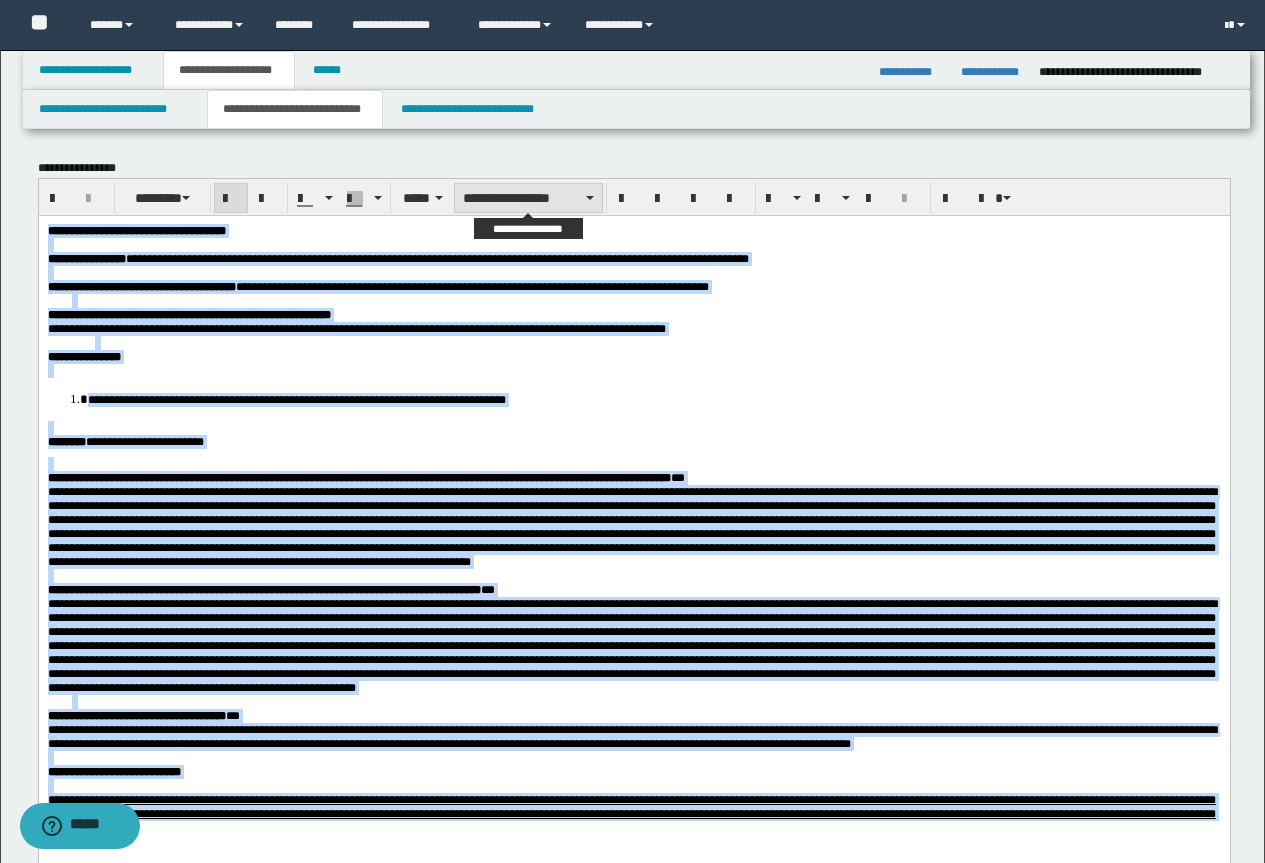 click on "**********" at bounding box center [528, 198] 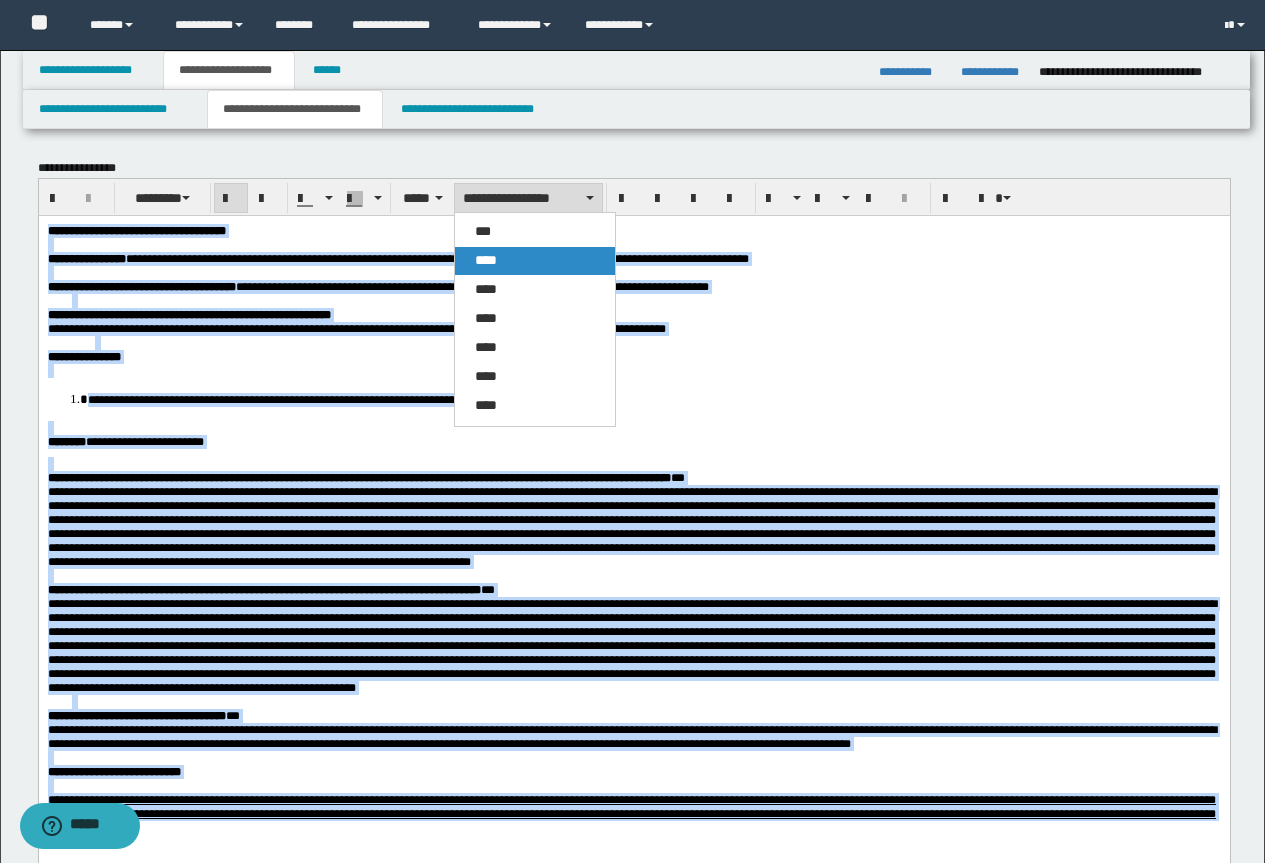 click on "****" at bounding box center (535, 261) 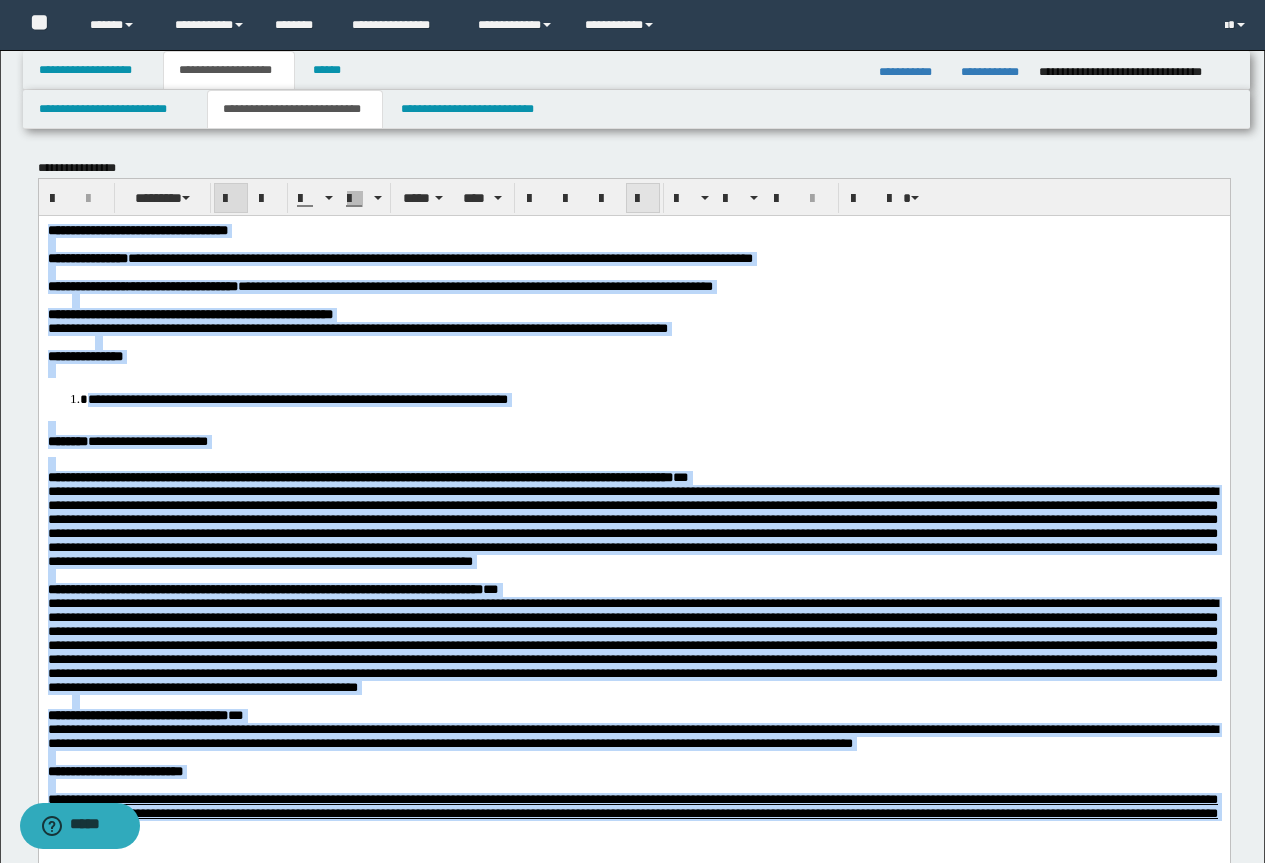 click at bounding box center (643, 199) 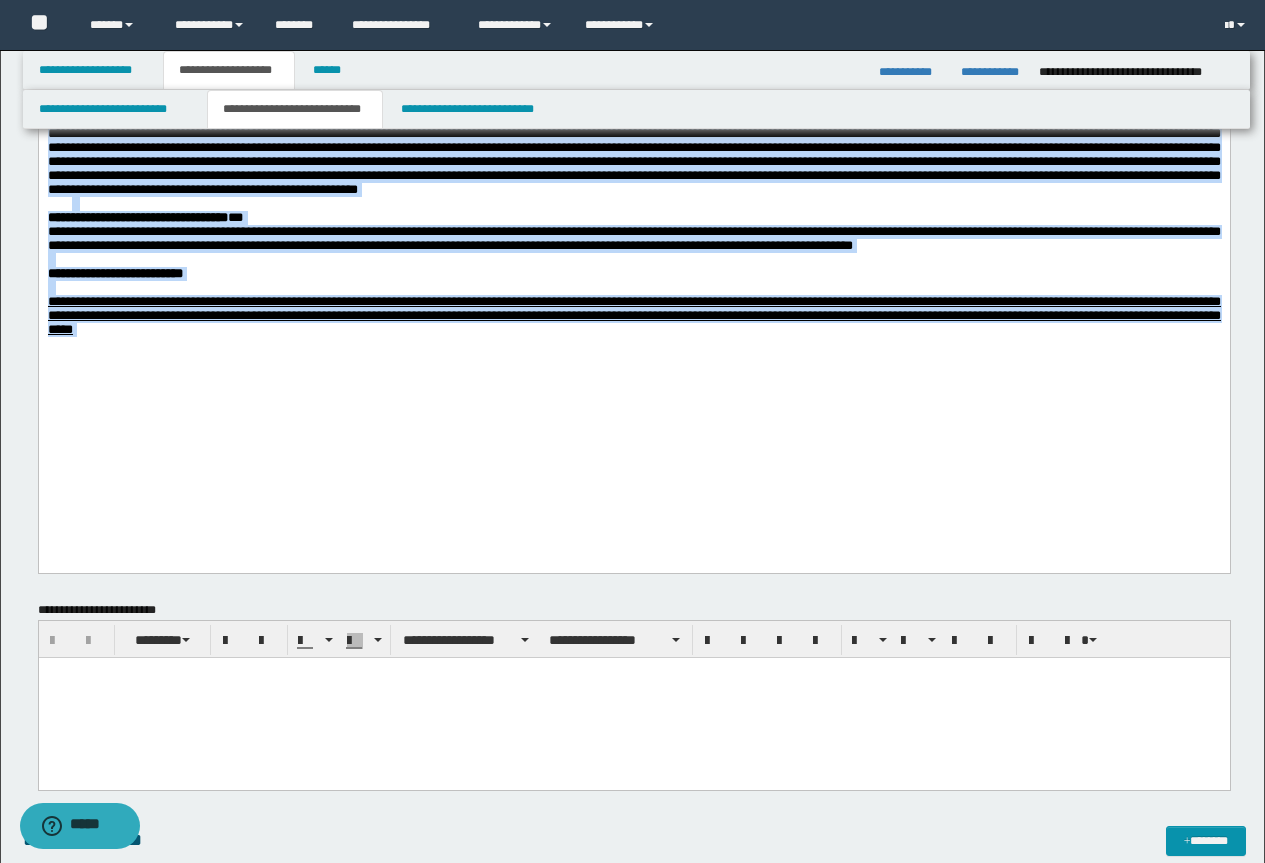scroll, scrollTop: 500, scrollLeft: 0, axis: vertical 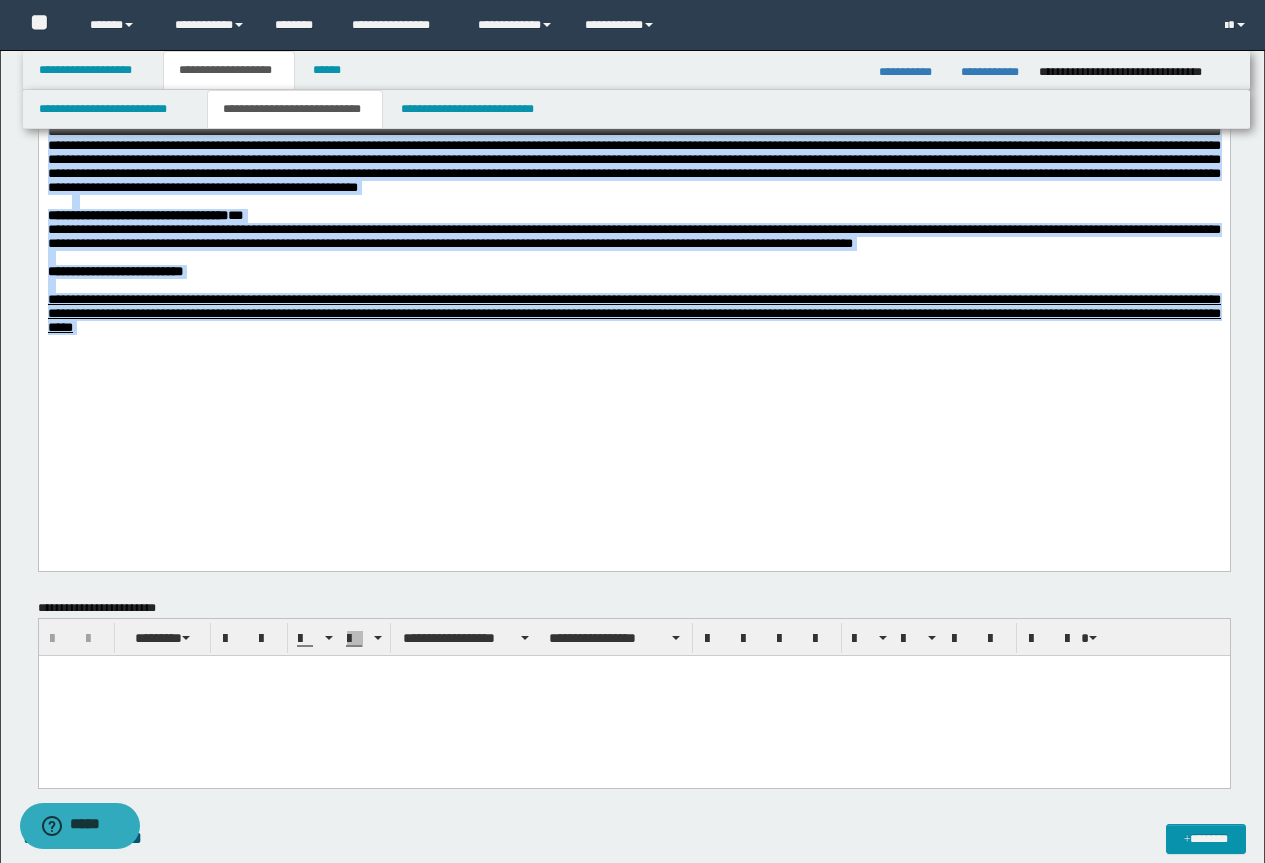 click at bounding box center [633, 342] 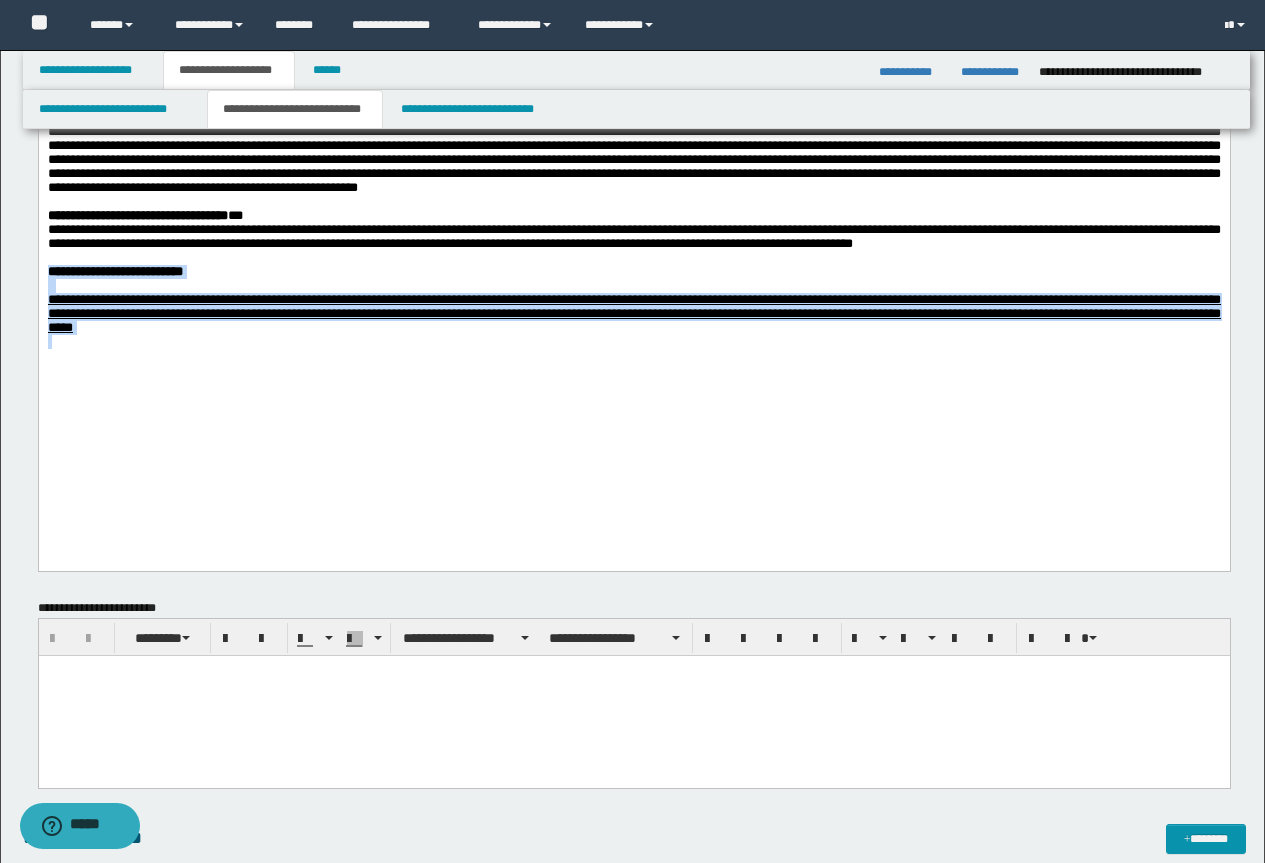 drag, startPoint x: 537, startPoint y: 455, endPoint x: 76, endPoint y: 96, distance: 584.29614 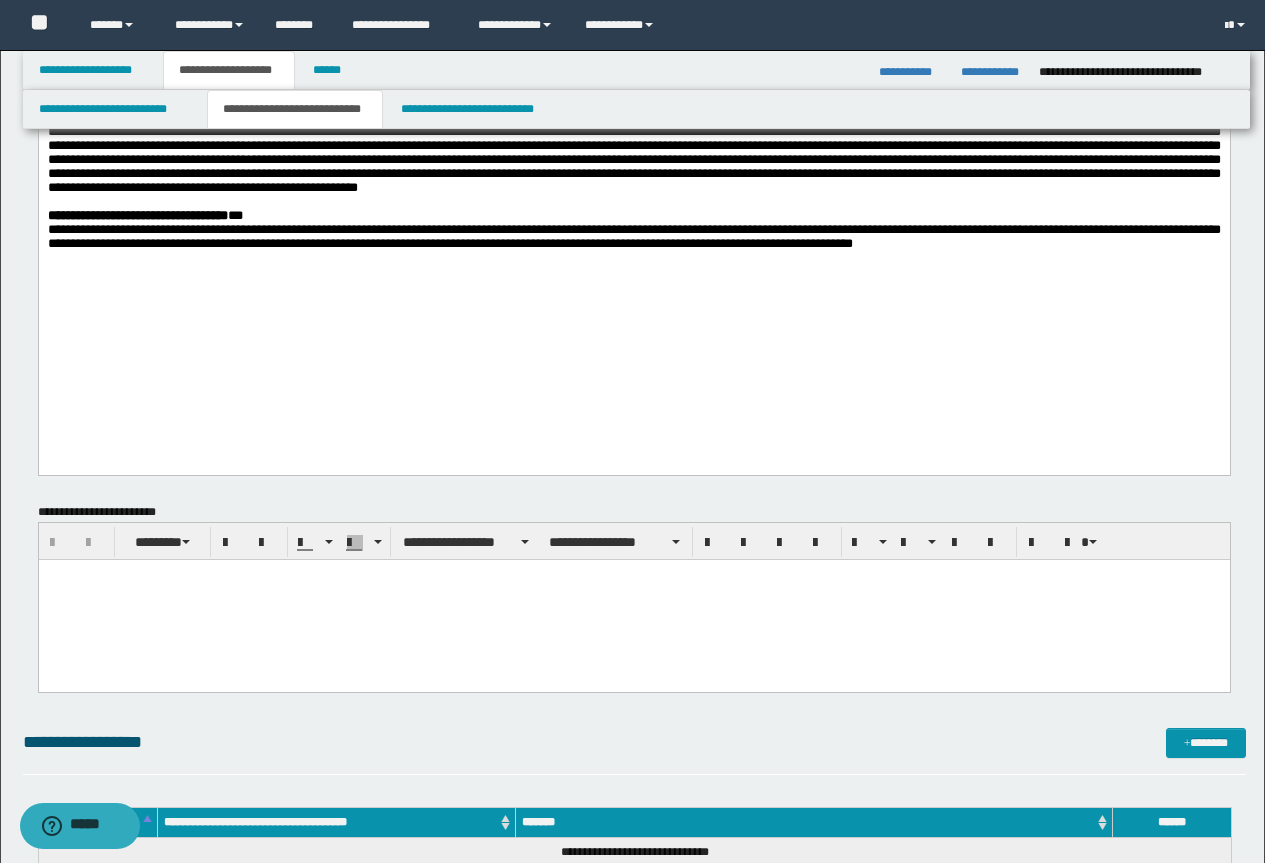 click at bounding box center (633, 599) 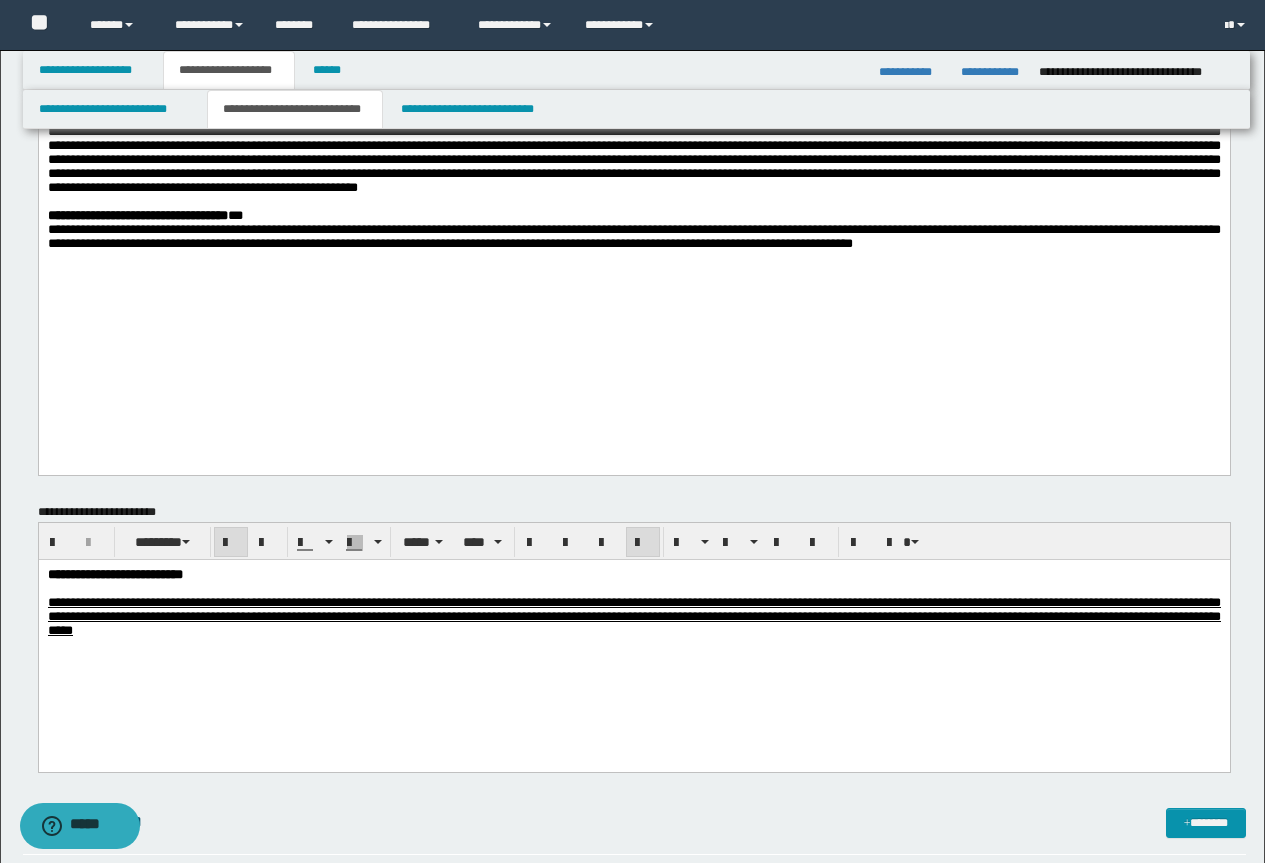drag, startPoint x: 271, startPoint y: 563, endPoint x: -1, endPoint y: 520, distance: 275.37793 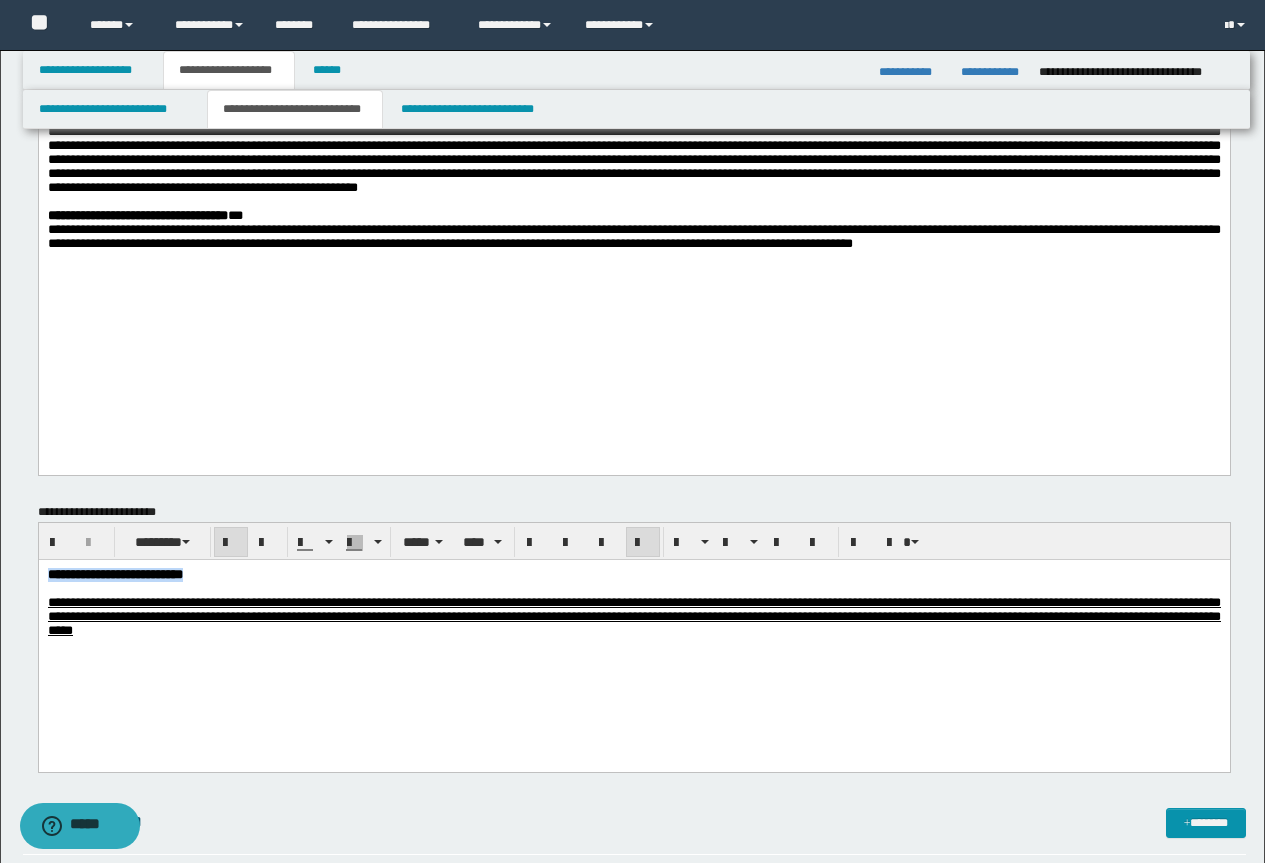 drag, startPoint x: 203, startPoint y: 579, endPoint x: 38, endPoint y: 1070, distance: 517.9826 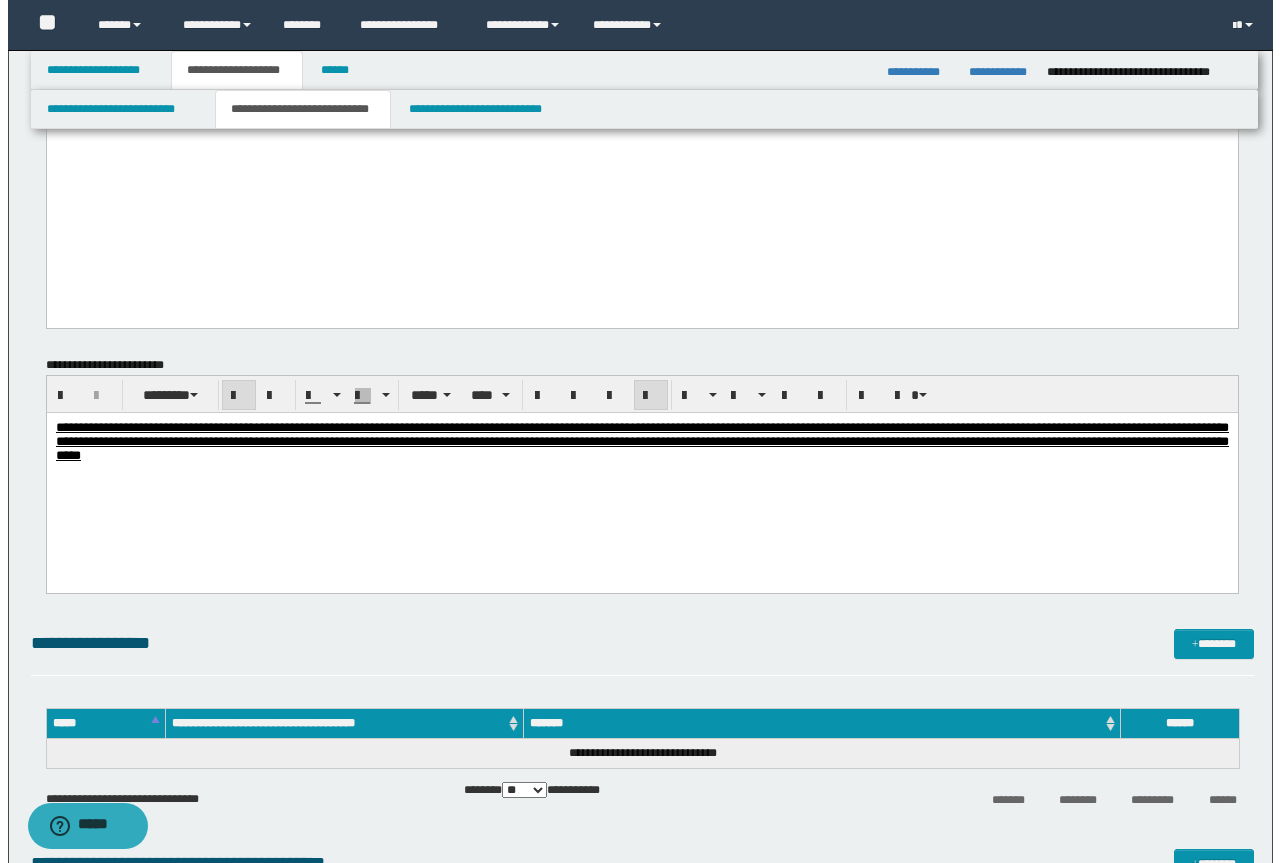scroll, scrollTop: 700, scrollLeft: 0, axis: vertical 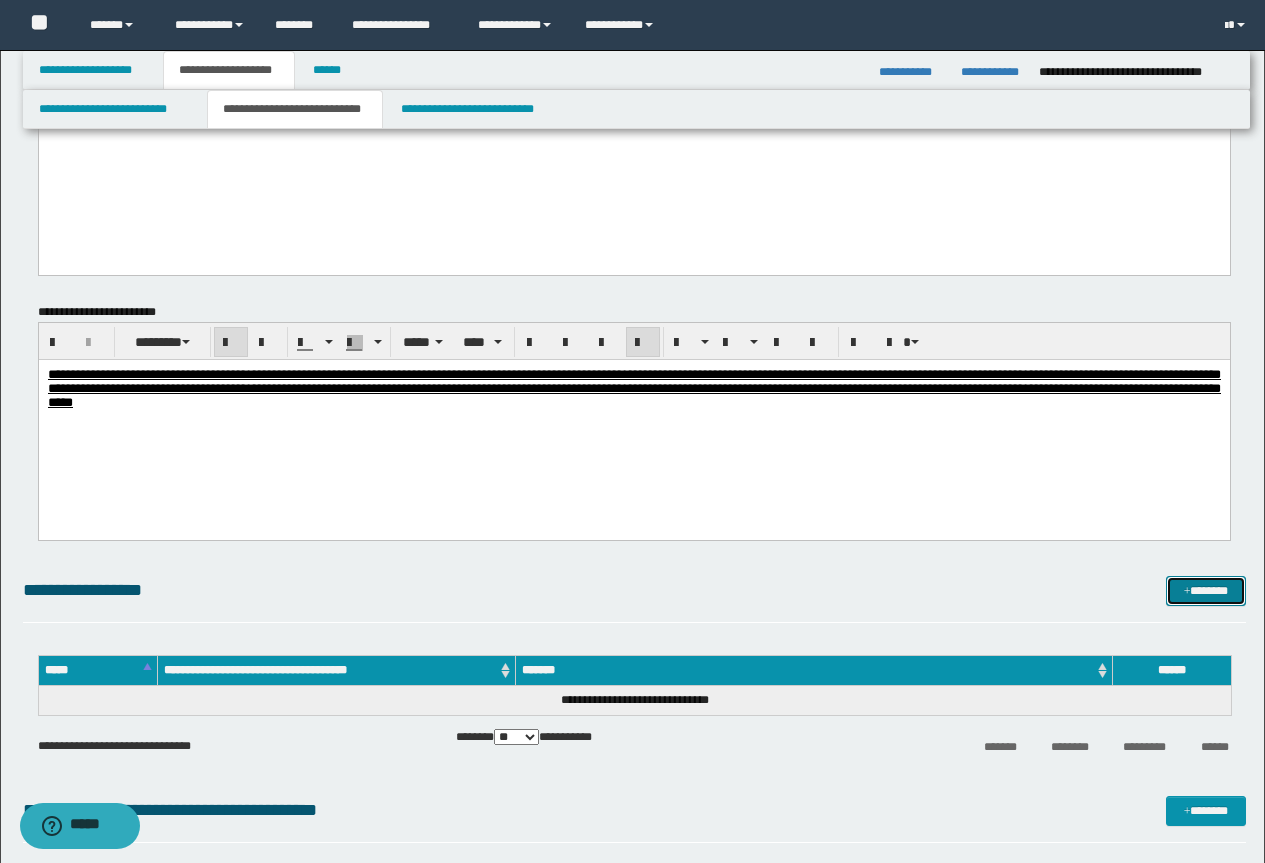 click on "*******" at bounding box center (1206, 591) 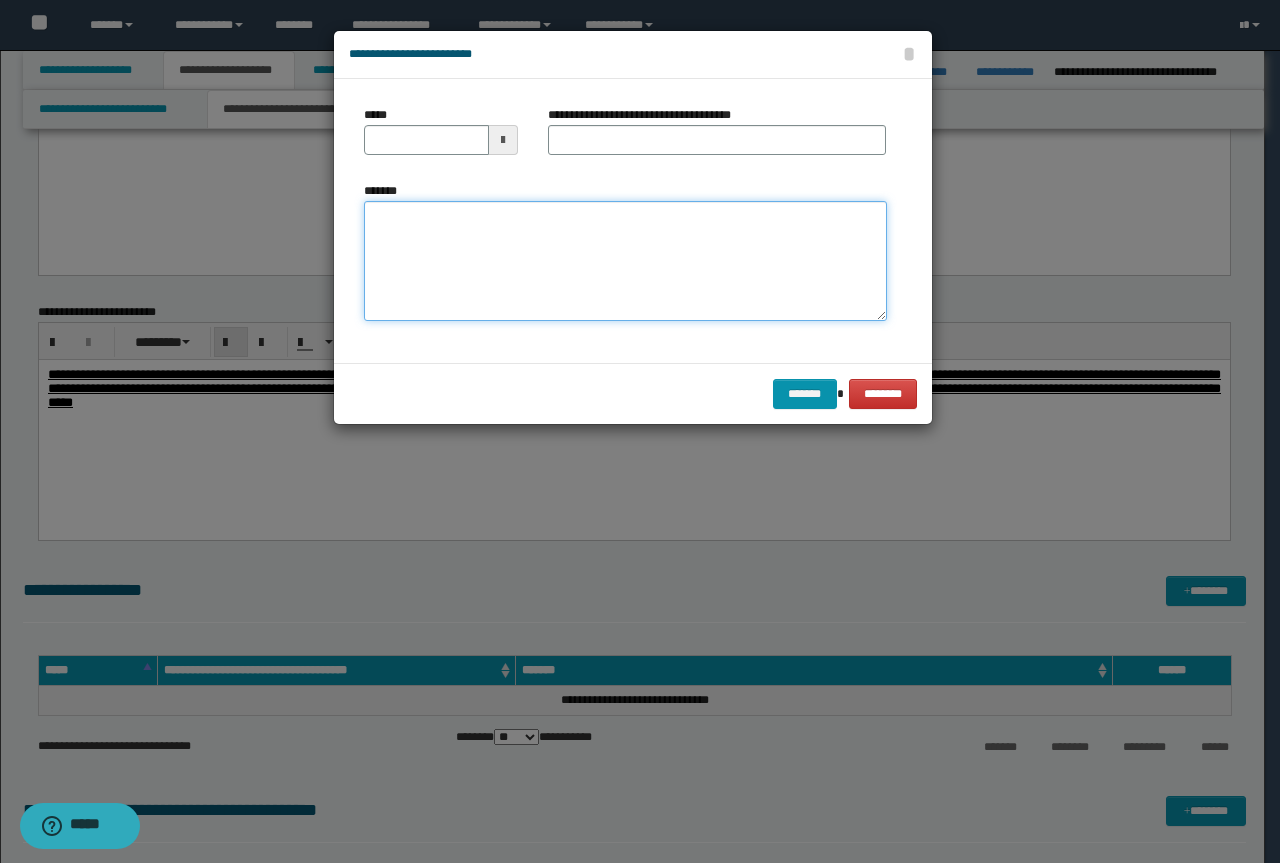click on "*******" at bounding box center [625, 261] 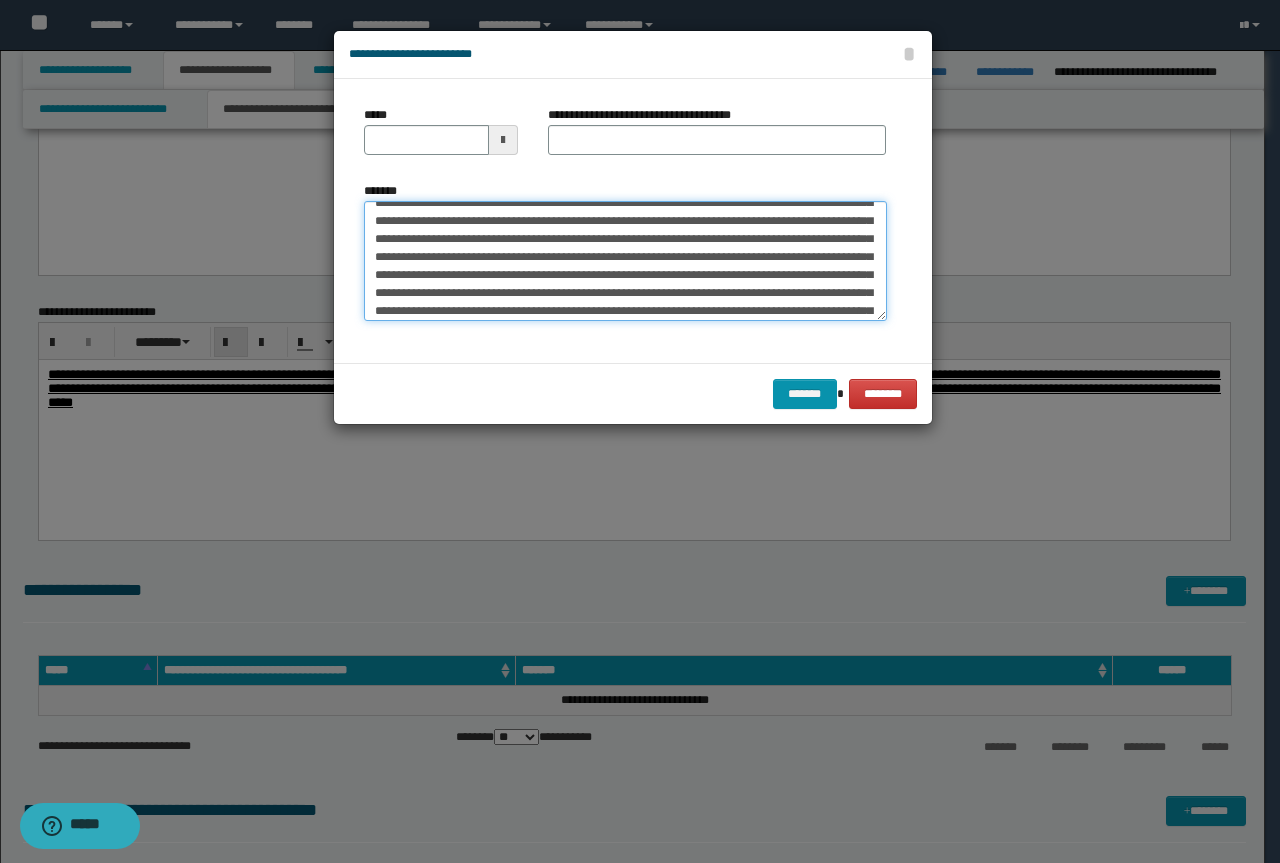 scroll, scrollTop: 0, scrollLeft: 0, axis: both 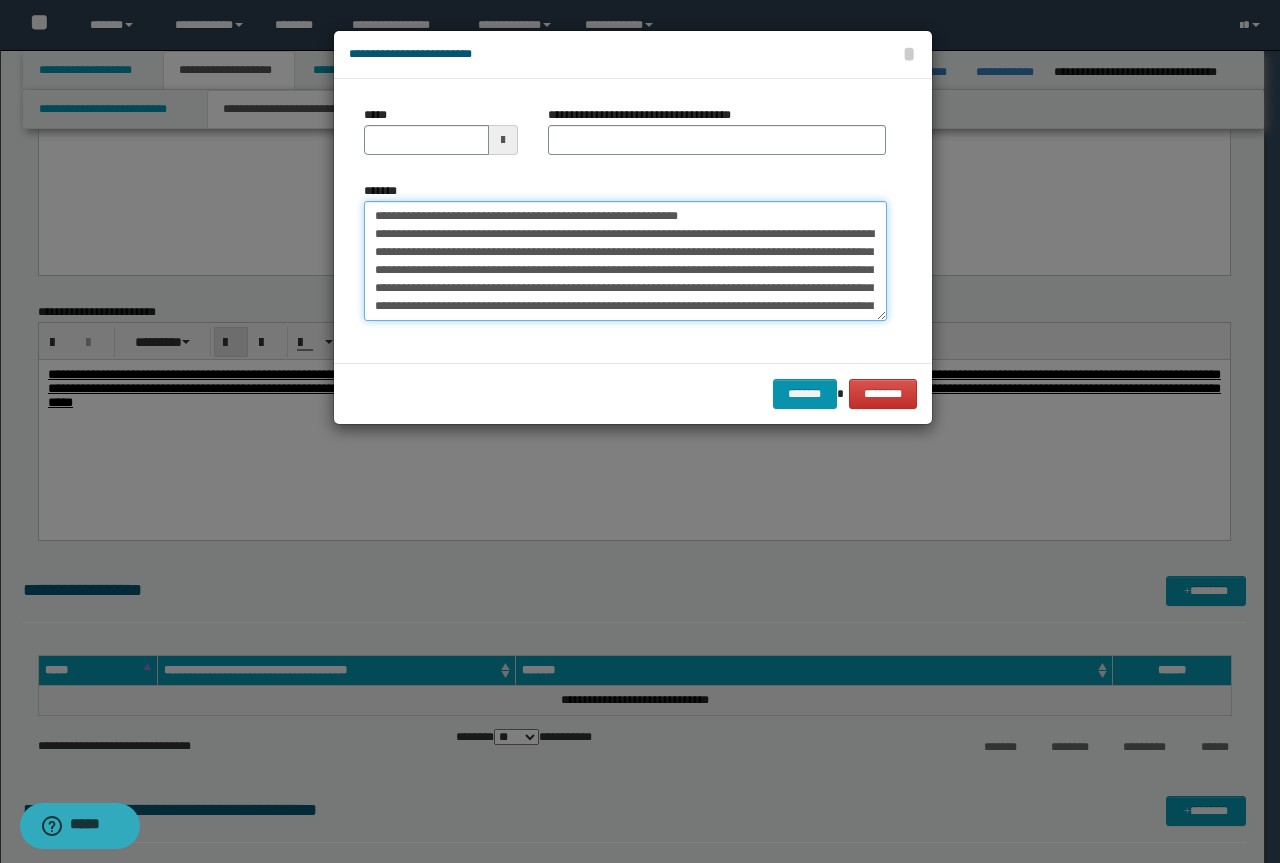 drag, startPoint x: 720, startPoint y: 218, endPoint x: 340, endPoint y: 210, distance: 380.0842 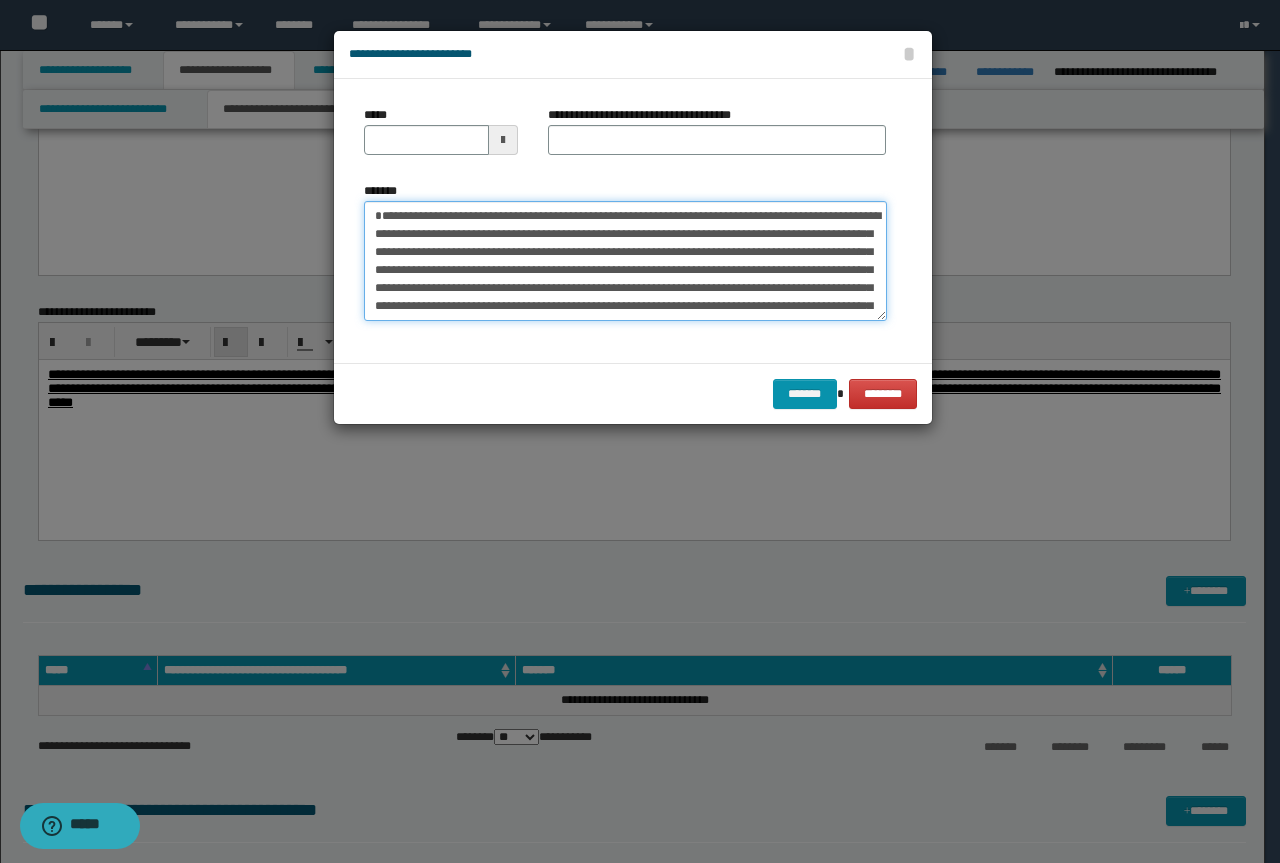 type on "**********" 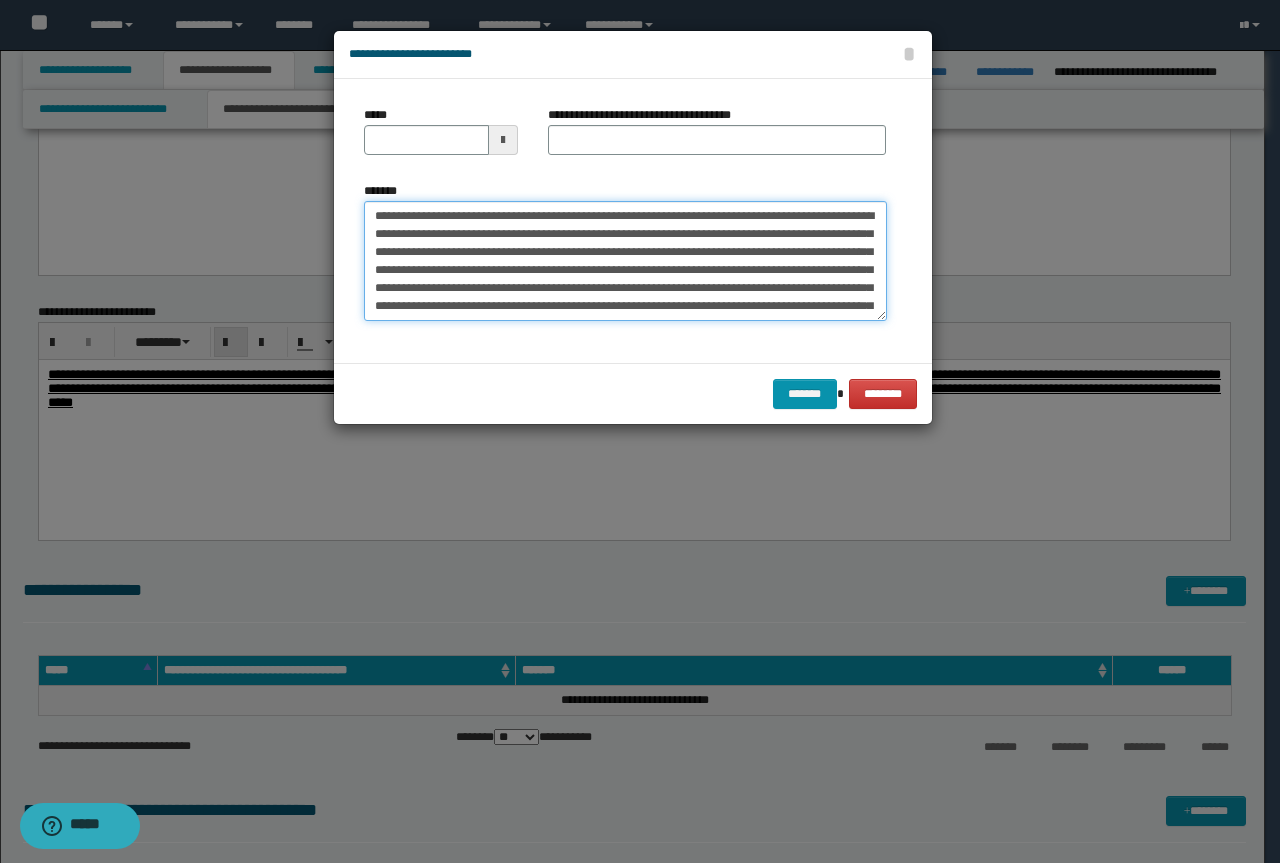 type 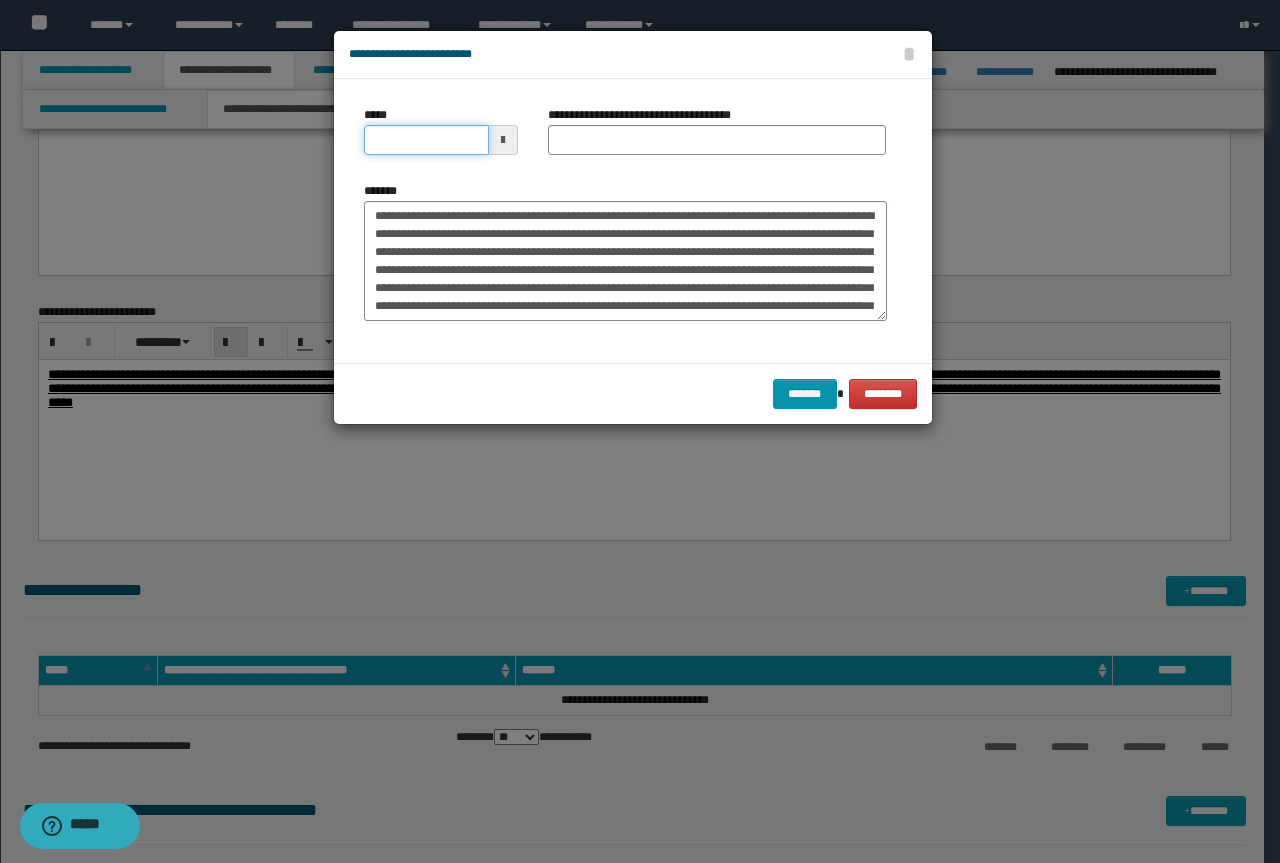 click on "*****" at bounding box center [426, 140] 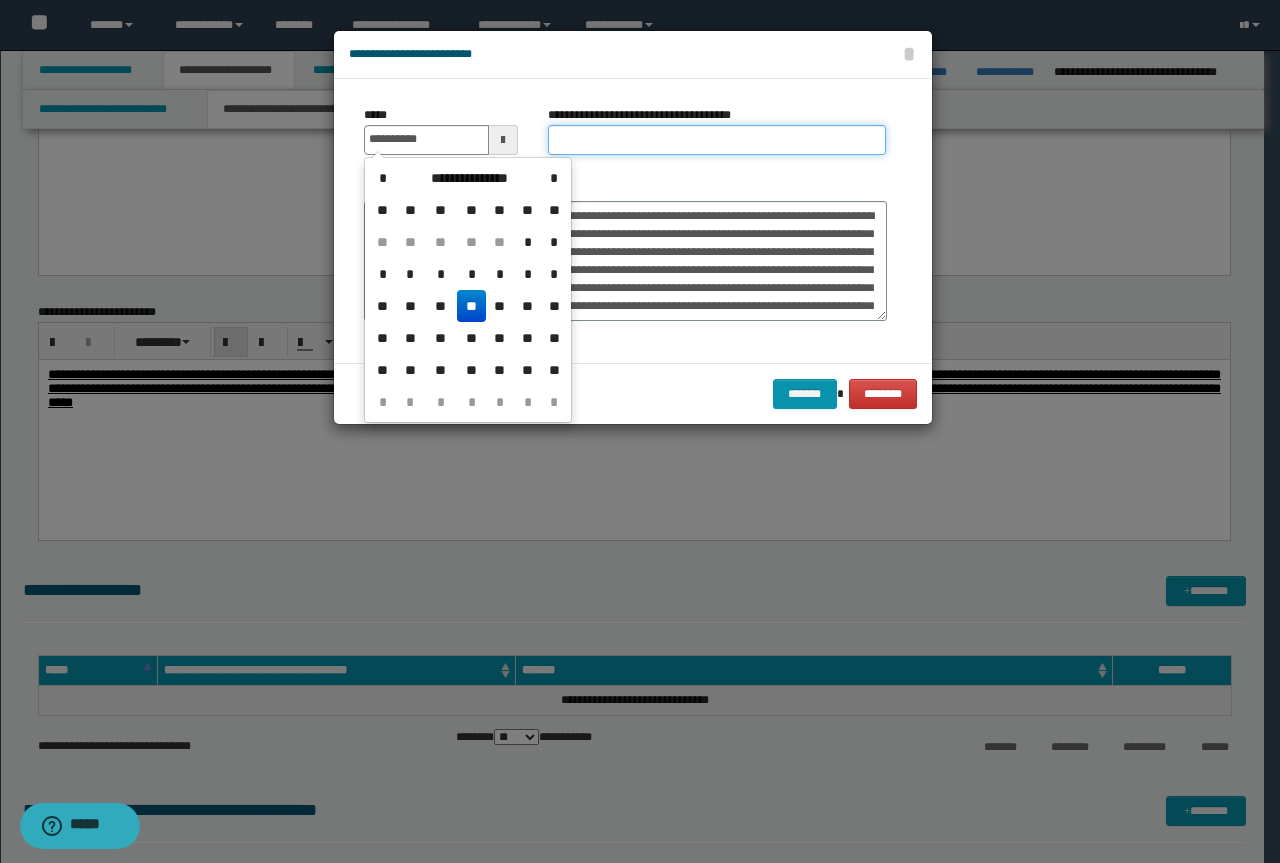 type on "**********" 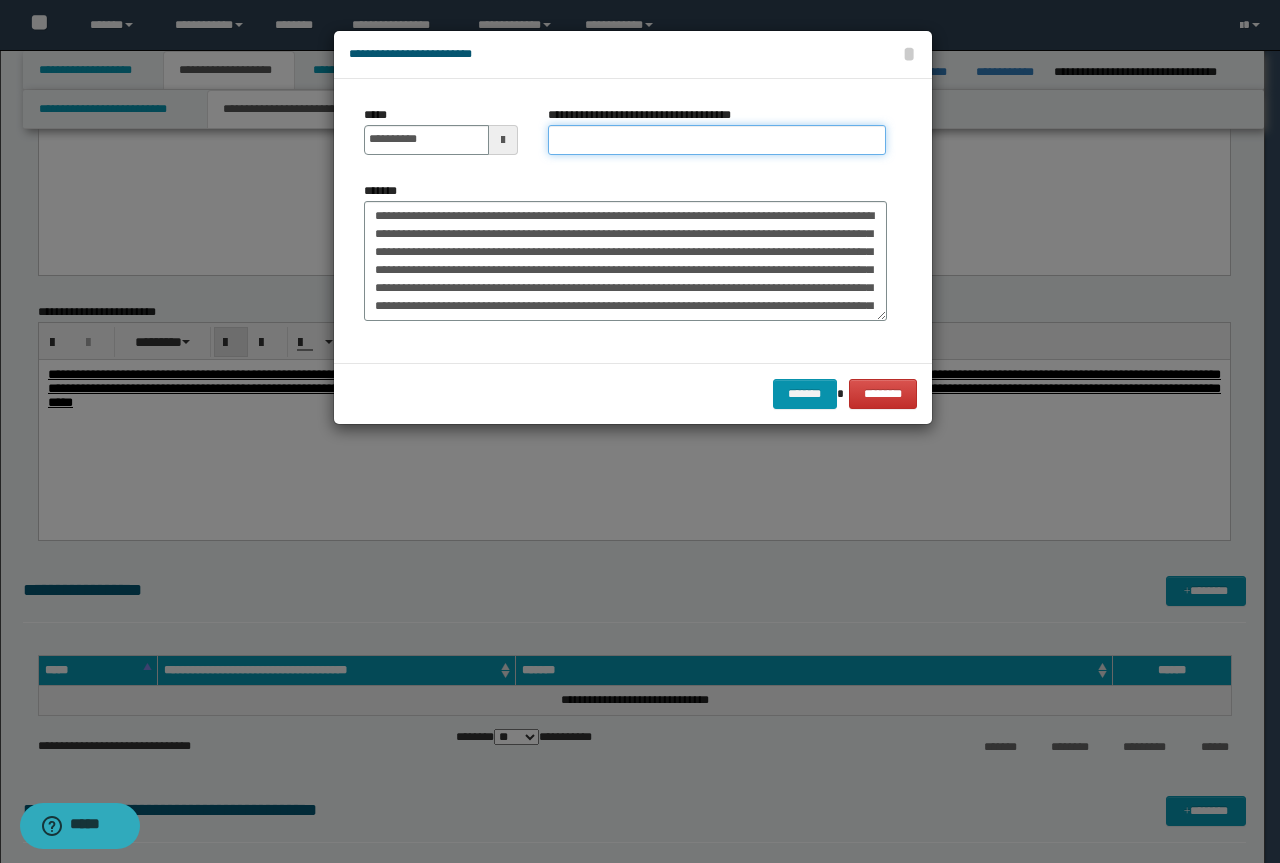 paste on "**********" 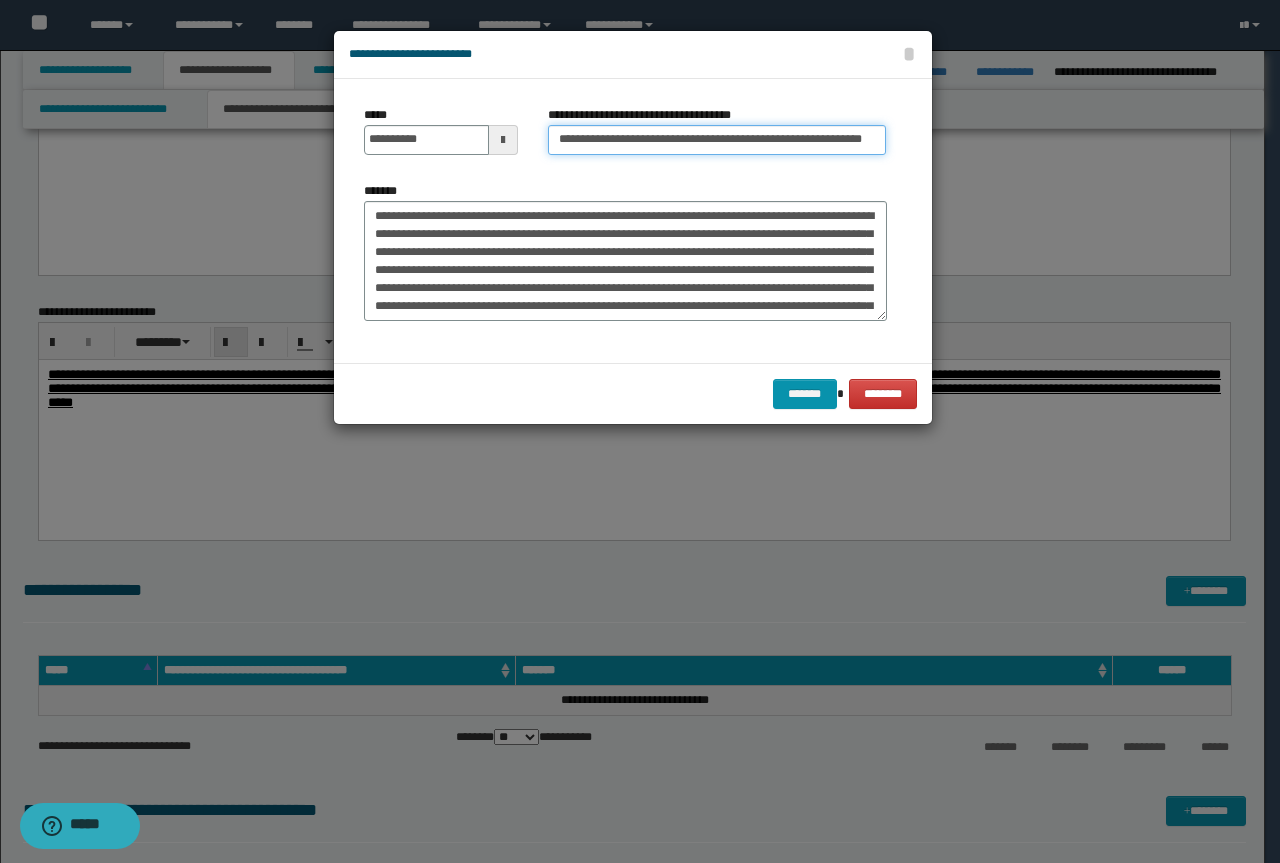 scroll, scrollTop: 0, scrollLeft: 0, axis: both 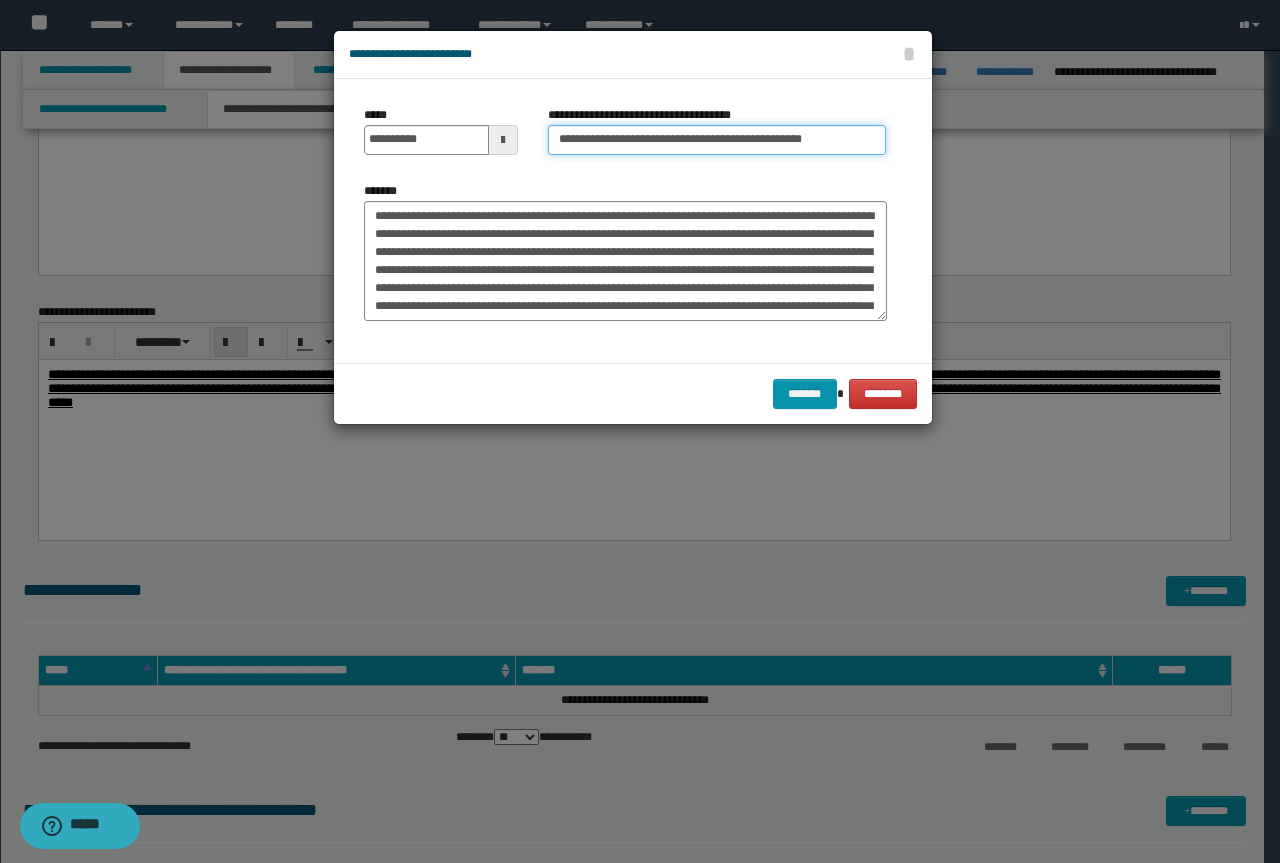 click on "**********" at bounding box center (717, 140) 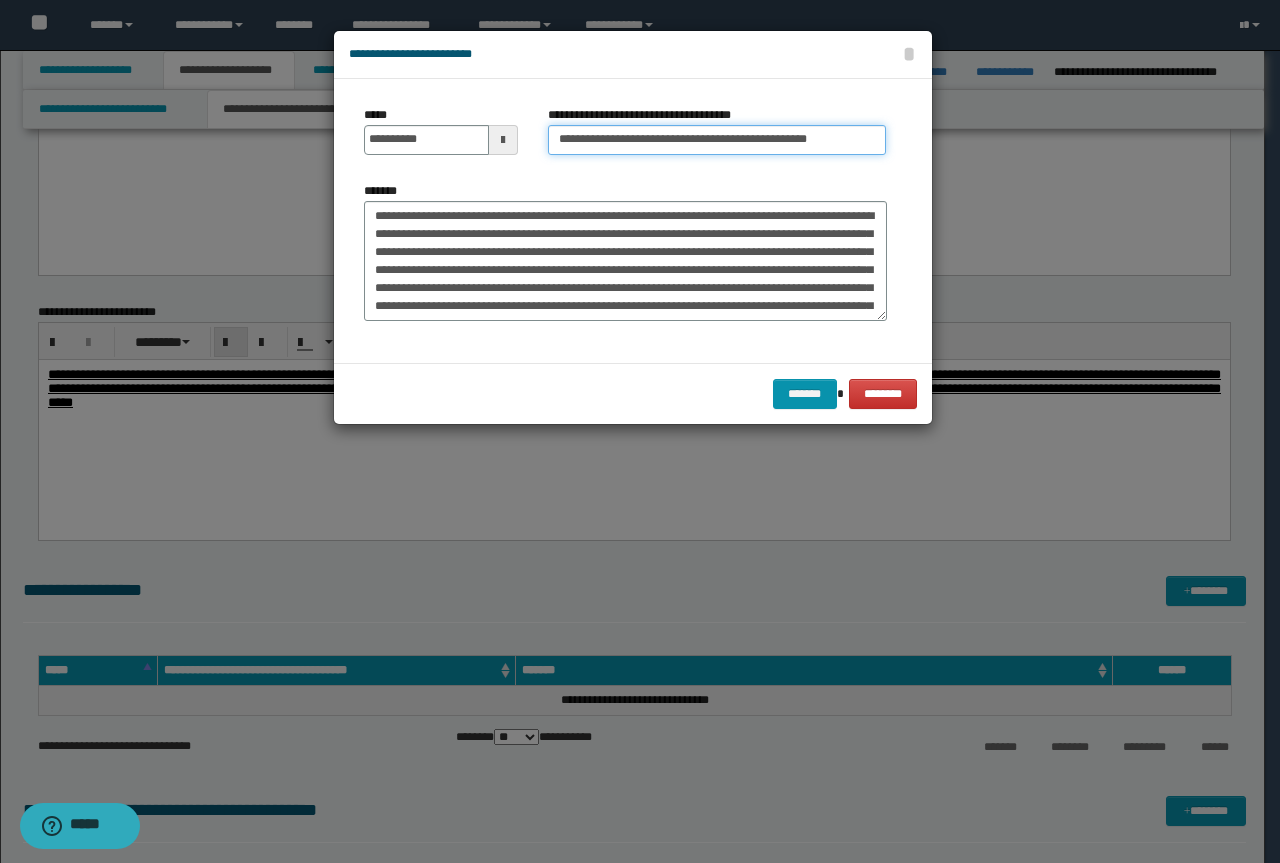 paste on "**********" 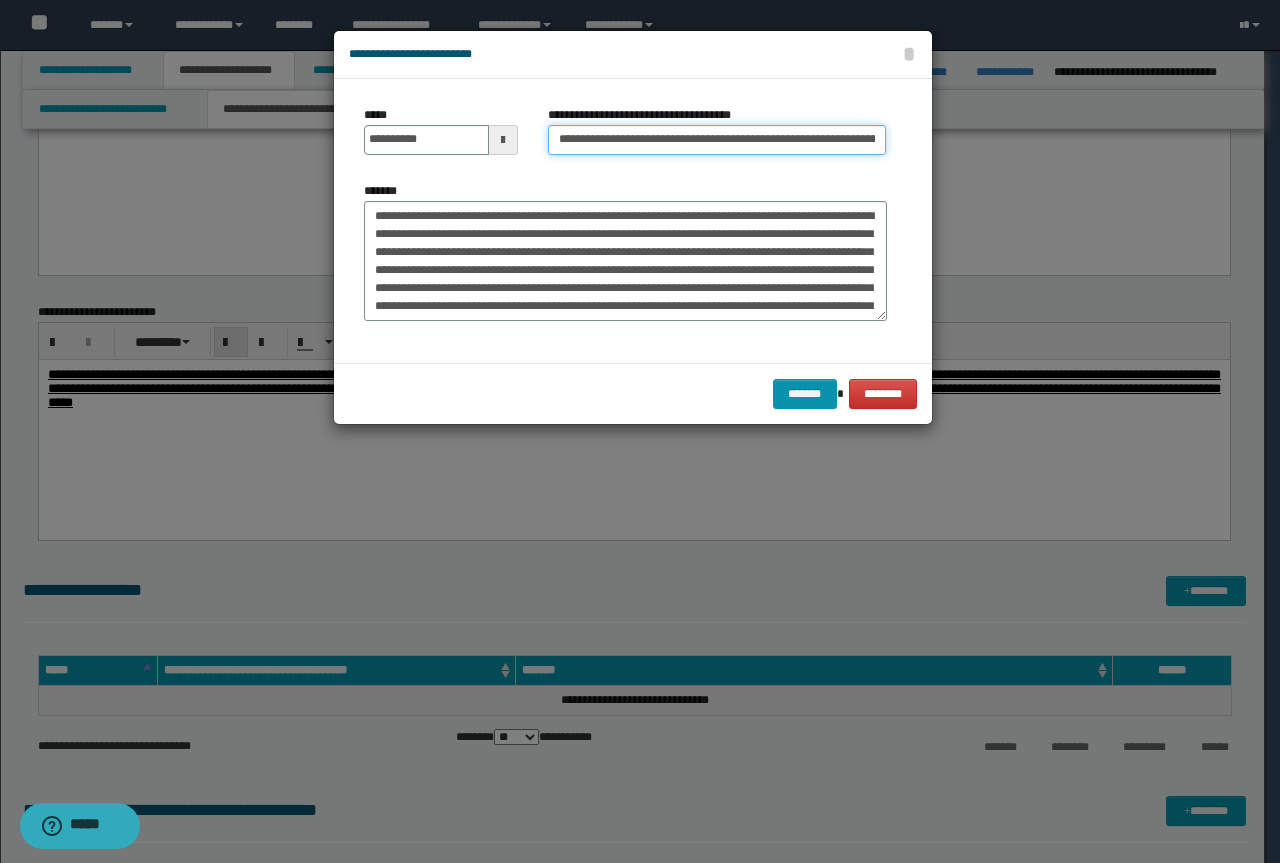 scroll, scrollTop: 0, scrollLeft: 98, axis: horizontal 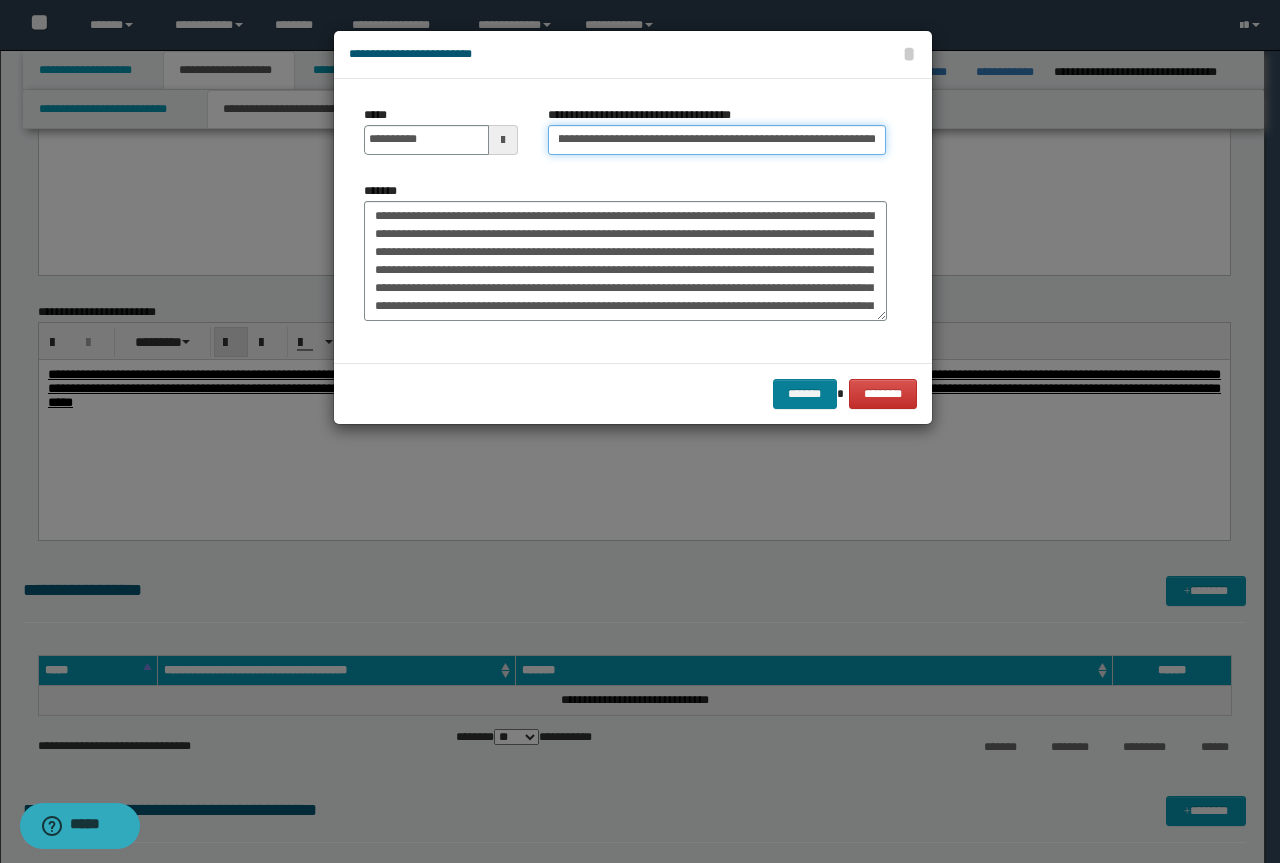 type on "**********" 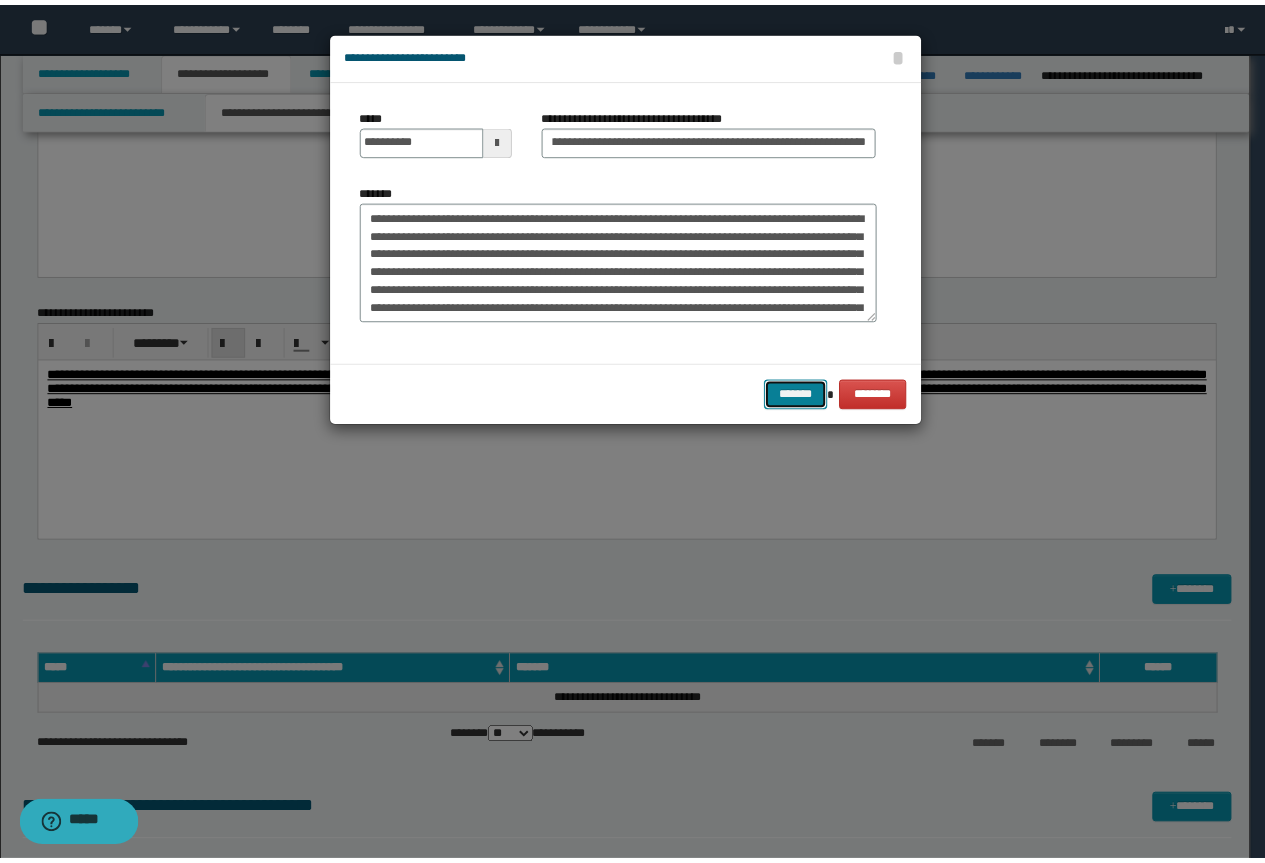 scroll, scrollTop: 0, scrollLeft: 0, axis: both 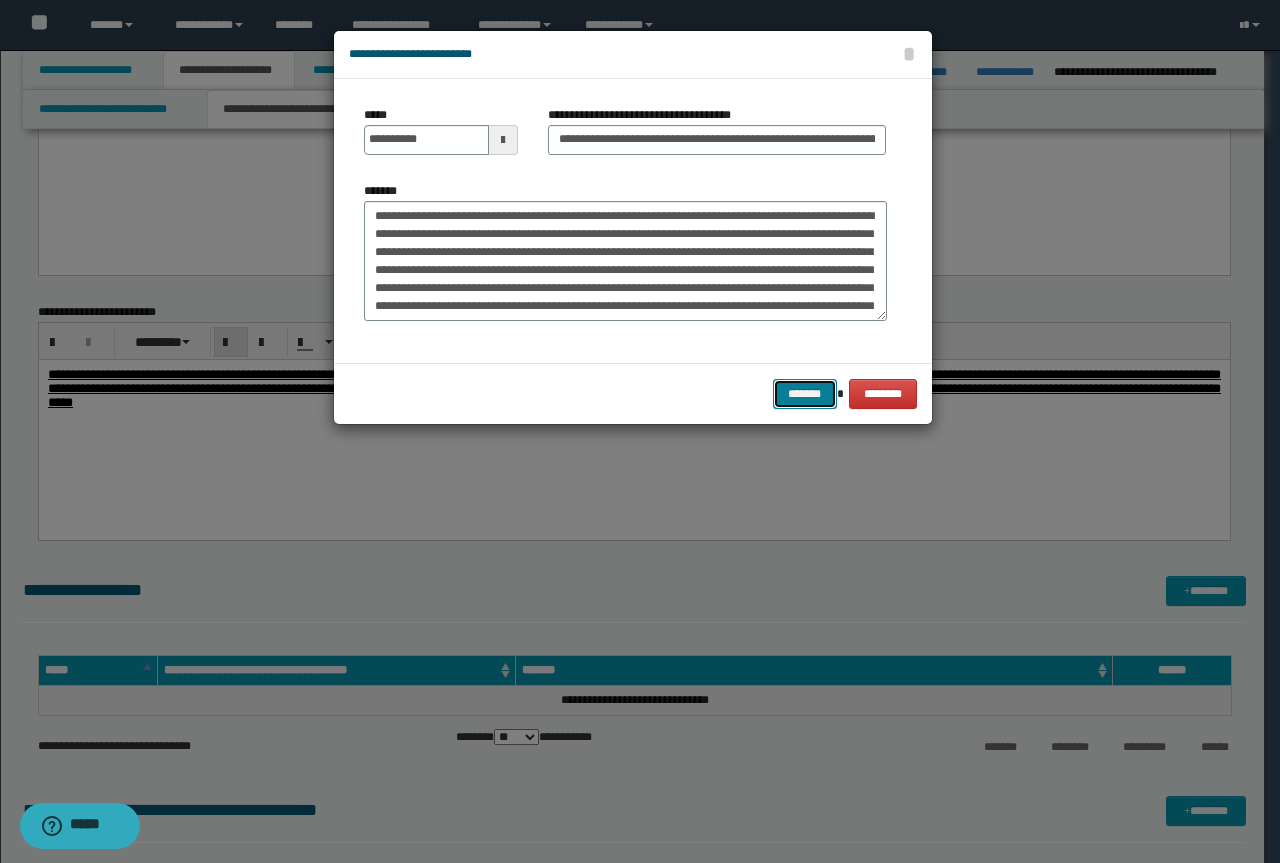 click on "*******" at bounding box center (805, 394) 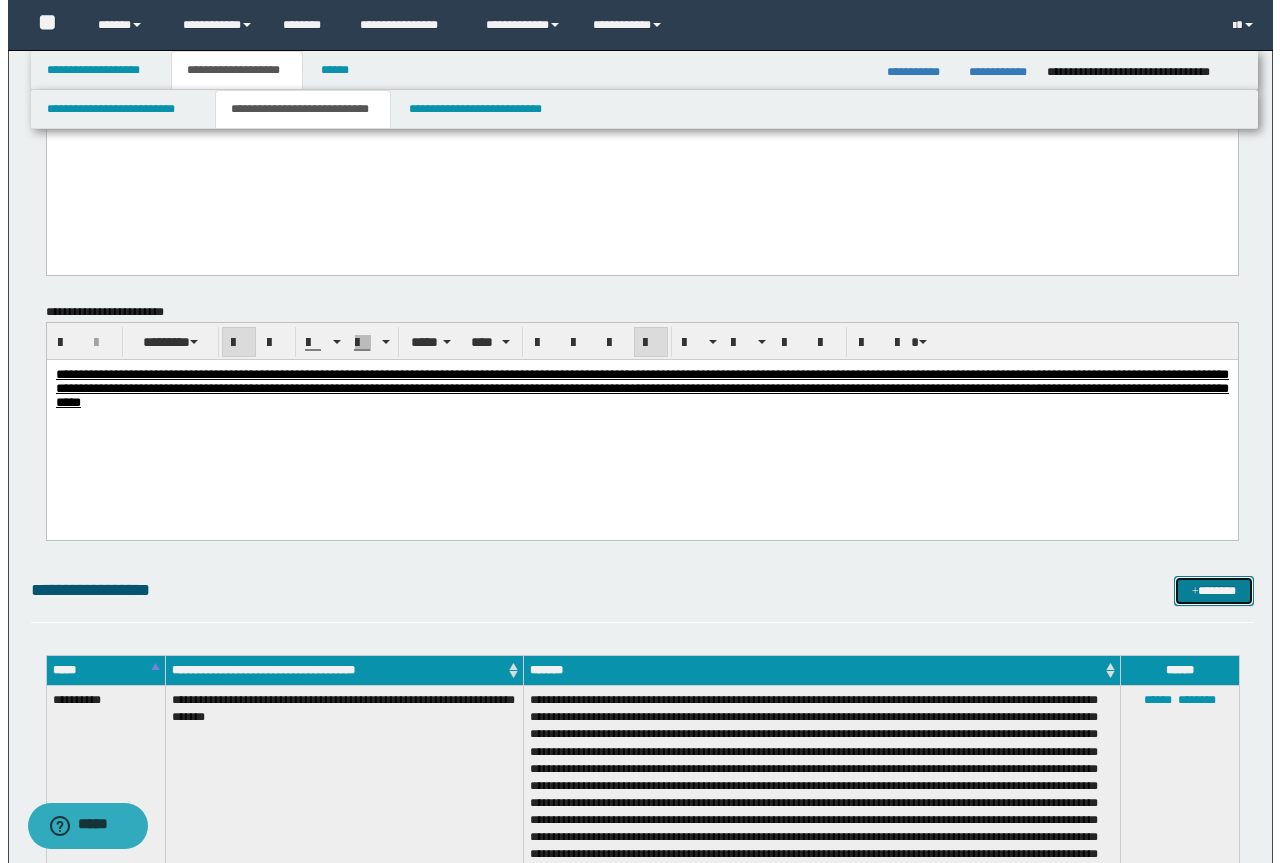 scroll, scrollTop: 1400, scrollLeft: 0, axis: vertical 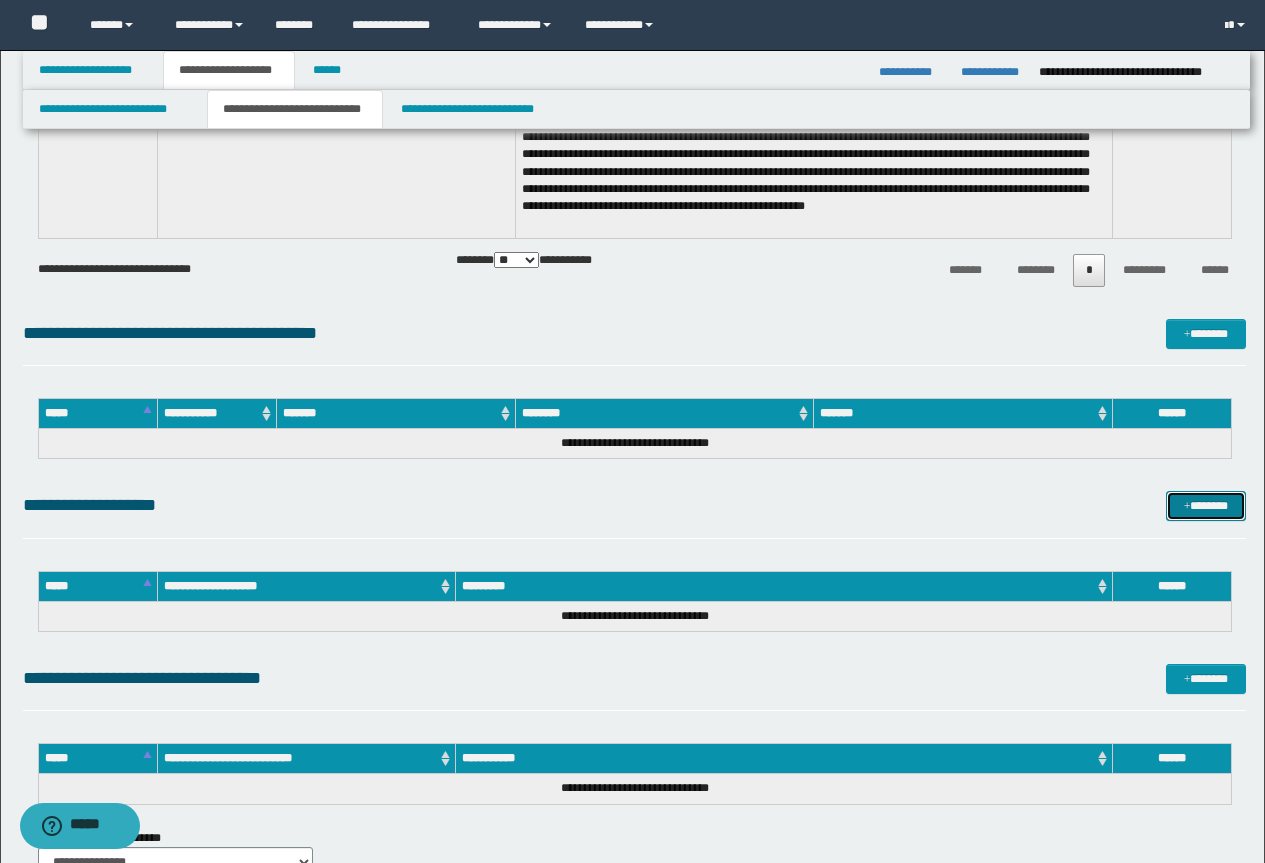 click on "*******" at bounding box center [1206, 506] 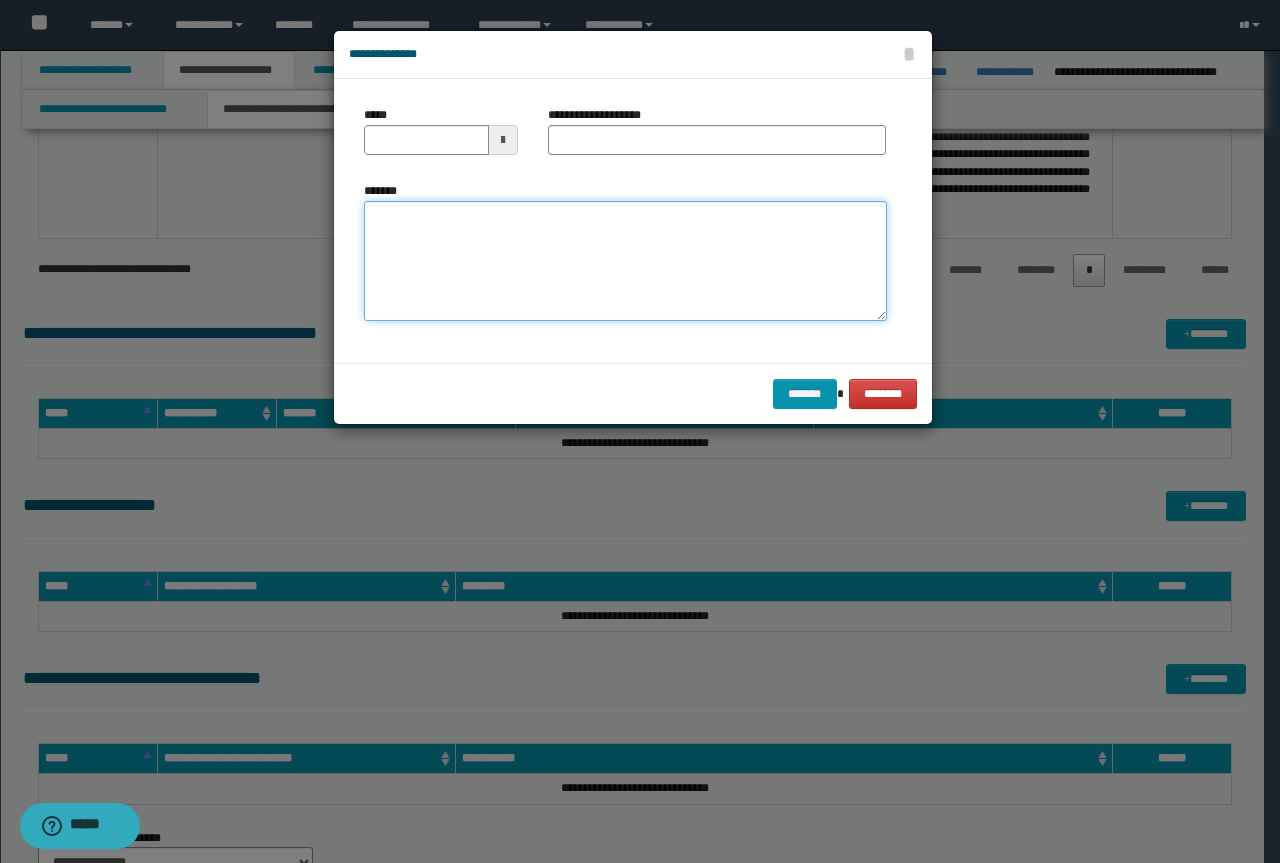 click on "*******" at bounding box center (625, 261) 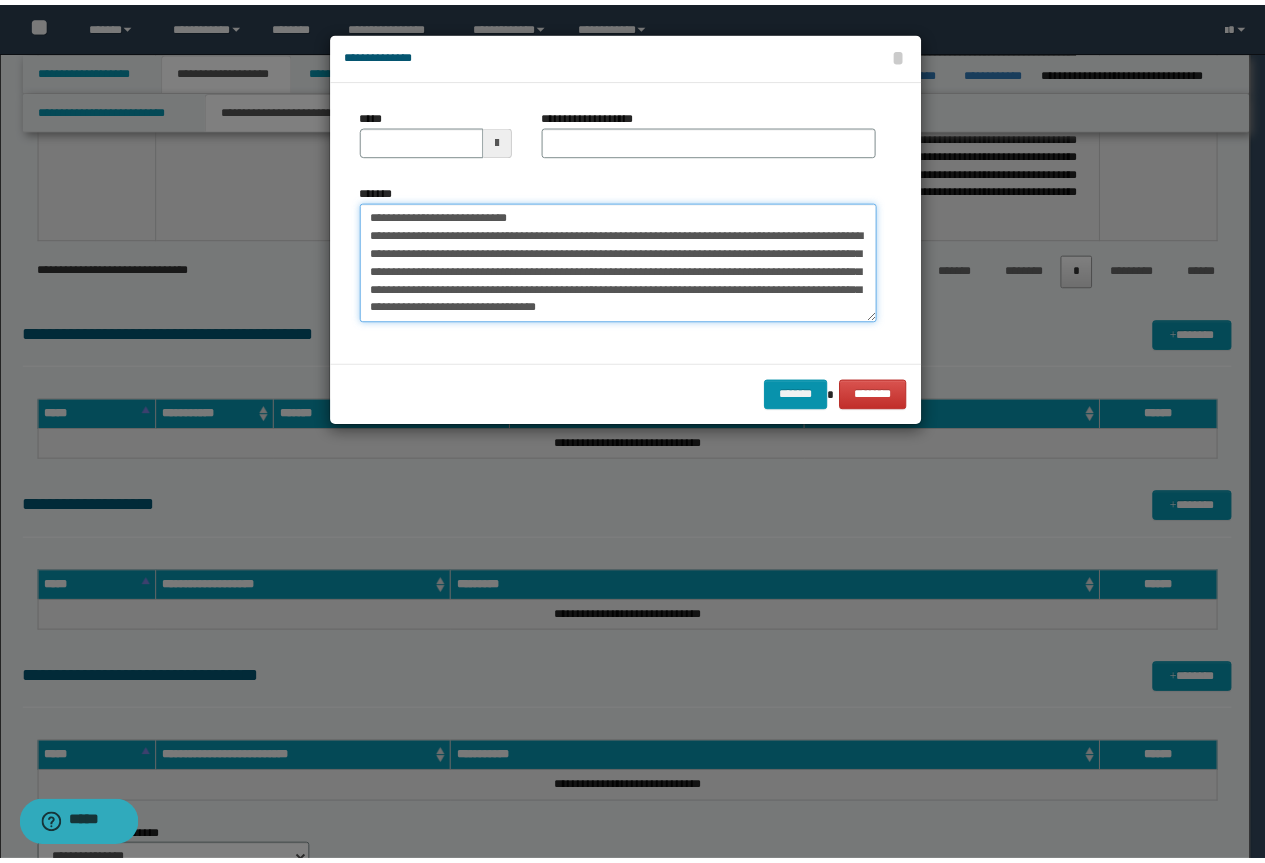 scroll, scrollTop: 0, scrollLeft: 0, axis: both 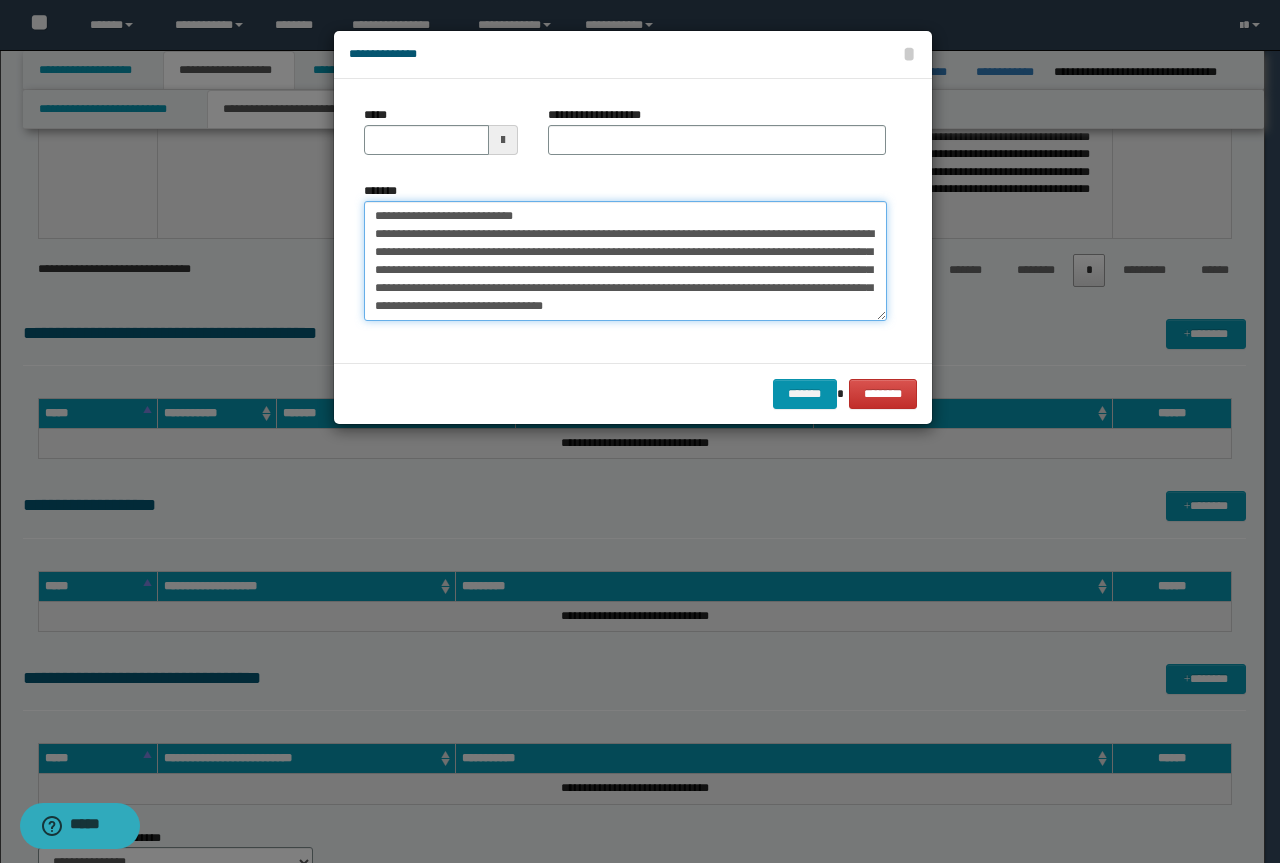 drag, startPoint x: 539, startPoint y: 216, endPoint x: 279, endPoint y: 211, distance: 260.04807 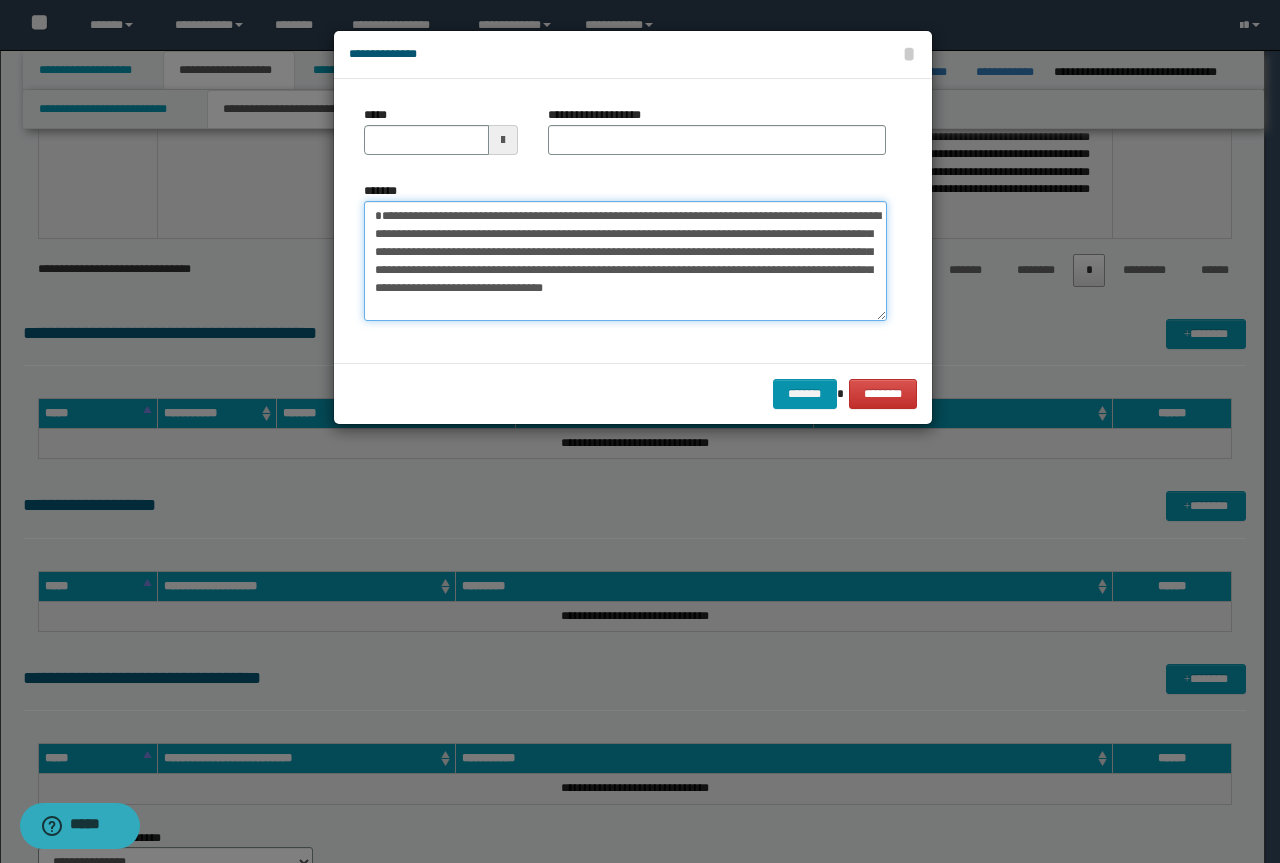 type on "**********" 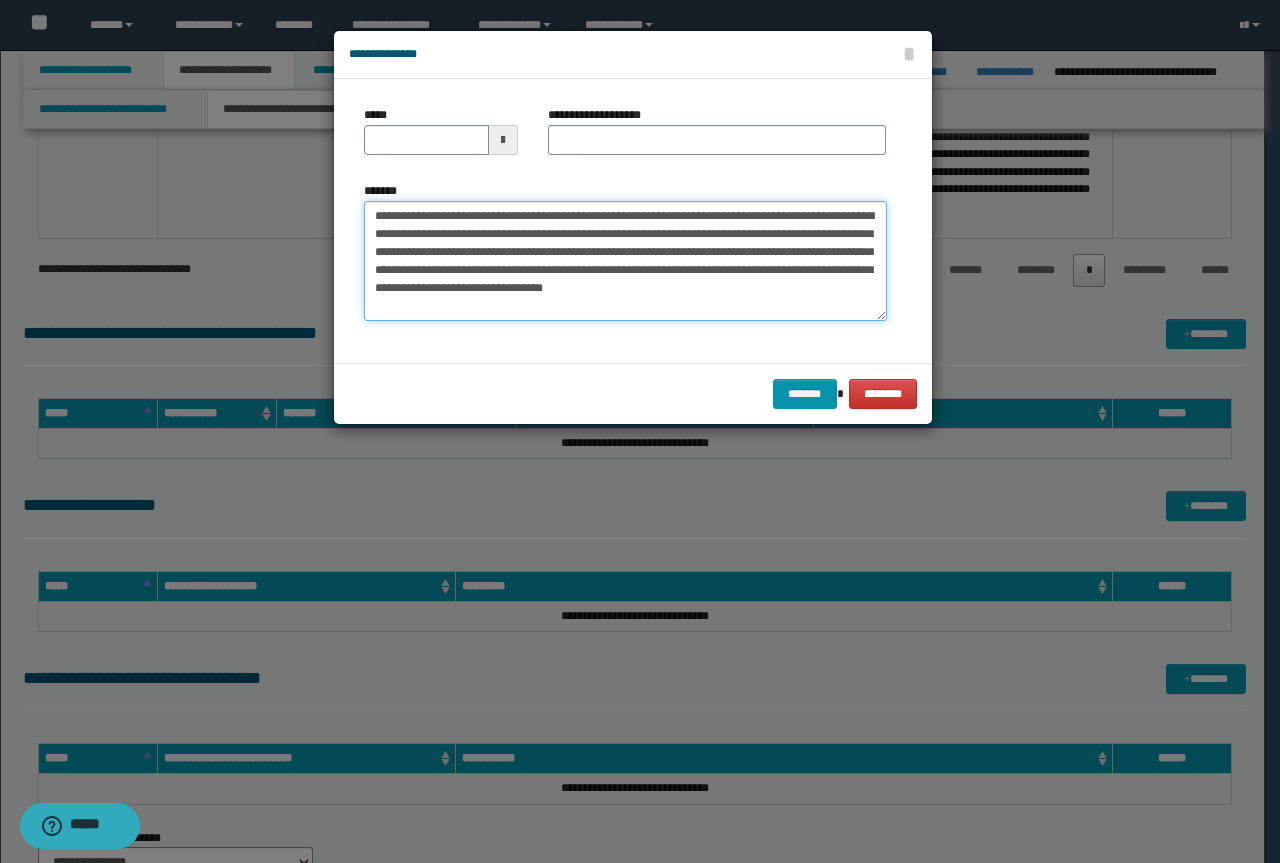 type 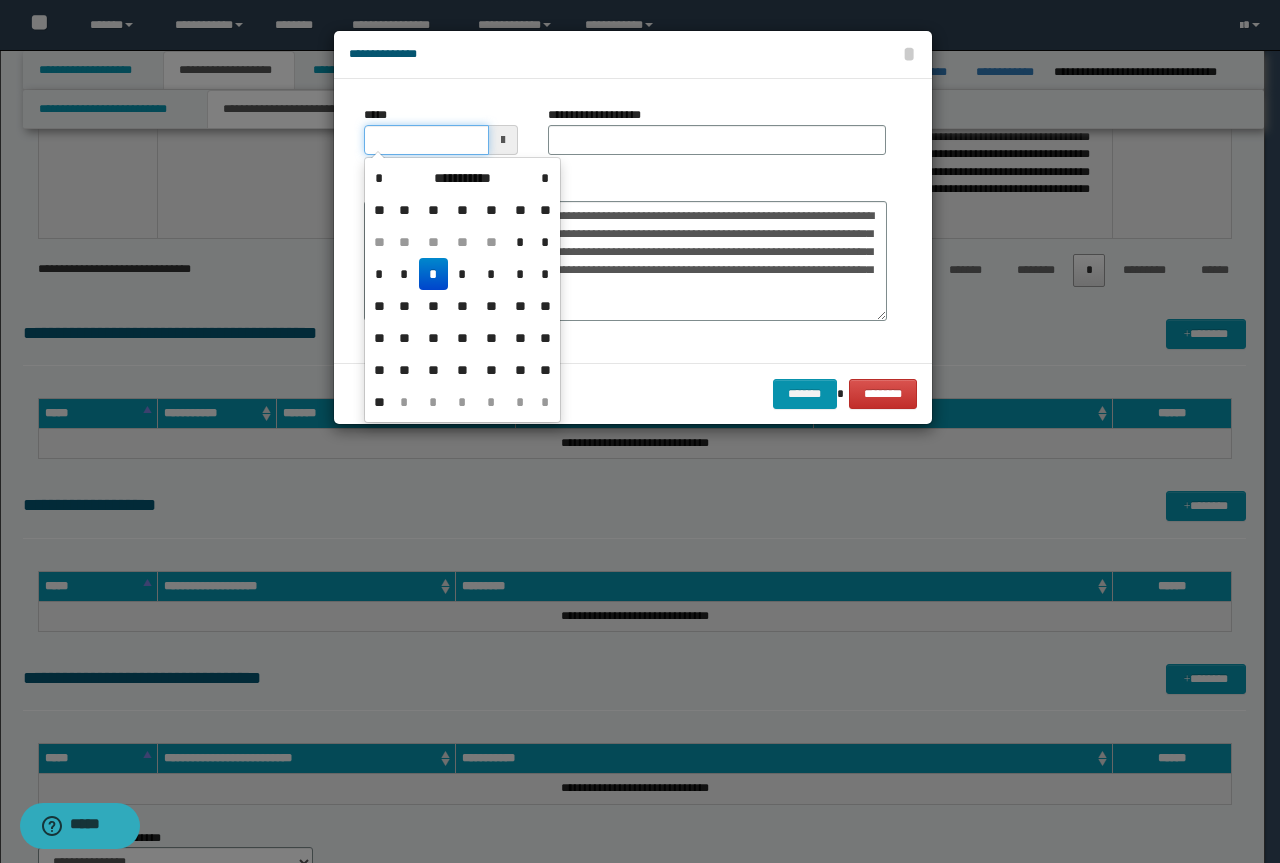 click on "*****" at bounding box center [426, 140] 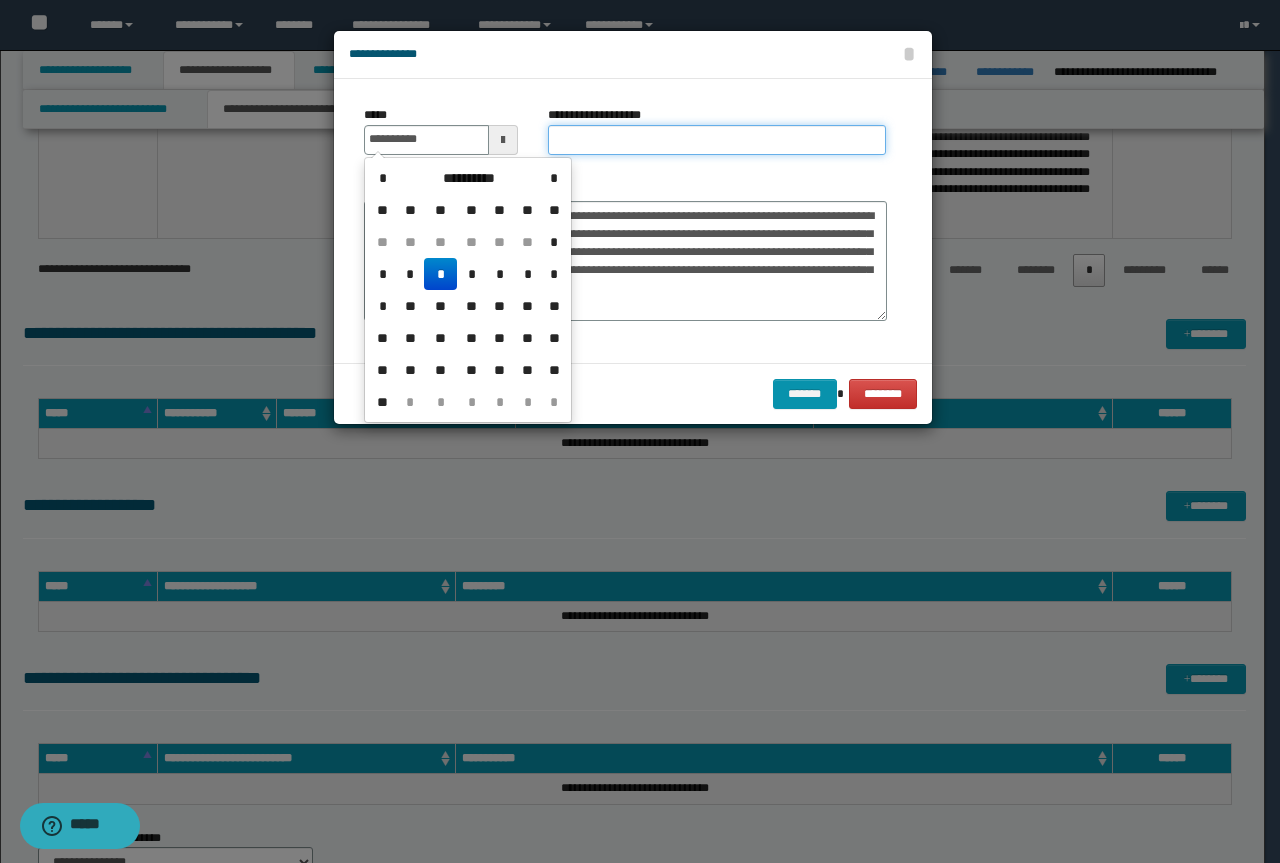 type on "**********" 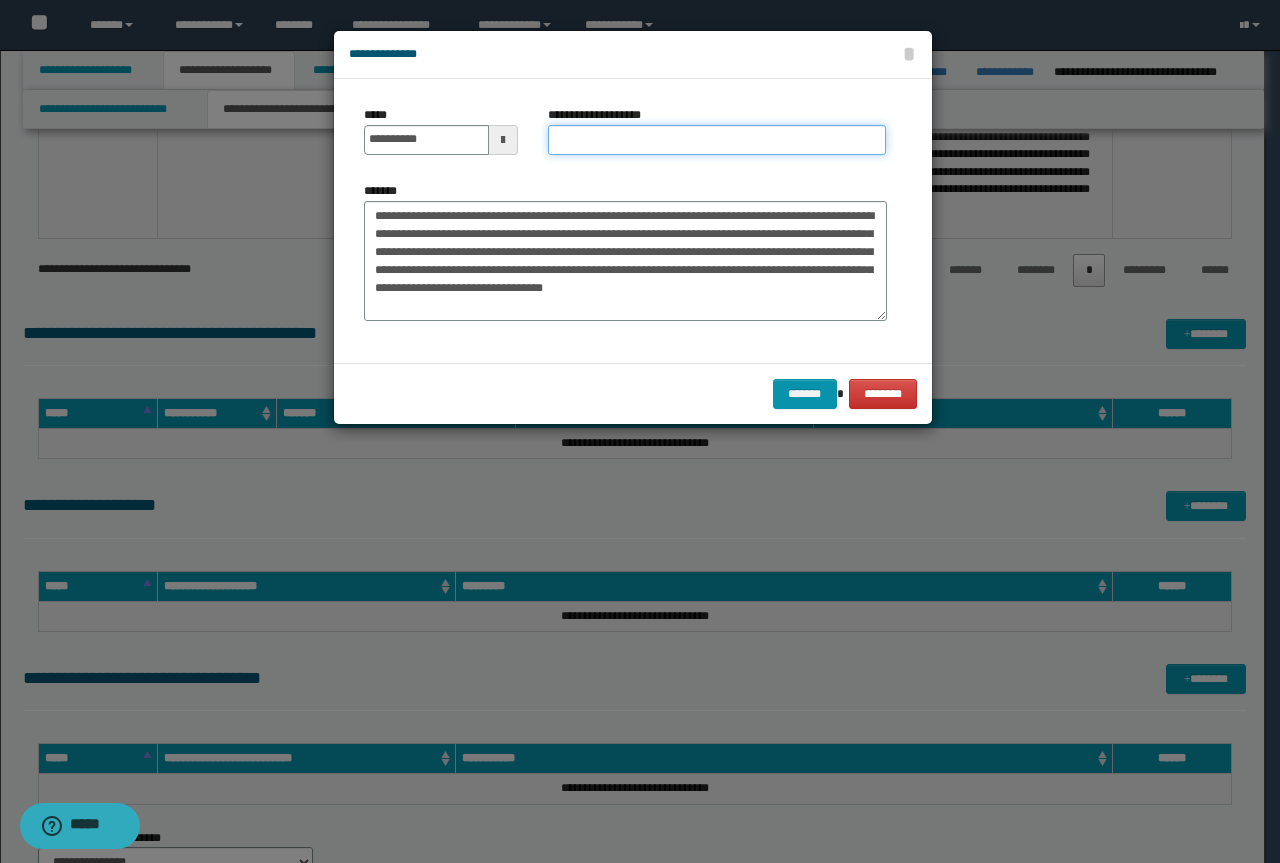 paste on "**********" 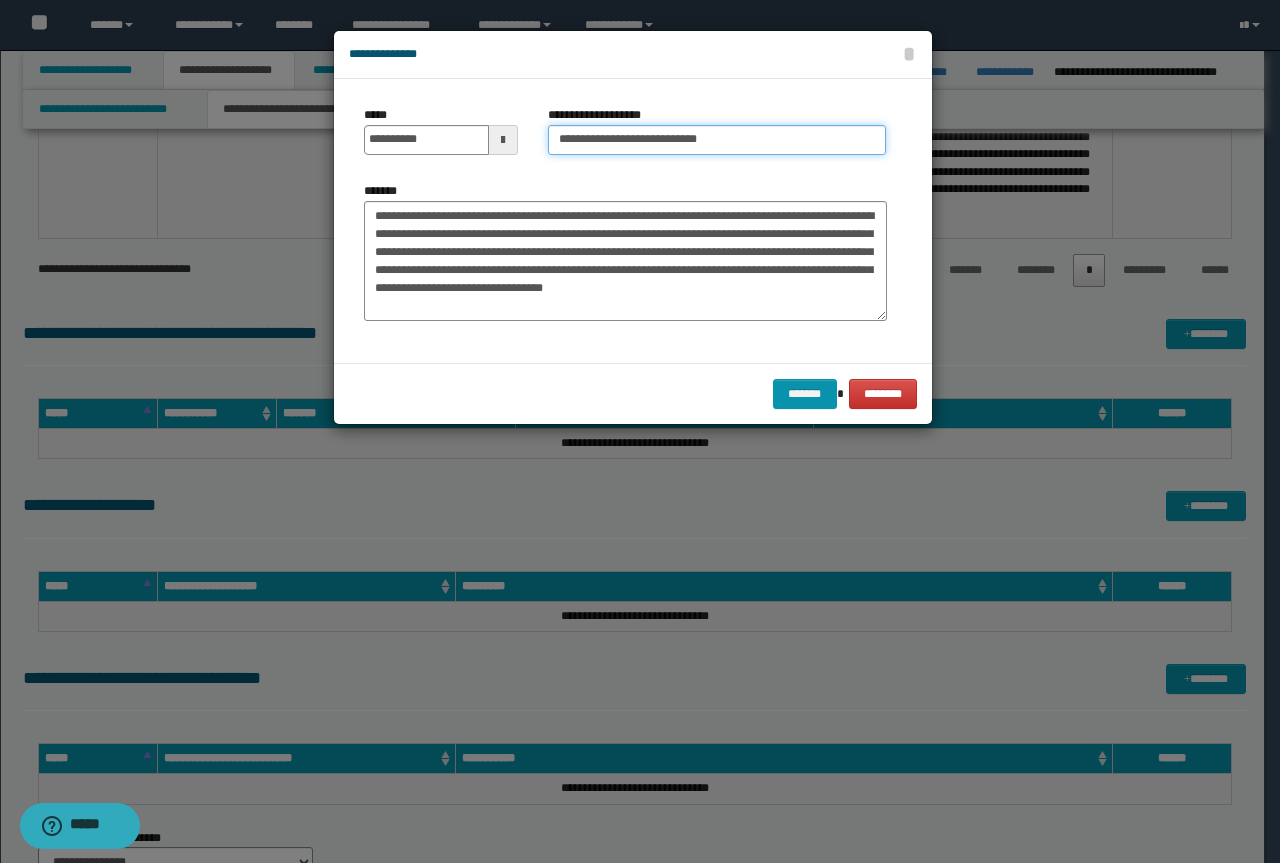 drag, startPoint x: 626, startPoint y: 138, endPoint x: 32, endPoint y: 100, distance: 595.21423 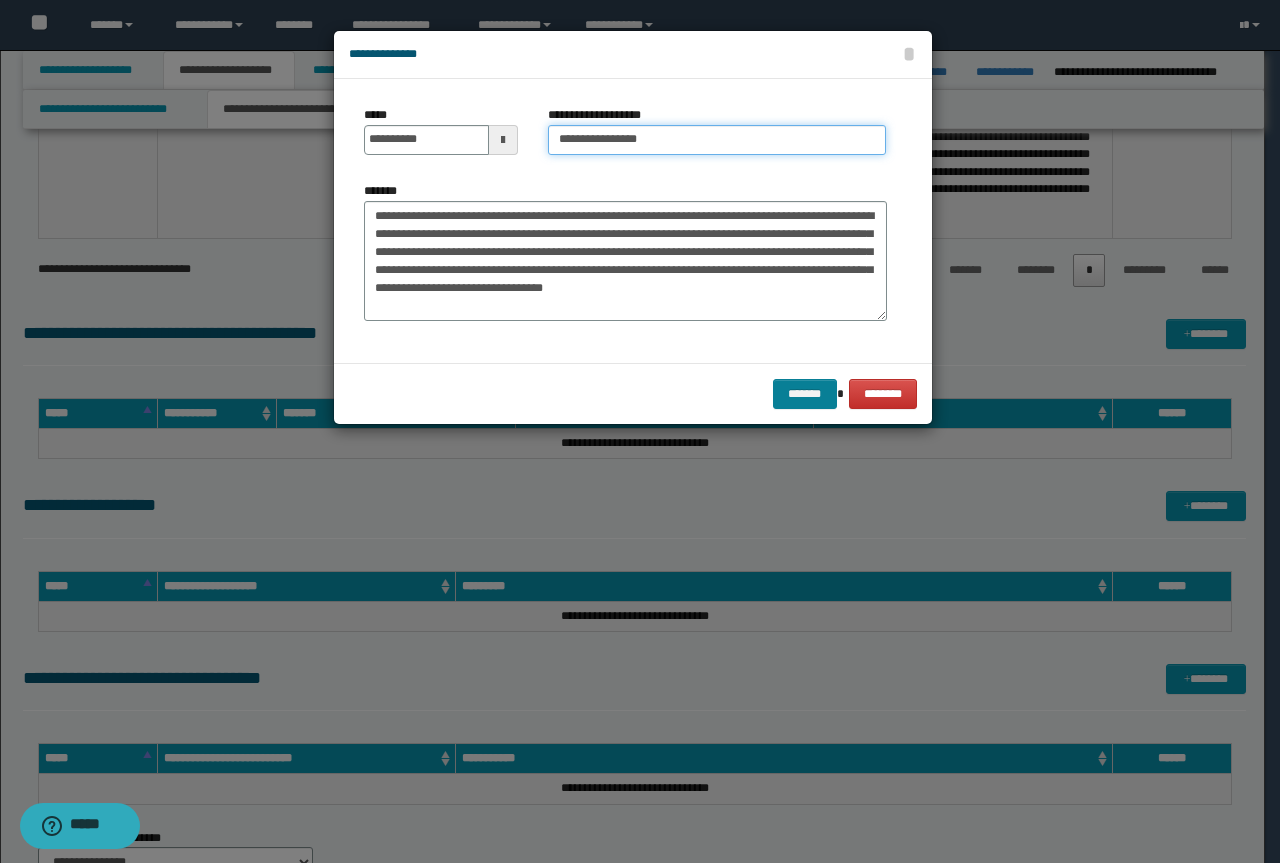 type on "**********" 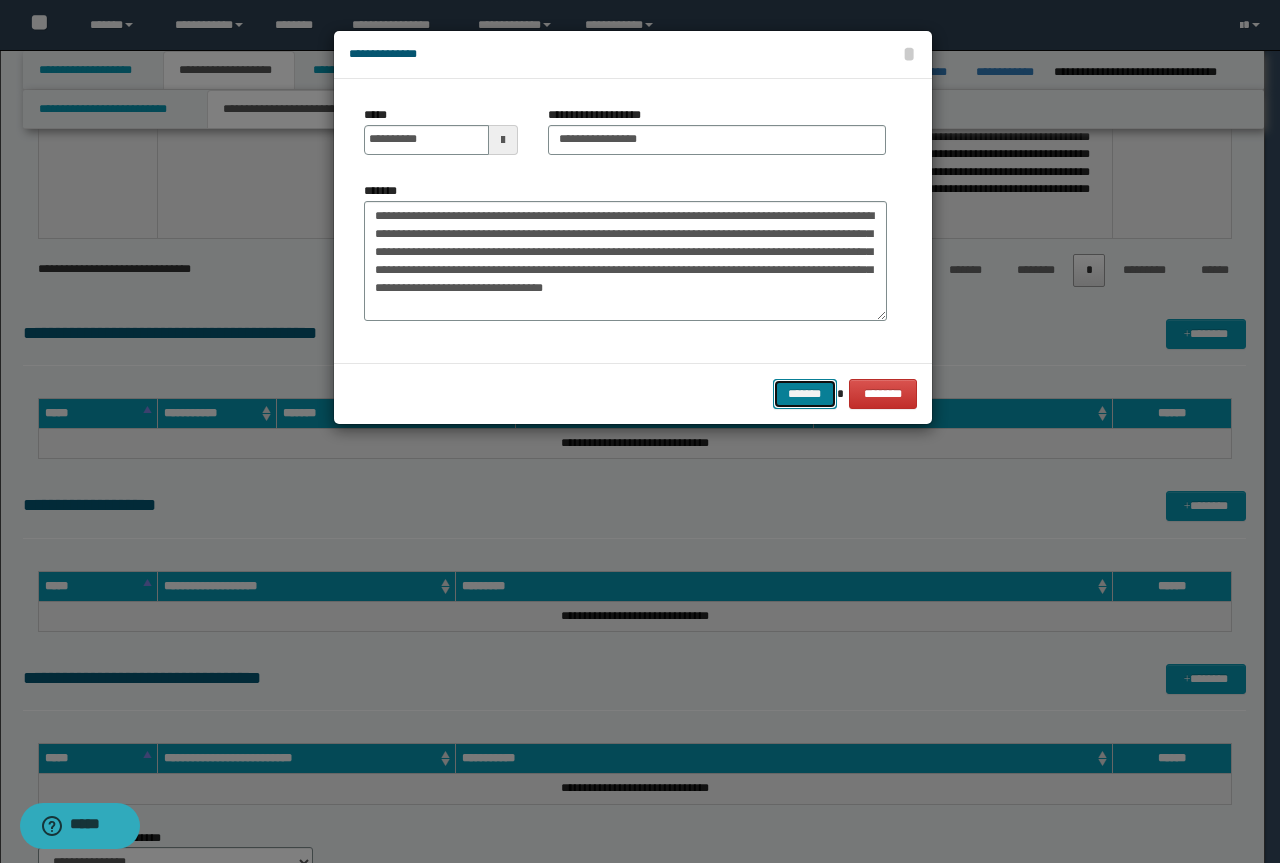 click on "*******" at bounding box center [805, 394] 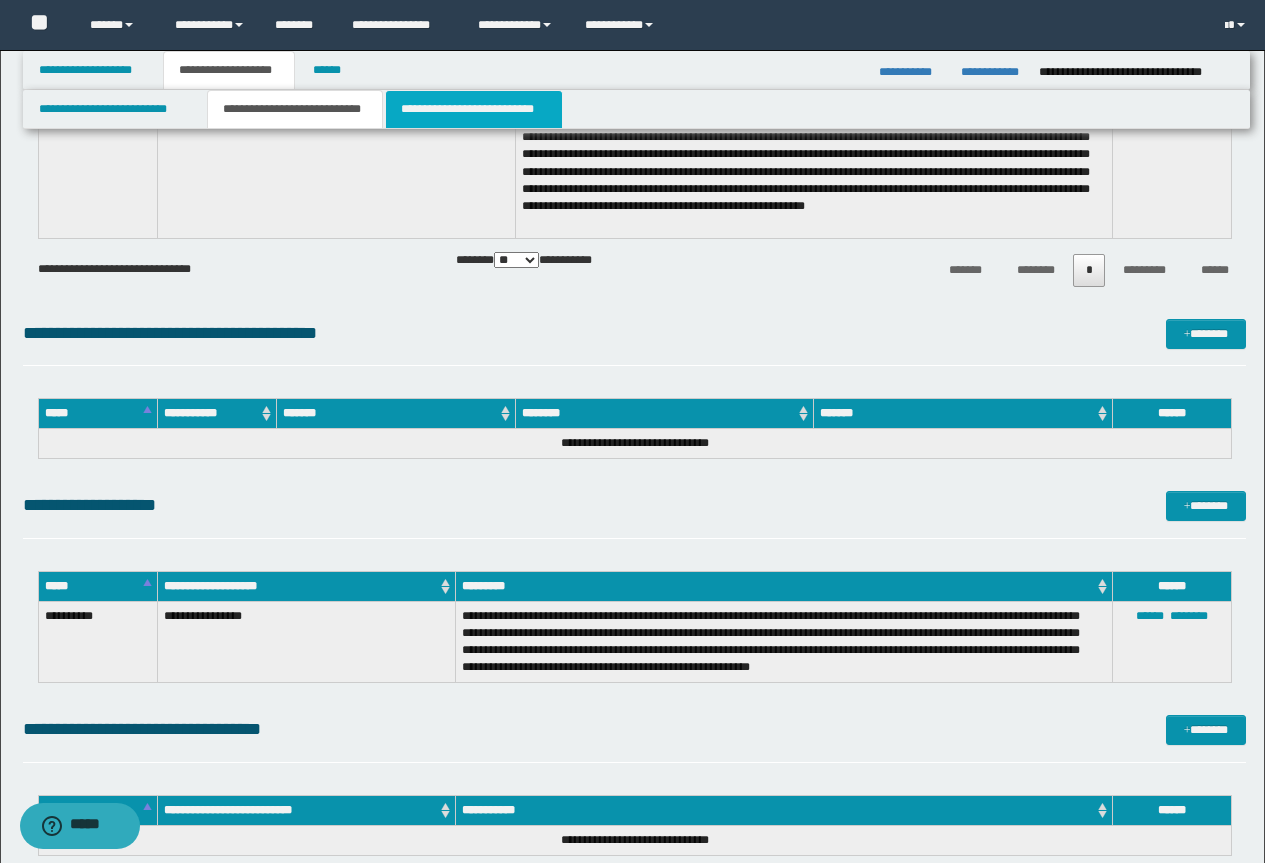 click on "**********" at bounding box center (474, 109) 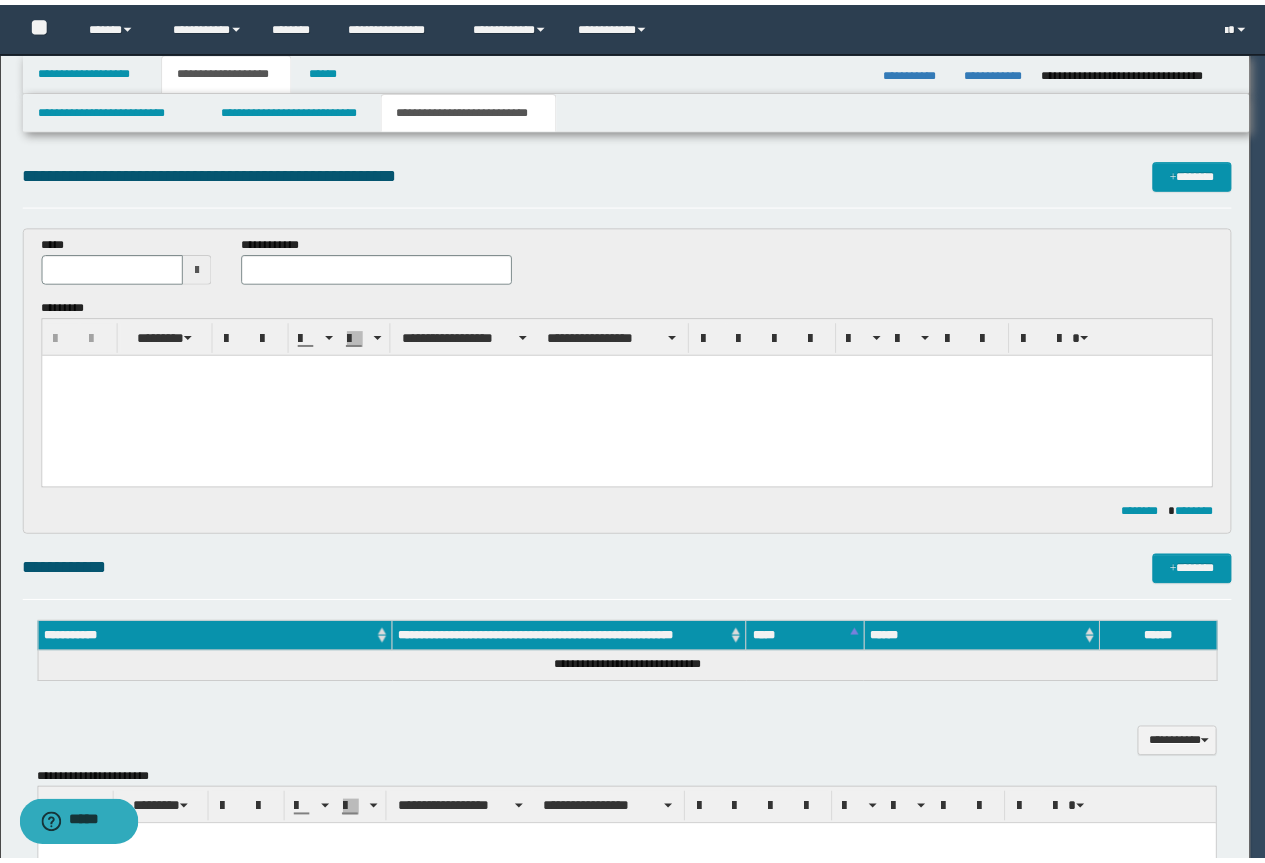 scroll, scrollTop: 0, scrollLeft: 0, axis: both 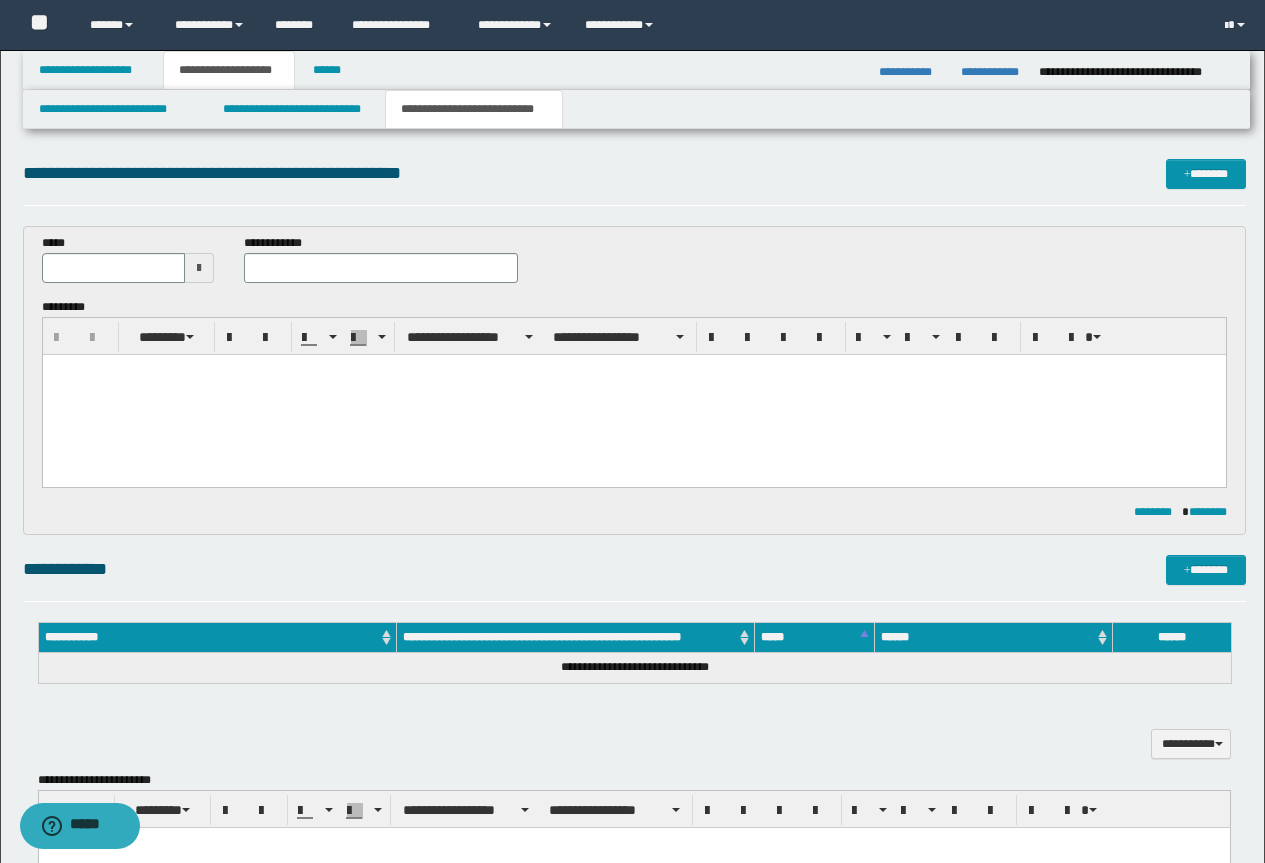 click at bounding box center [633, 395] 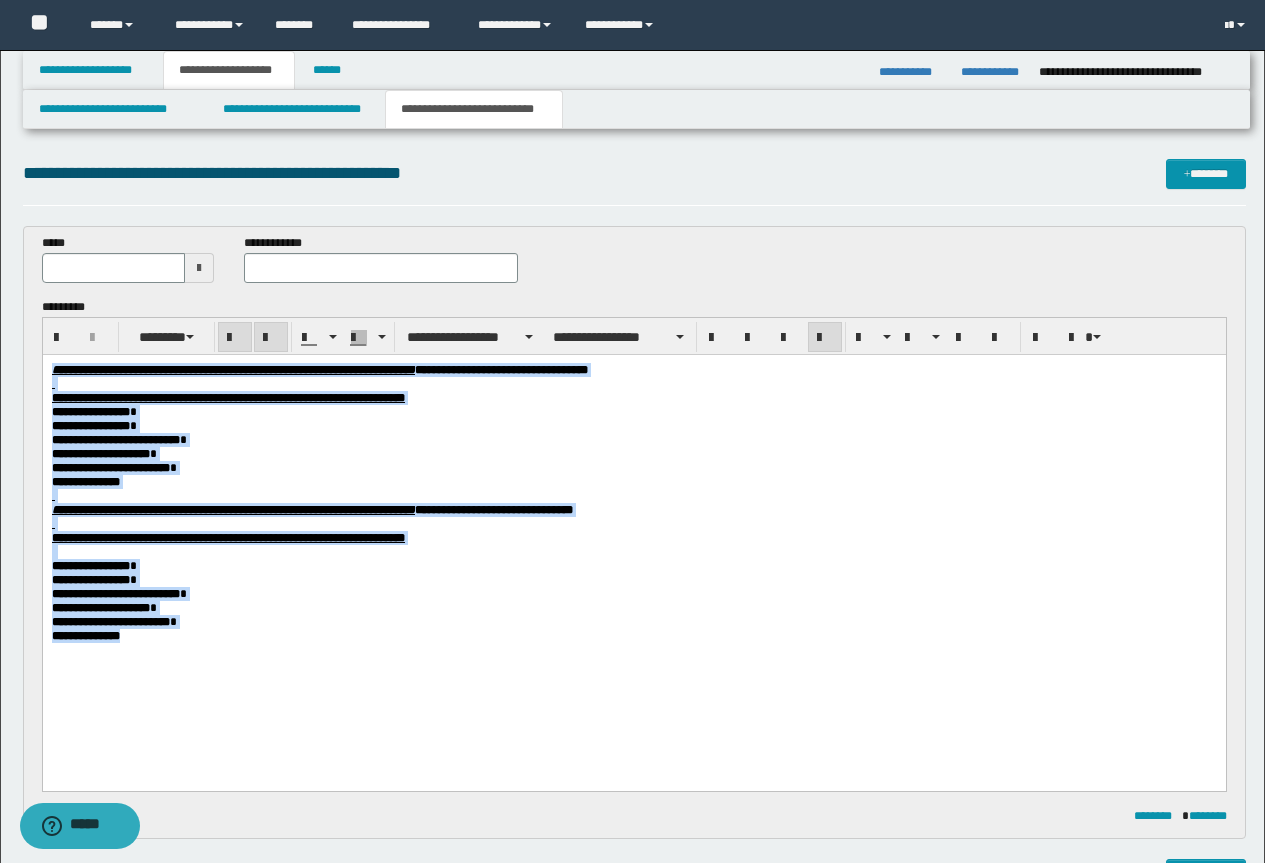 drag, startPoint x: 137, startPoint y: 681, endPoint x: 10, endPoint y: 316, distance: 386.46344 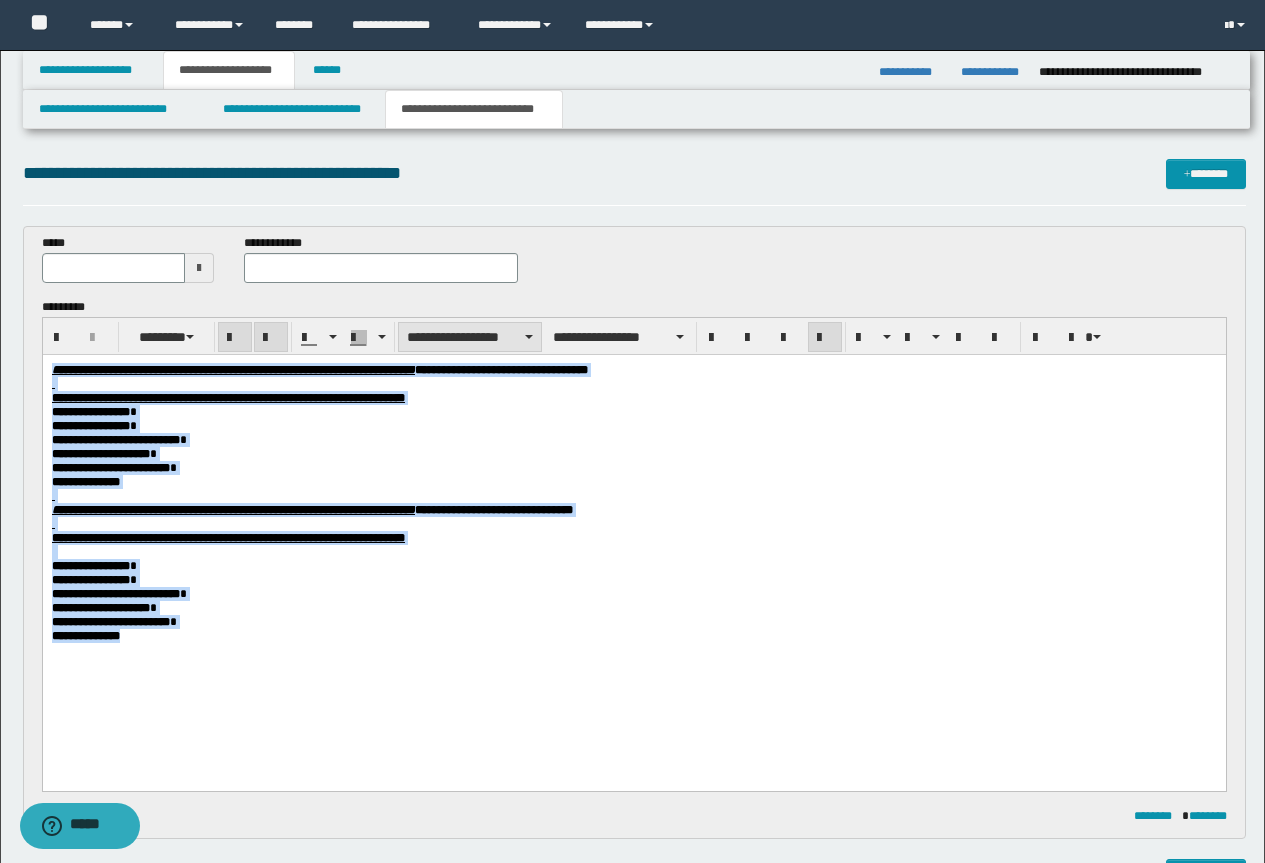 click on "**********" at bounding box center [470, 337] 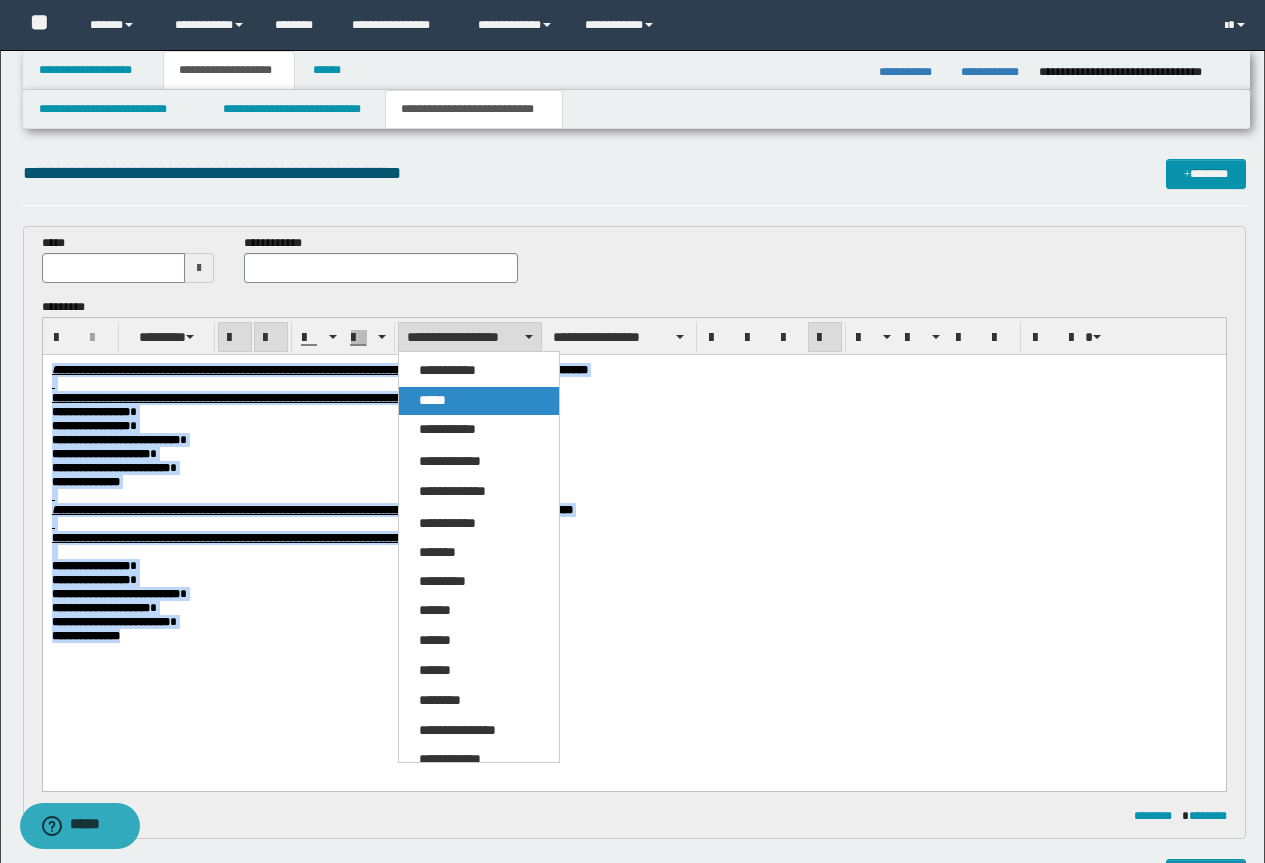click on "*****" at bounding box center [479, 401] 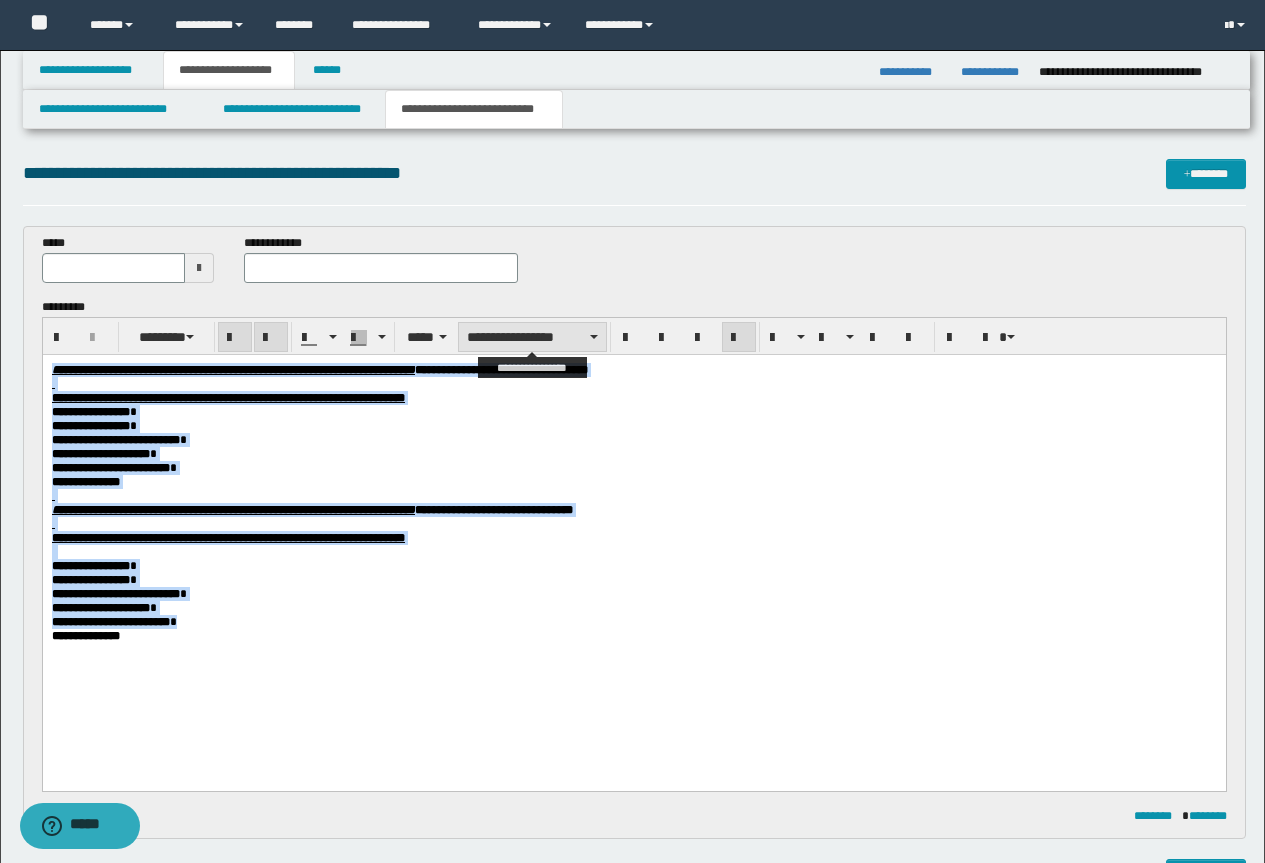 click on "**********" at bounding box center [532, 337] 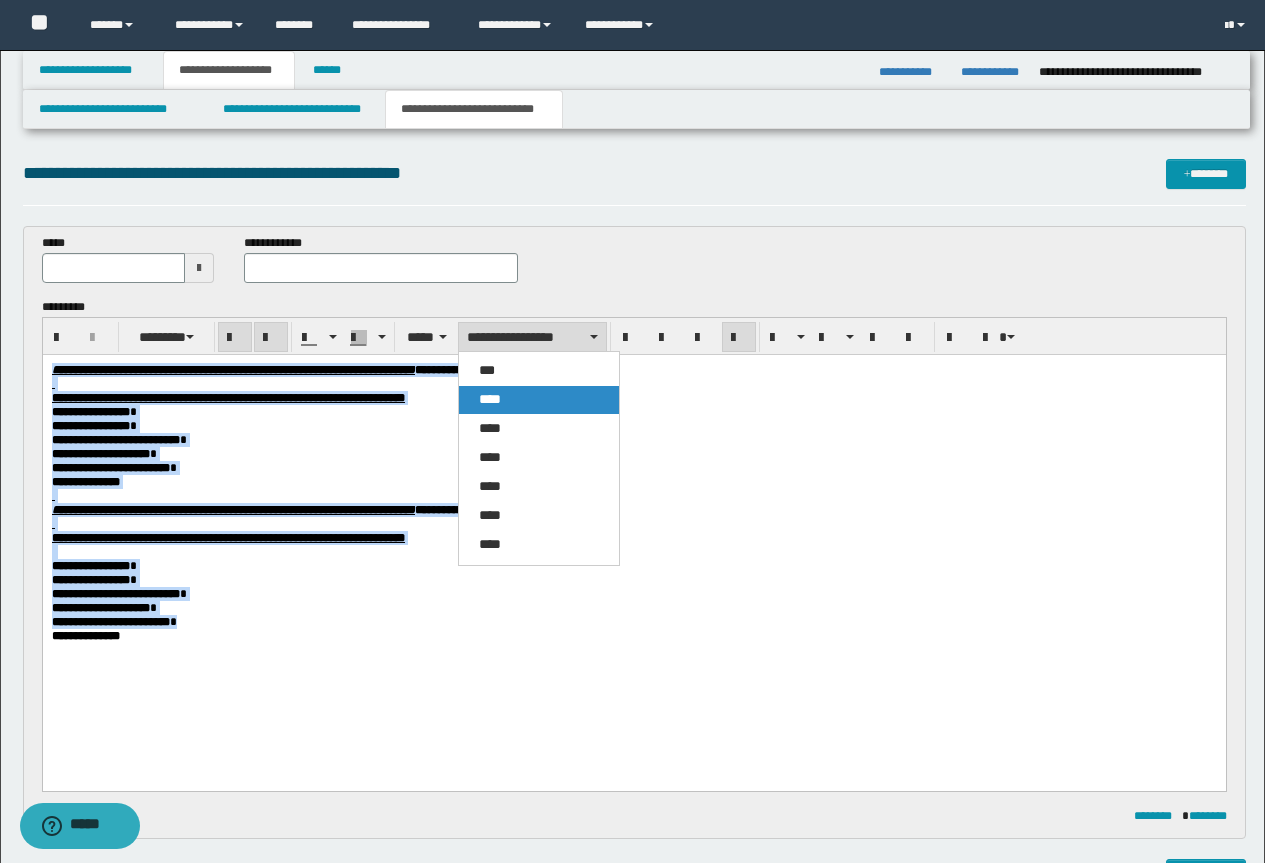 click on "****" at bounding box center [539, 400] 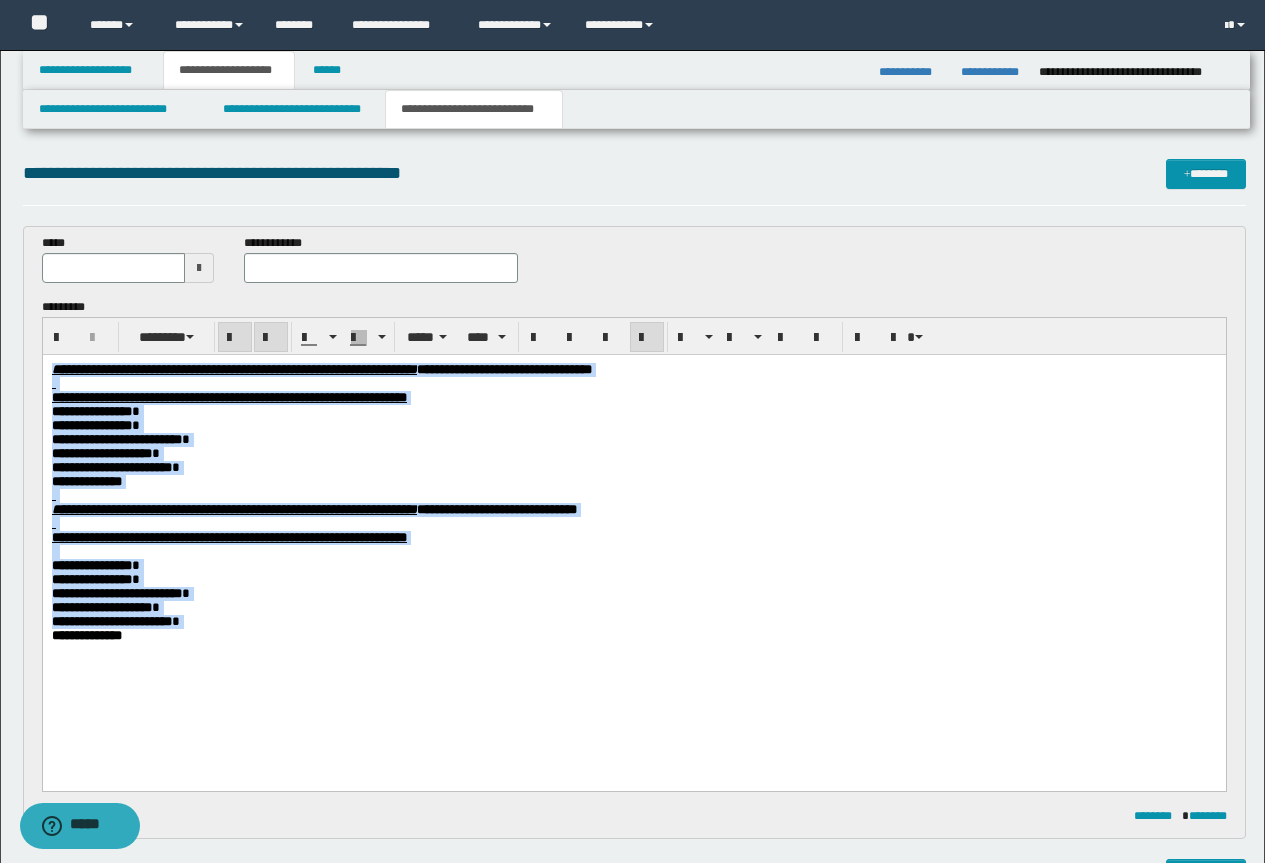 click on "**********" at bounding box center [633, 426] 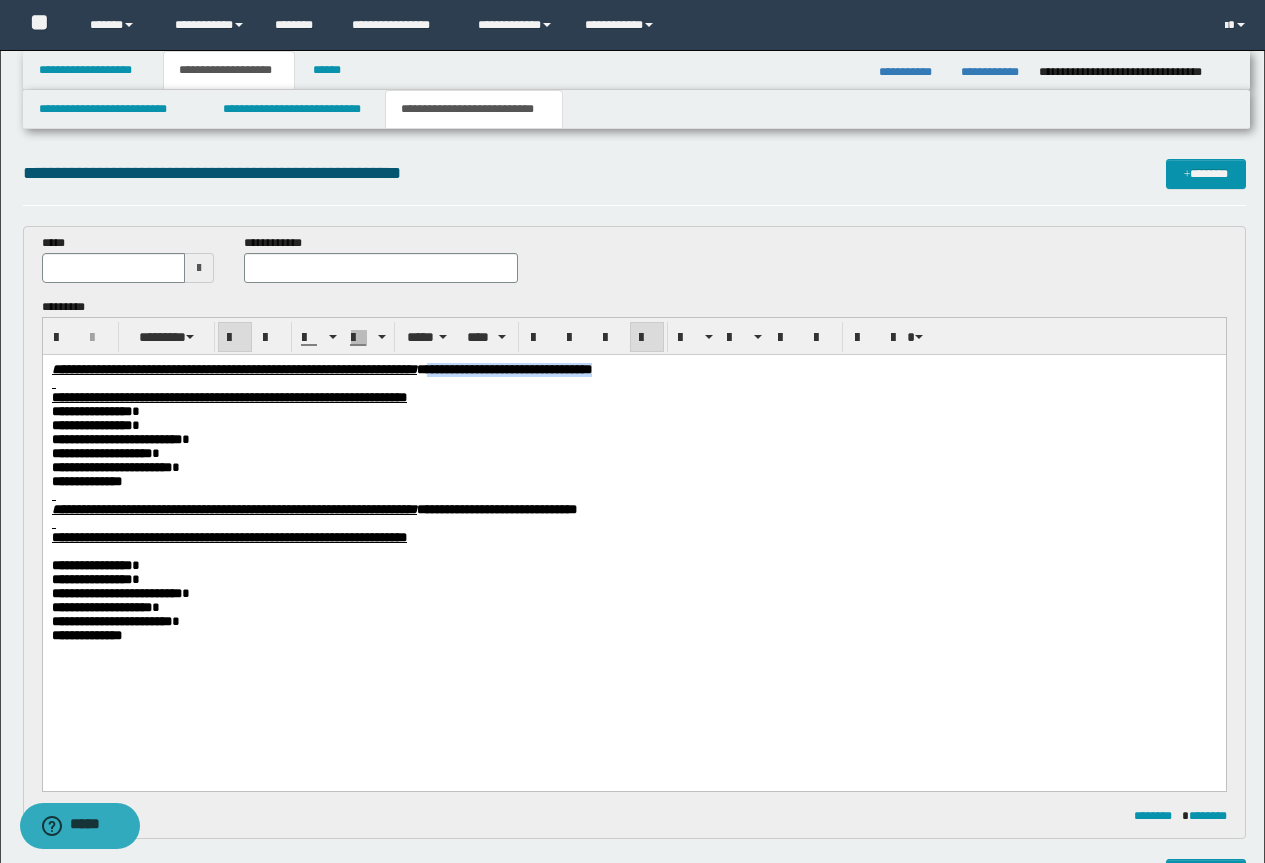 drag, startPoint x: 739, startPoint y: 370, endPoint x: 629, endPoint y: 361, distance: 110.36757 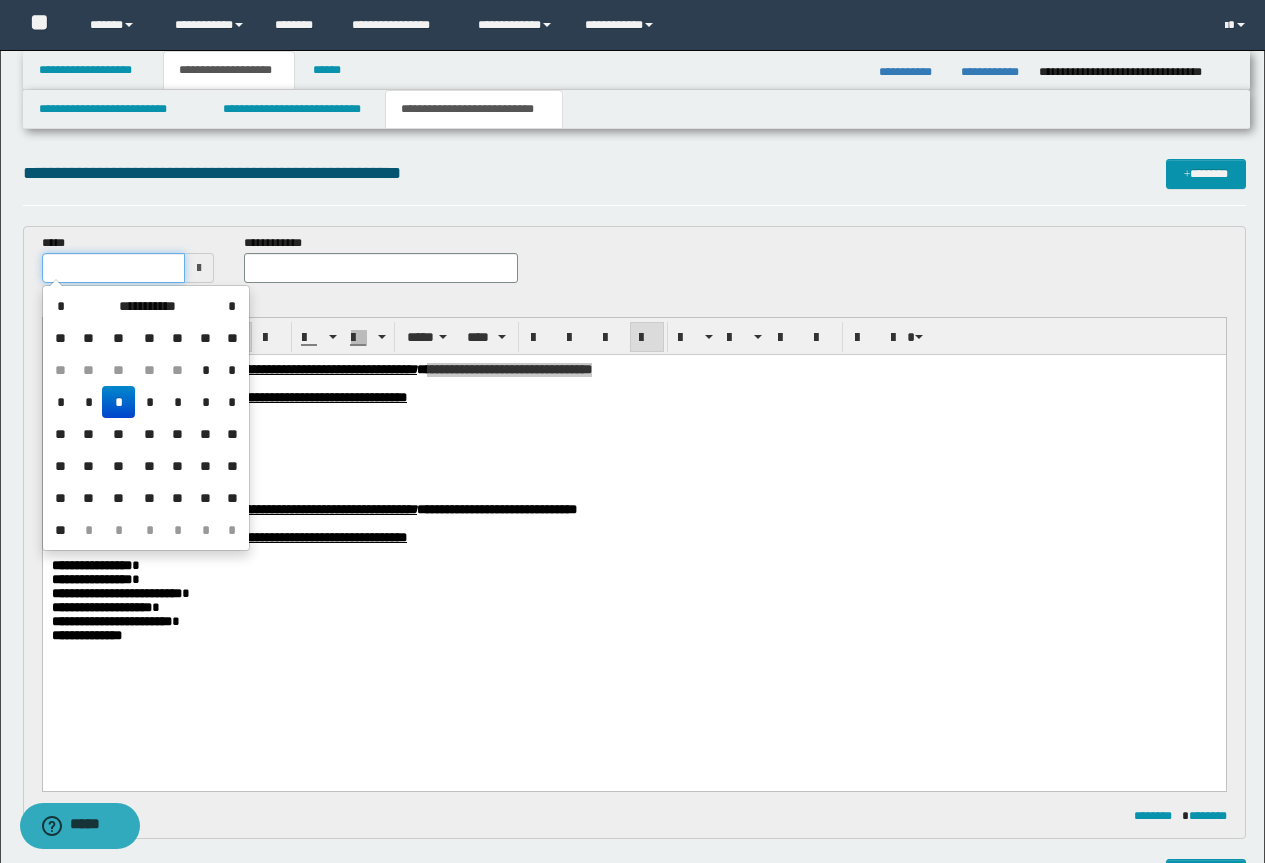 click at bounding box center [114, 268] 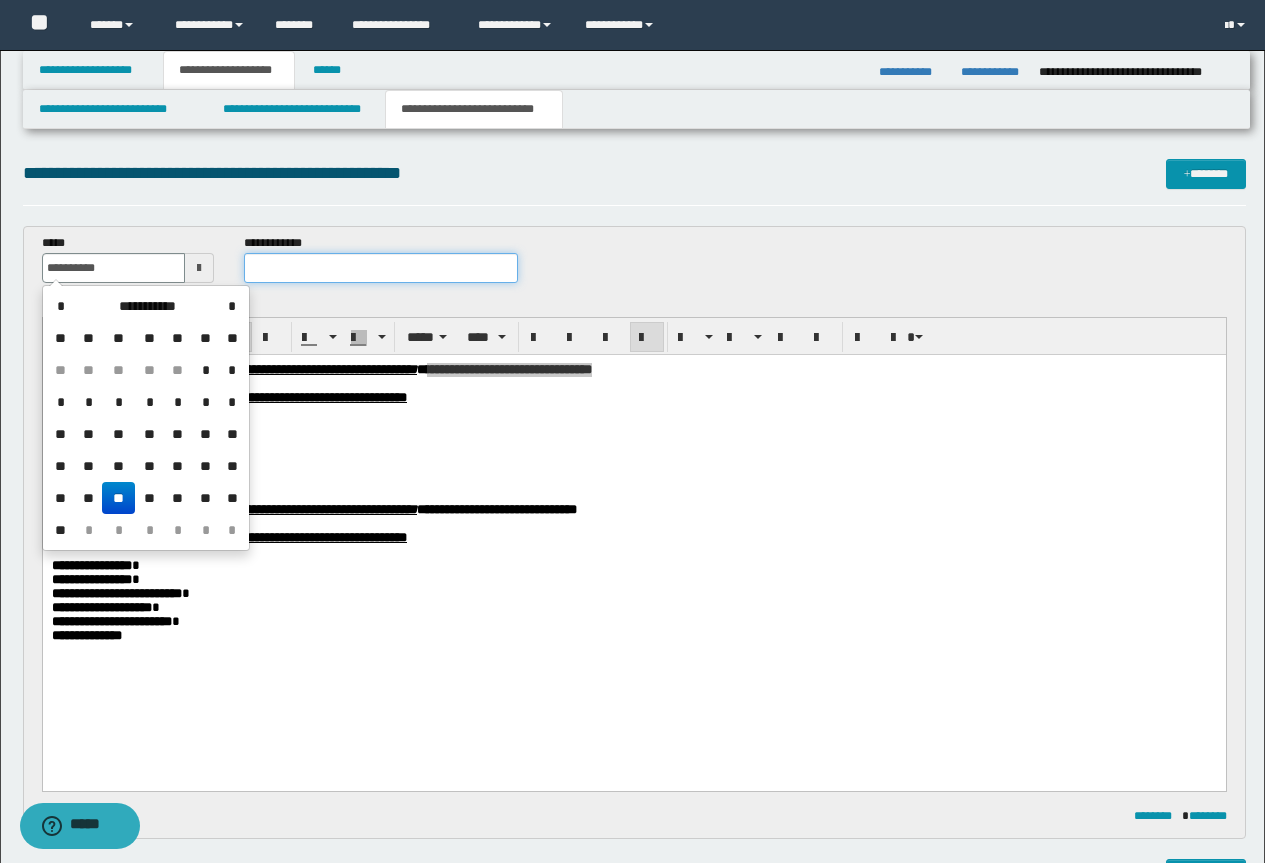 type on "**********" 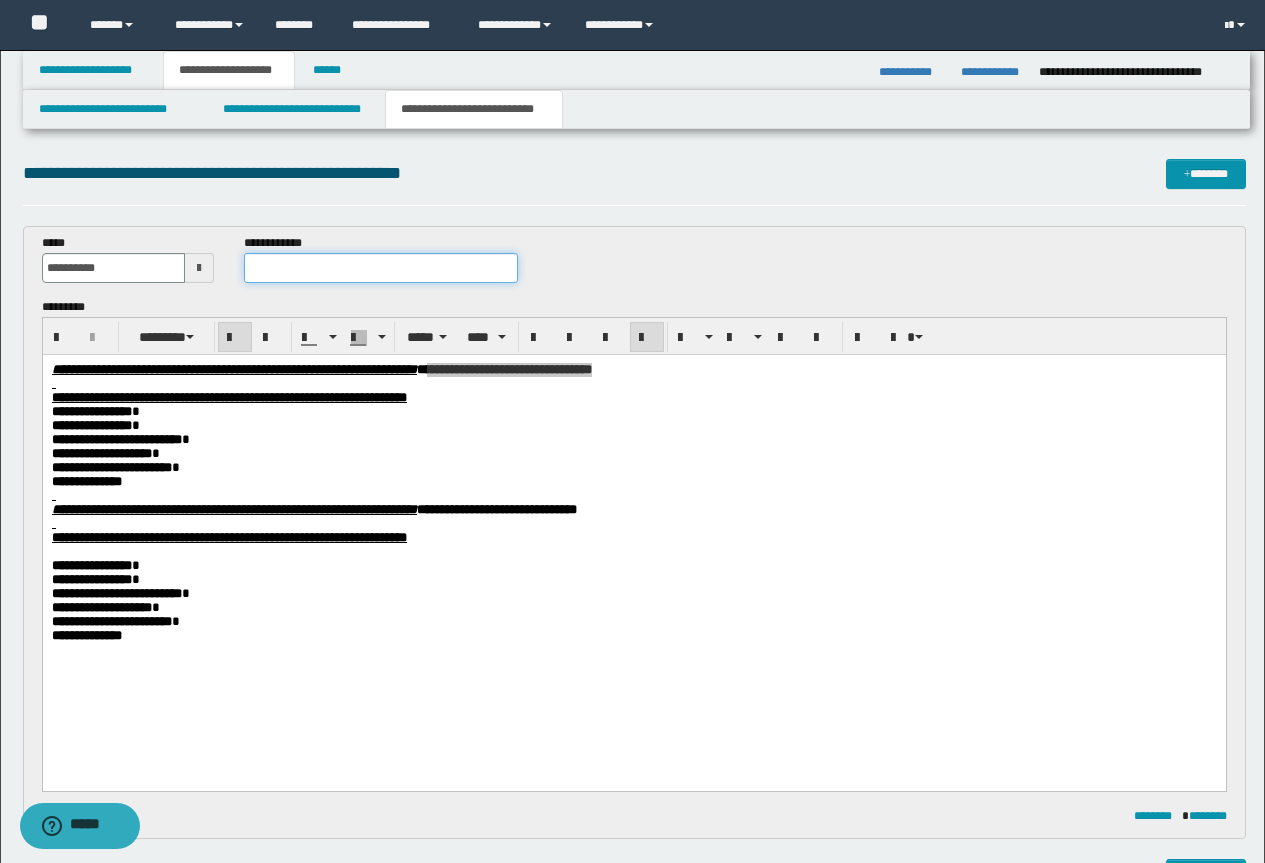 click at bounding box center [381, 268] 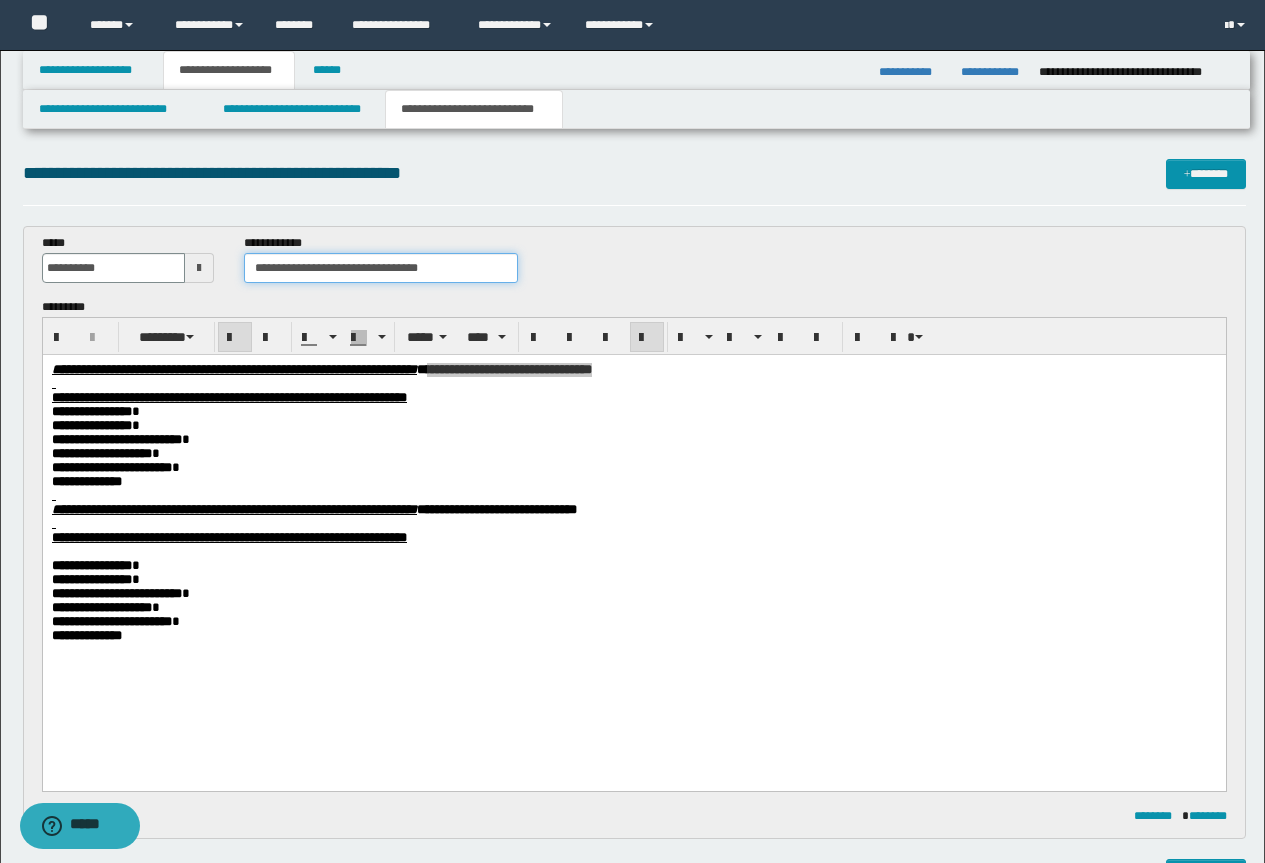 drag, startPoint x: 451, startPoint y: 261, endPoint x: 366, endPoint y: 272, distance: 85.70881 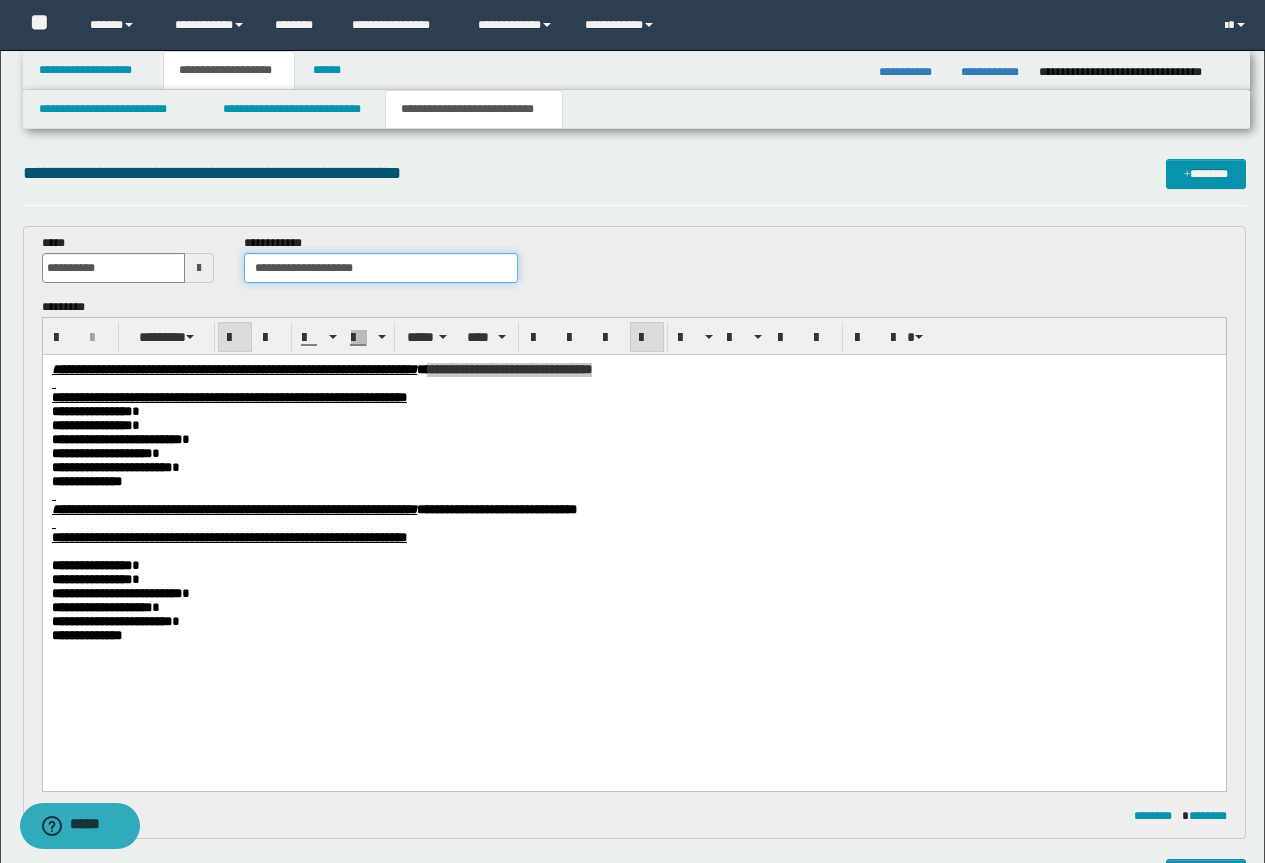 type on "**********" 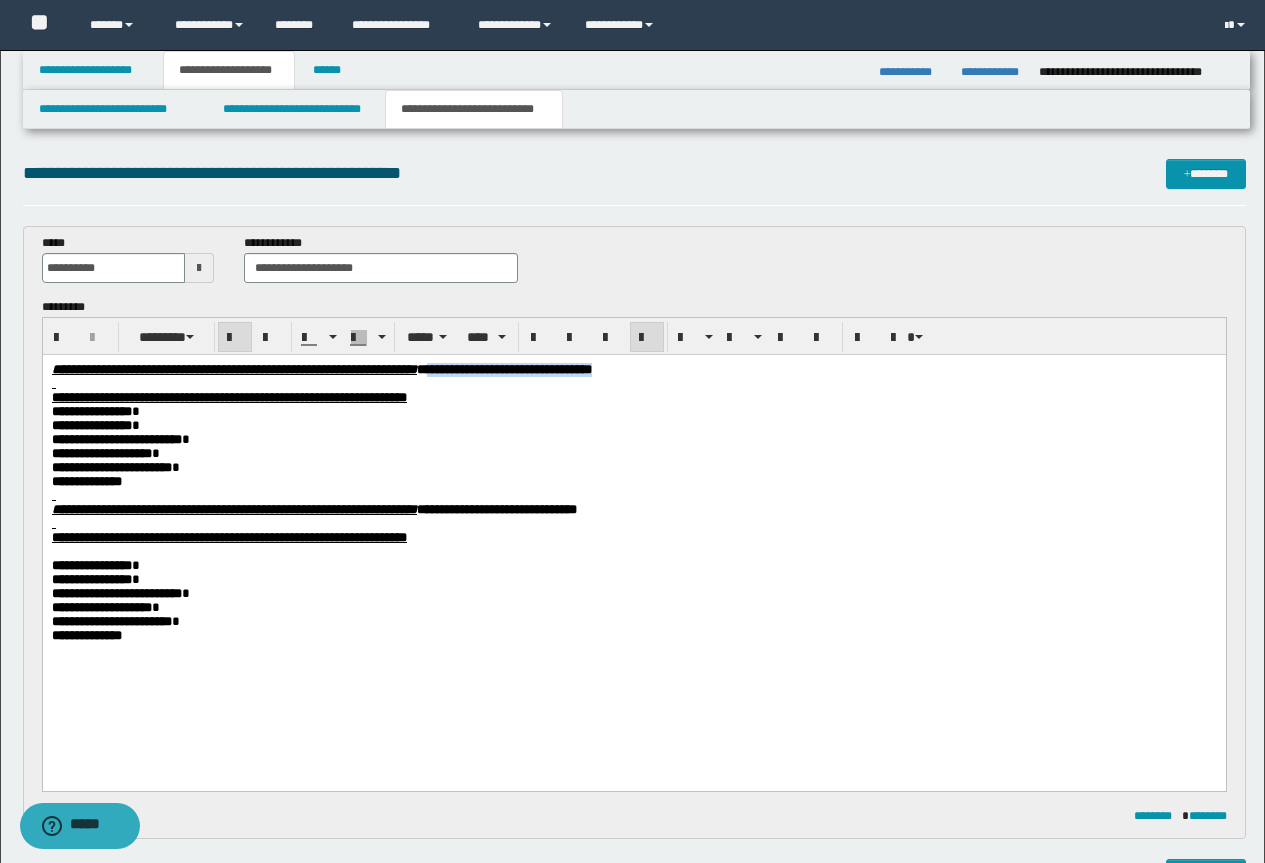 click on "**********" at bounding box center [86, 635] 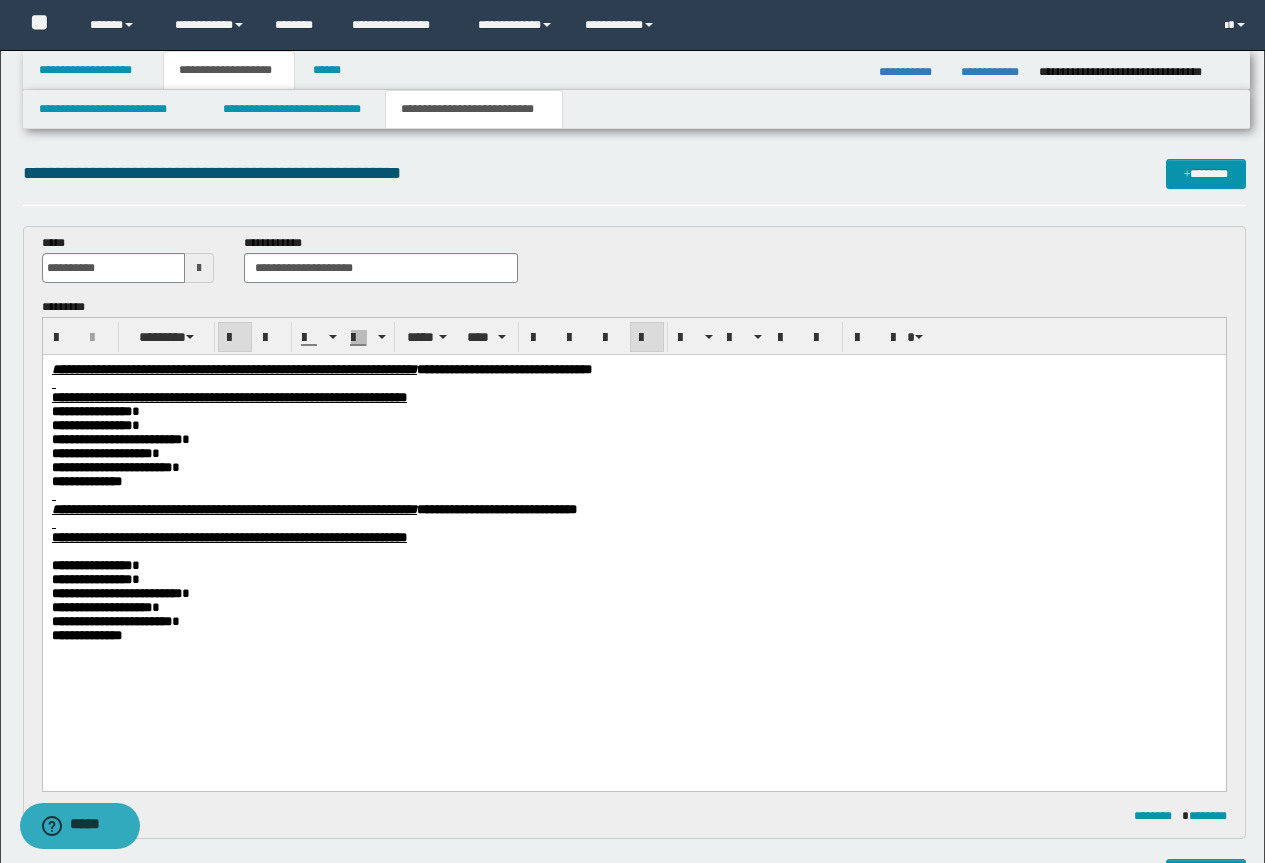 click on "**********" at bounding box center (633, 636) 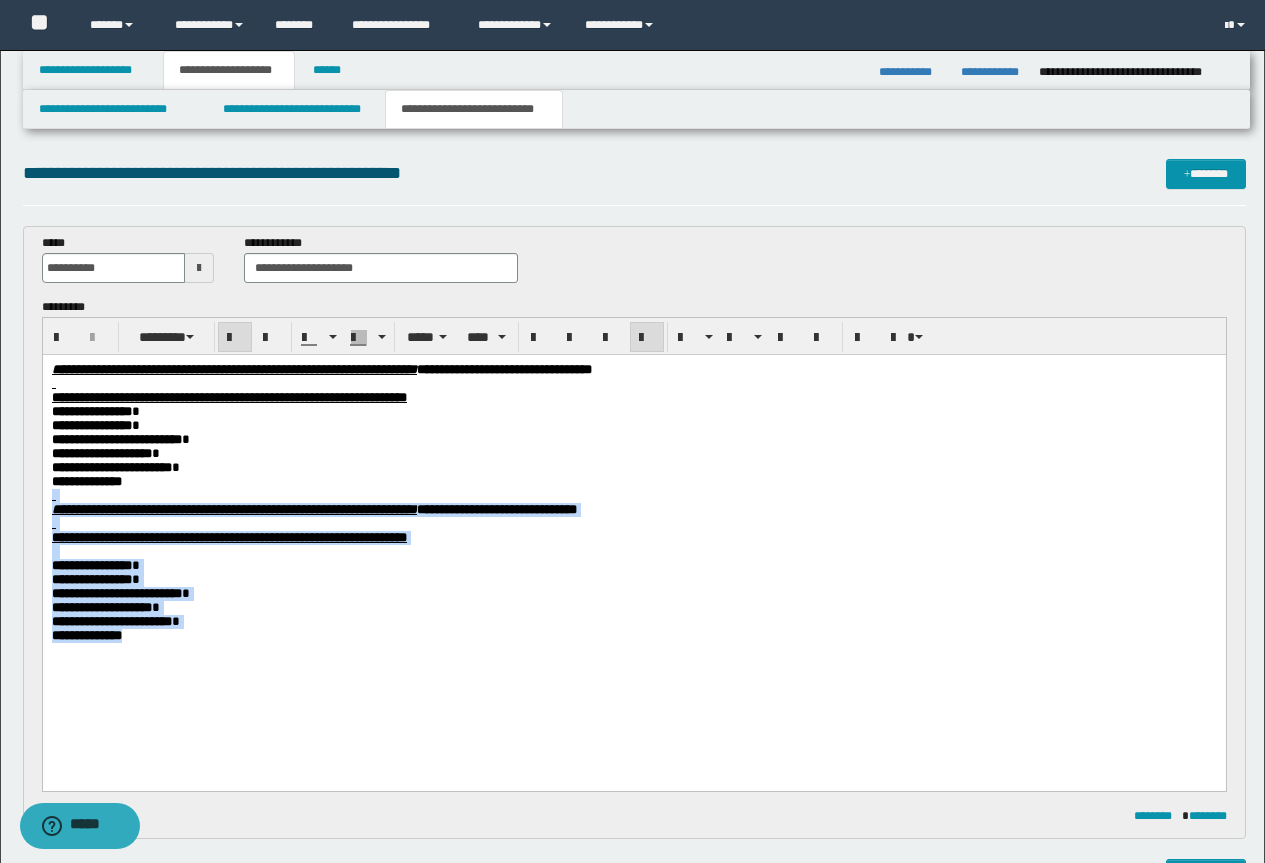 drag, startPoint x: 153, startPoint y: 680, endPoint x: 77, endPoint y: 875, distance: 209.28688 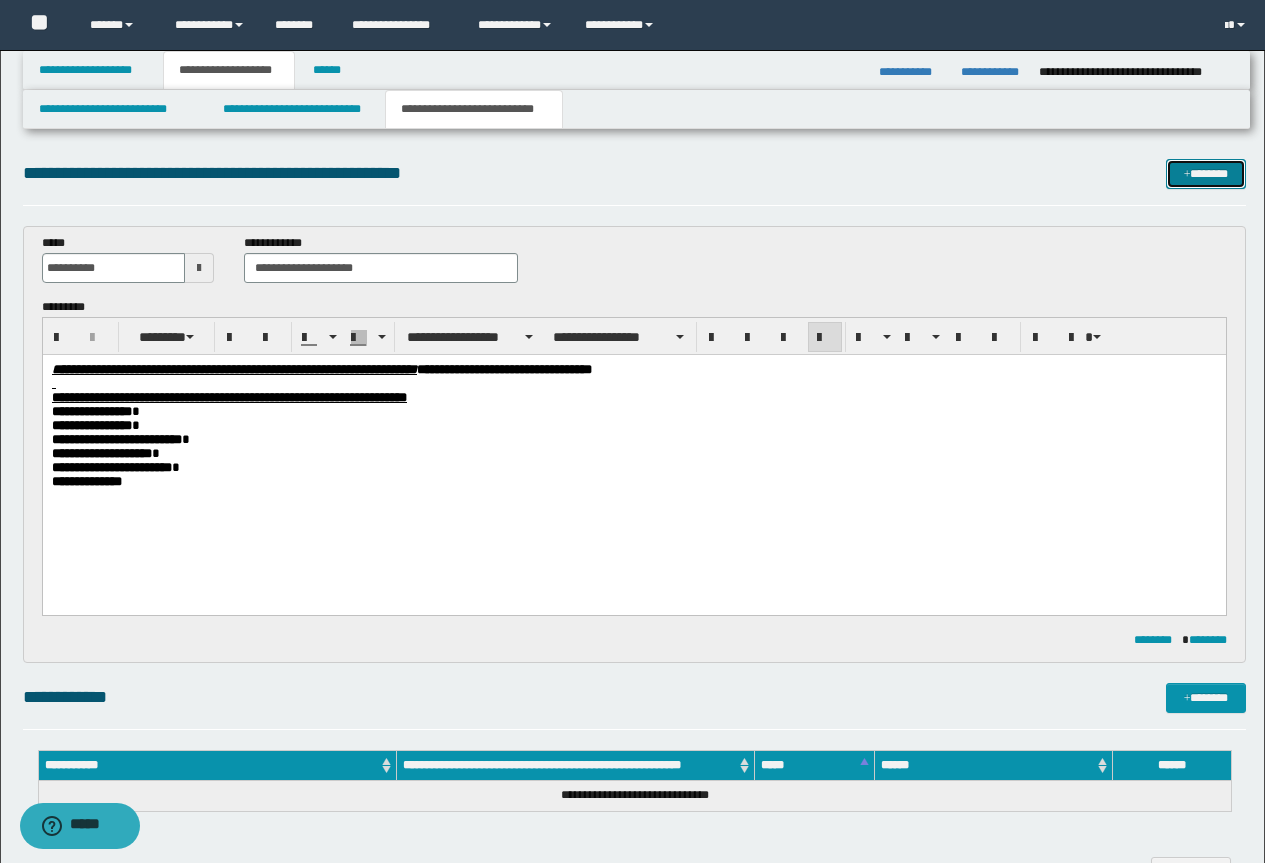 click on "*******" at bounding box center (1206, 174) 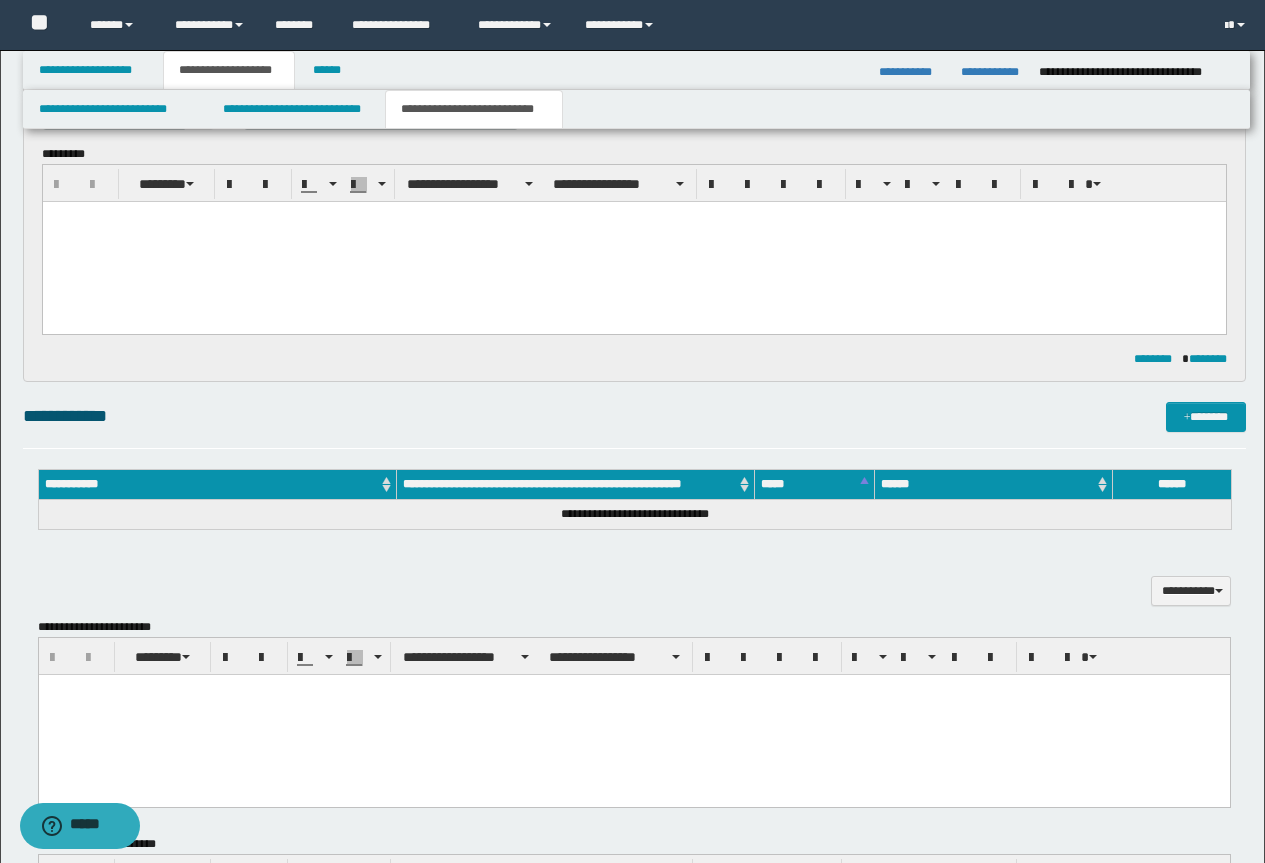 scroll, scrollTop: 0, scrollLeft: 0, axis: both 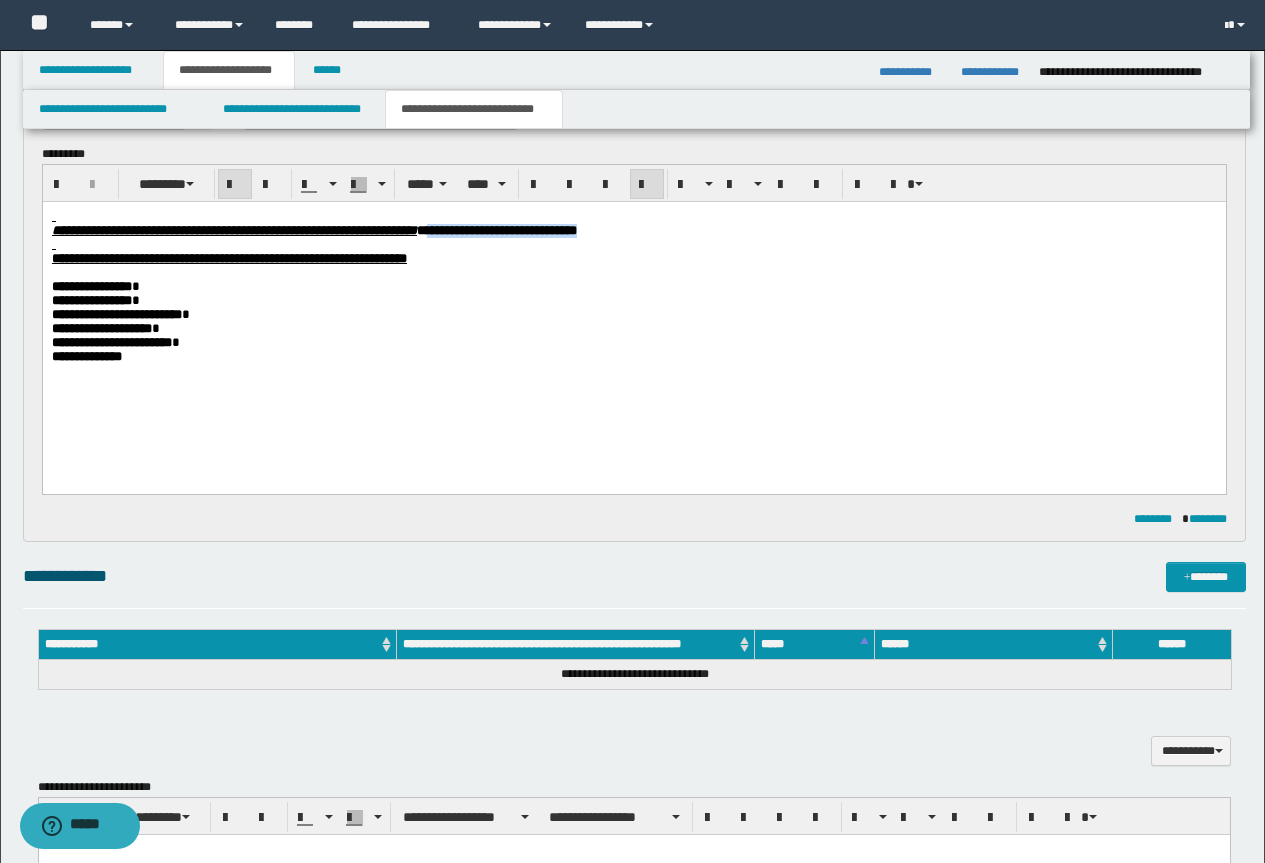 drag, startPoint x: 828, startPoint y: 237, endPoint x: 627, endPoint y: 232, distance: 201.06218 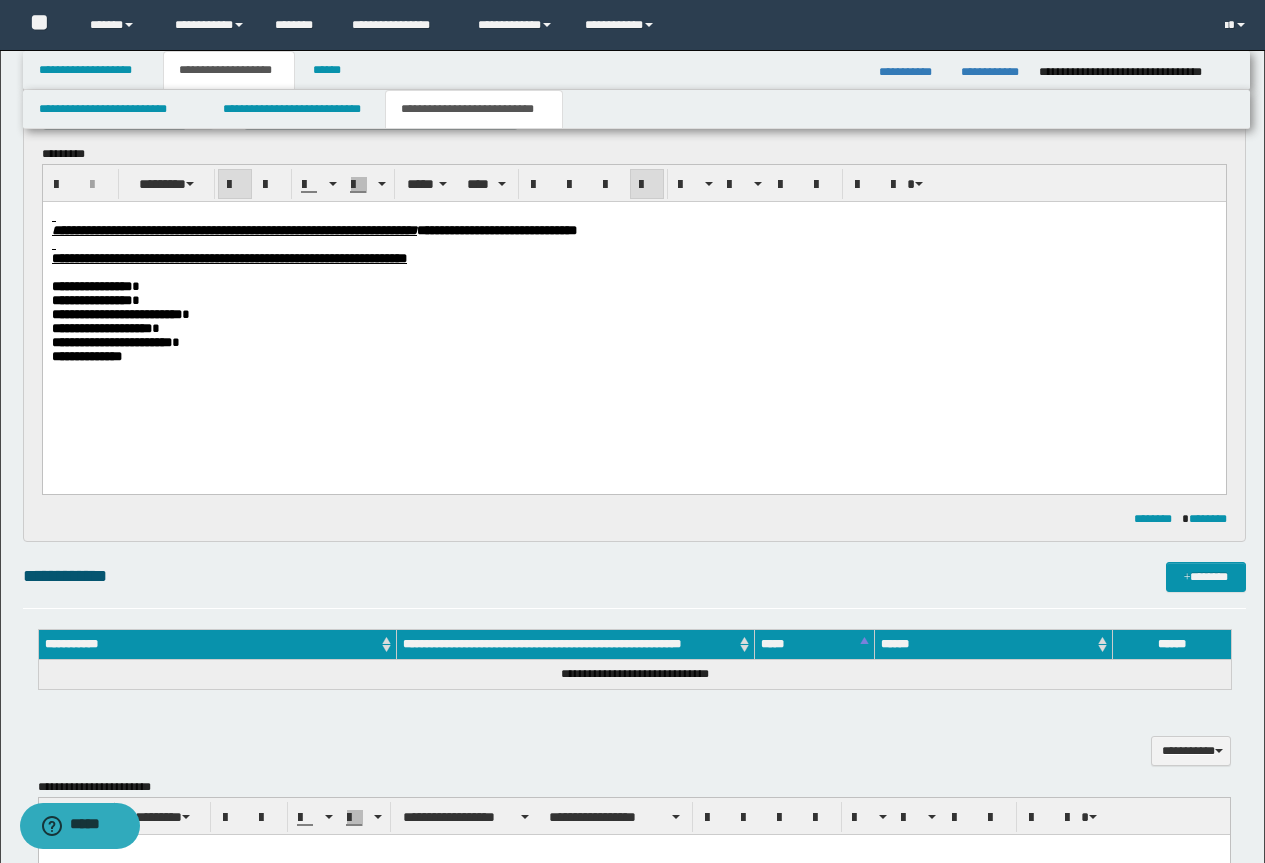 click at bounding box center [633, 216] 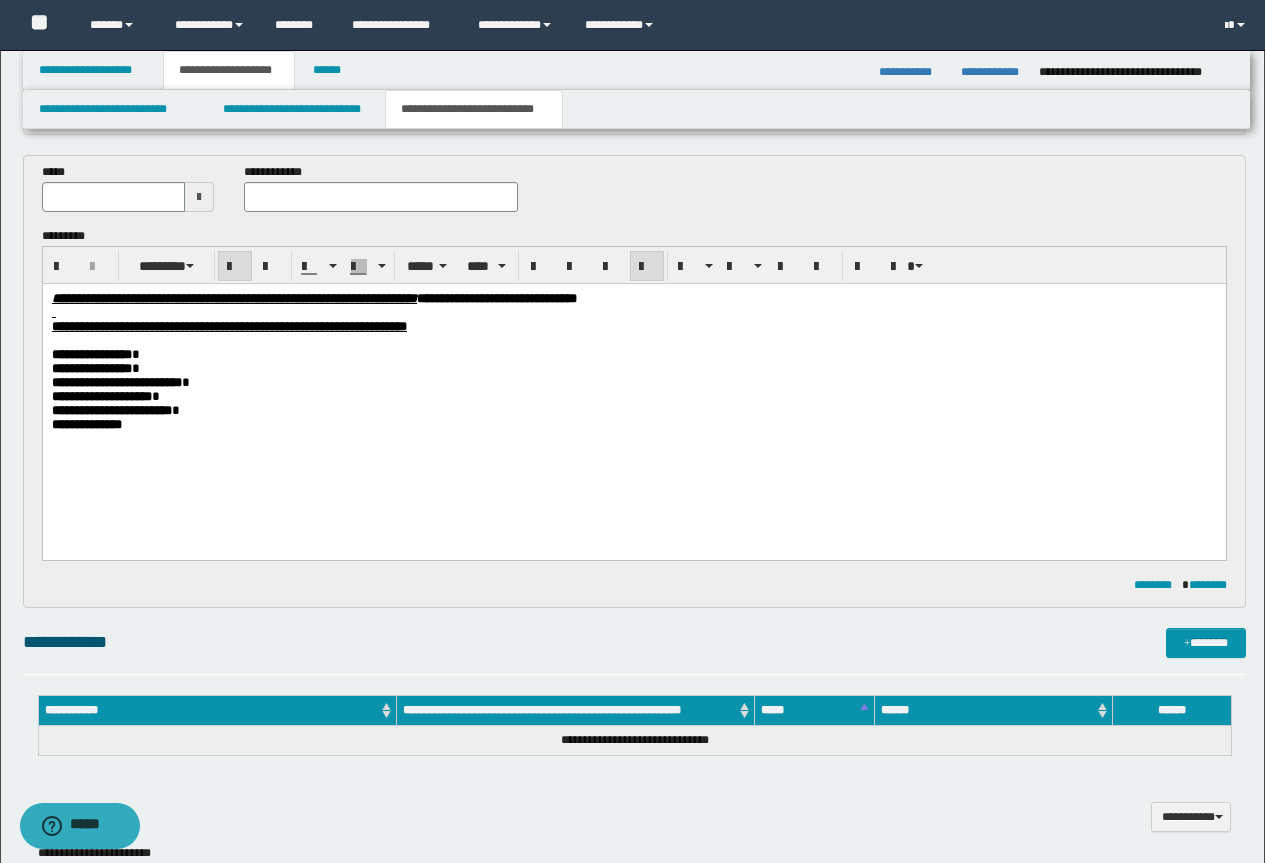 scroll, scrollTop: 510, scrollLeft: 0, axis: vertical 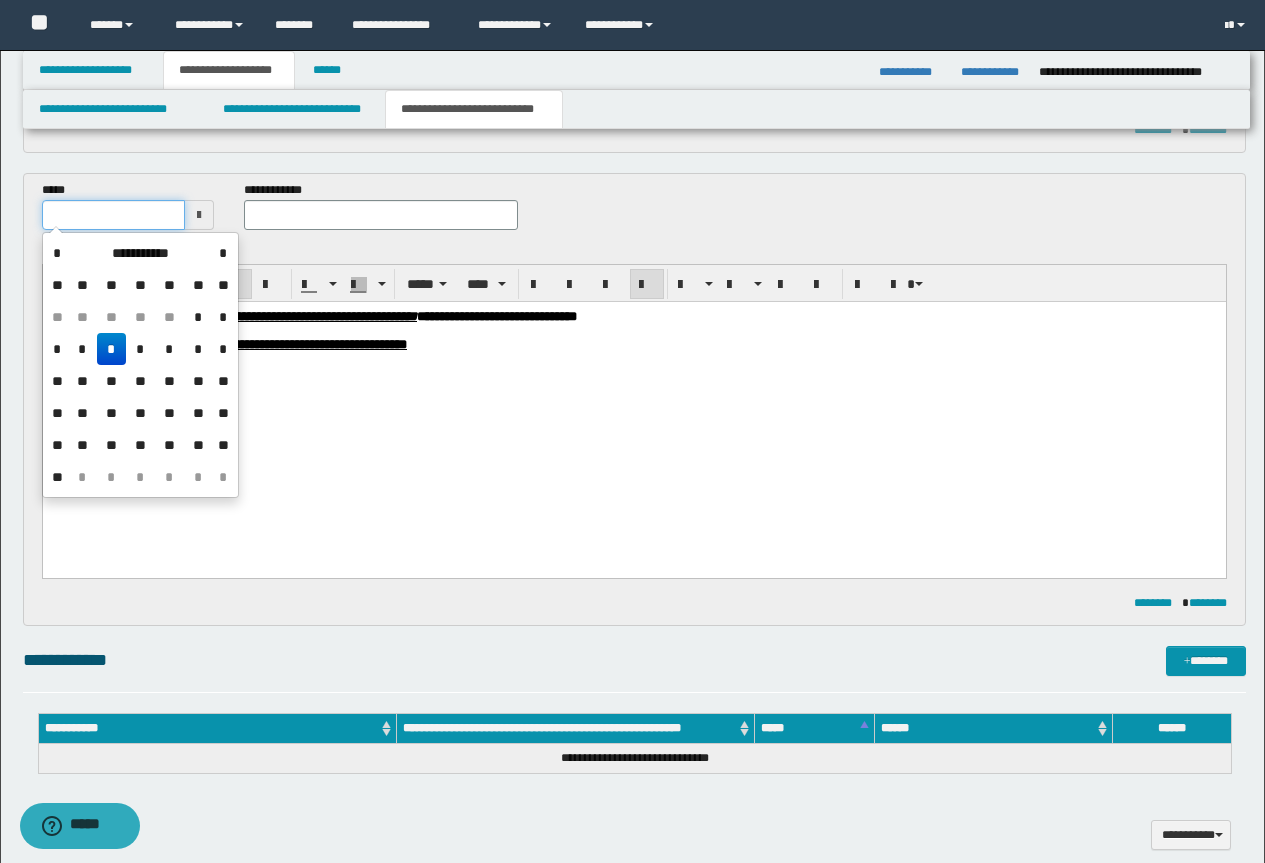 click at bounding box center (114, 215) 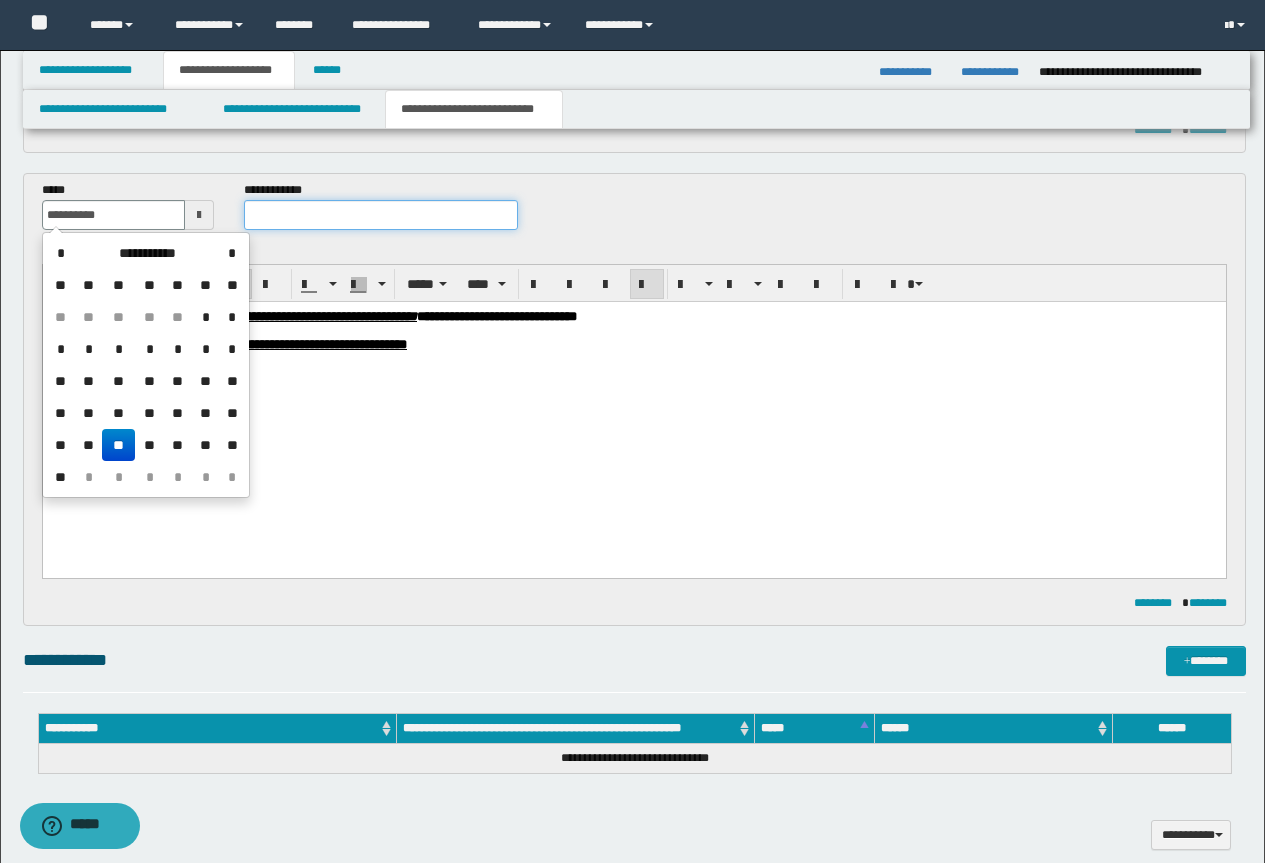 type on "**********" 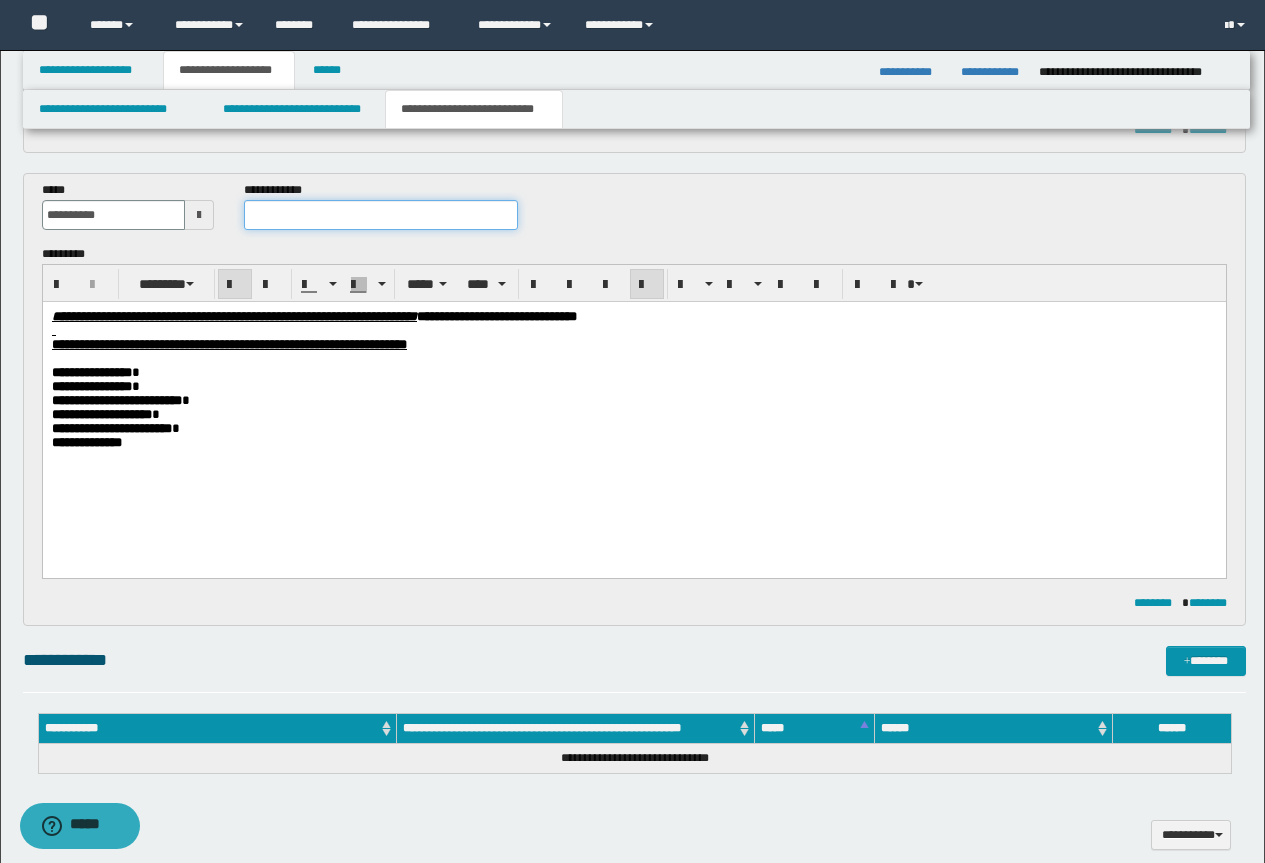 paste on "**********" 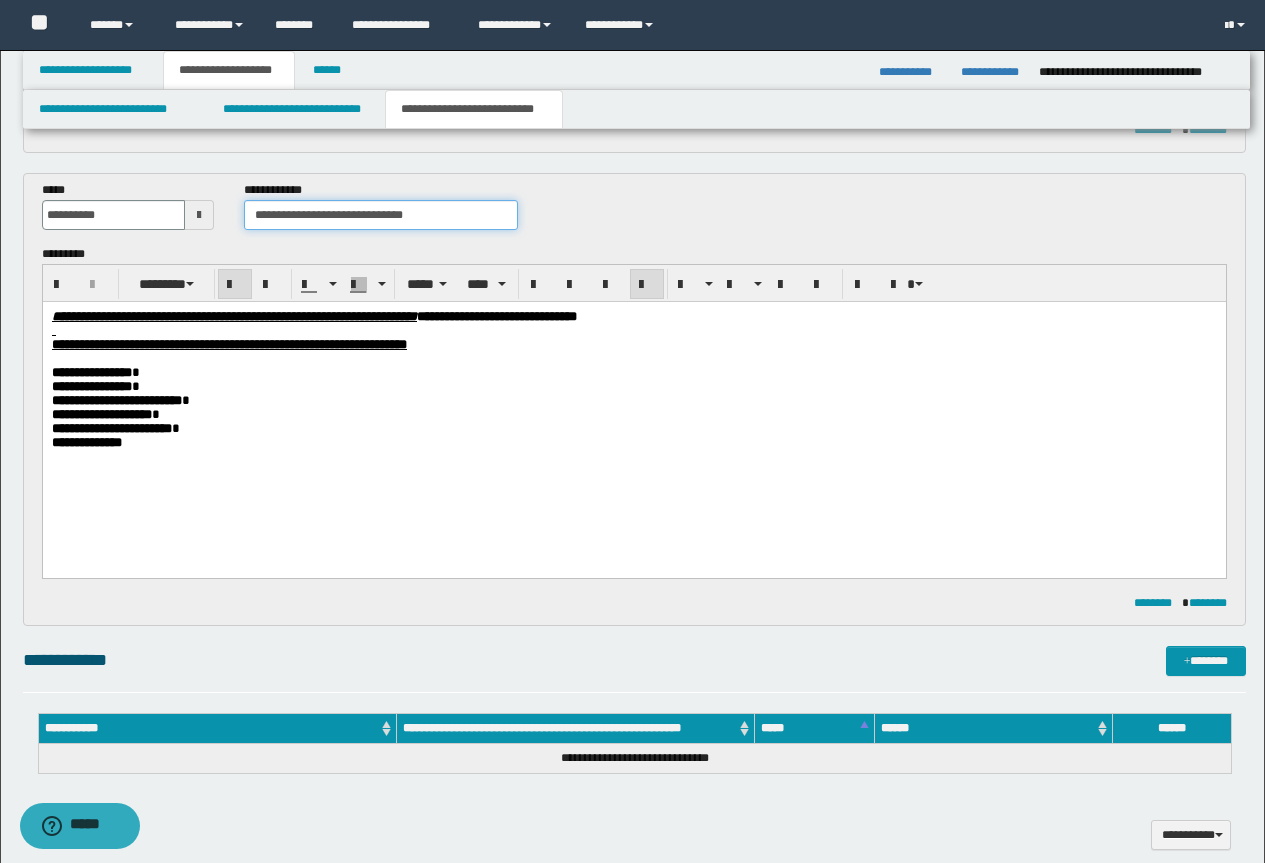 drag, startPoint x: 454, startPoint y: 214, endPoint x: 349, endPoint y: 213, distance: 105.00476 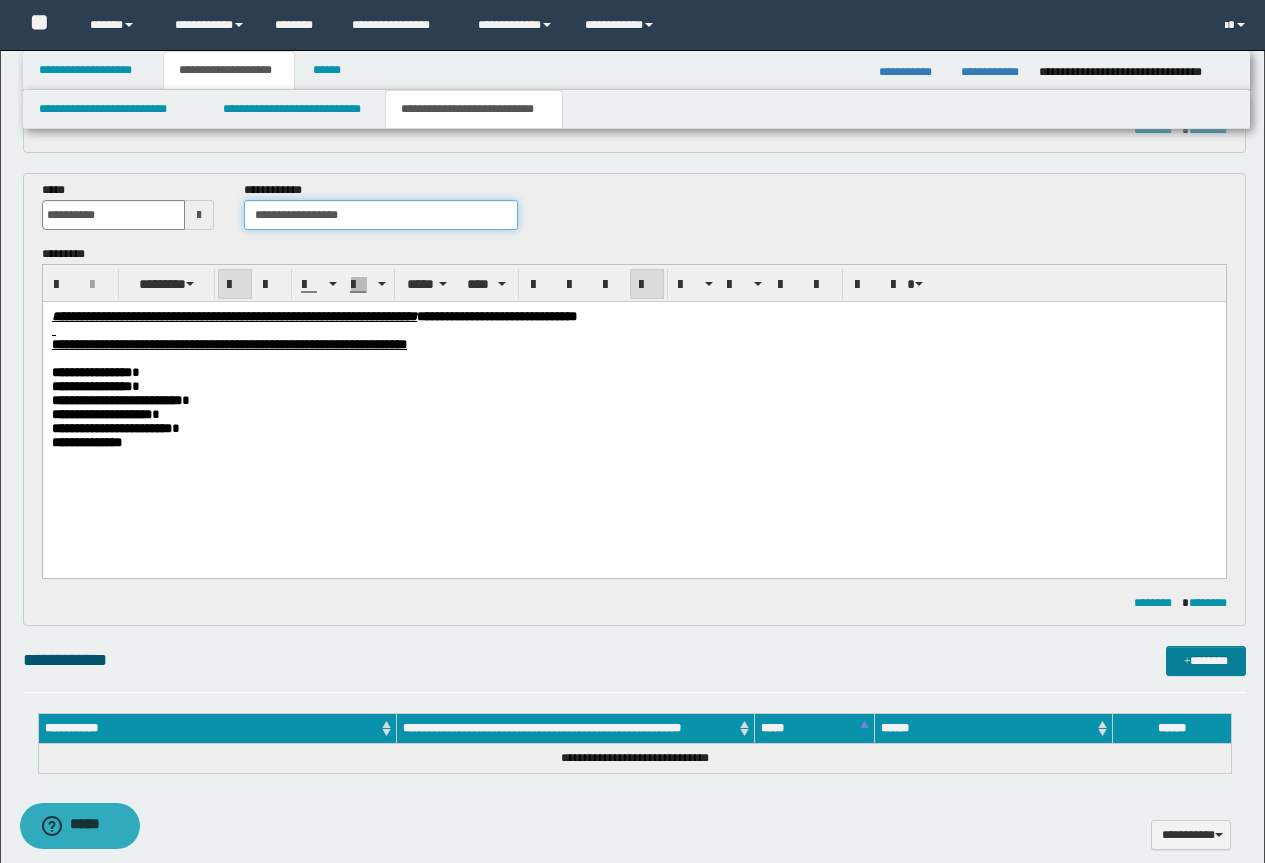 type on "**********" 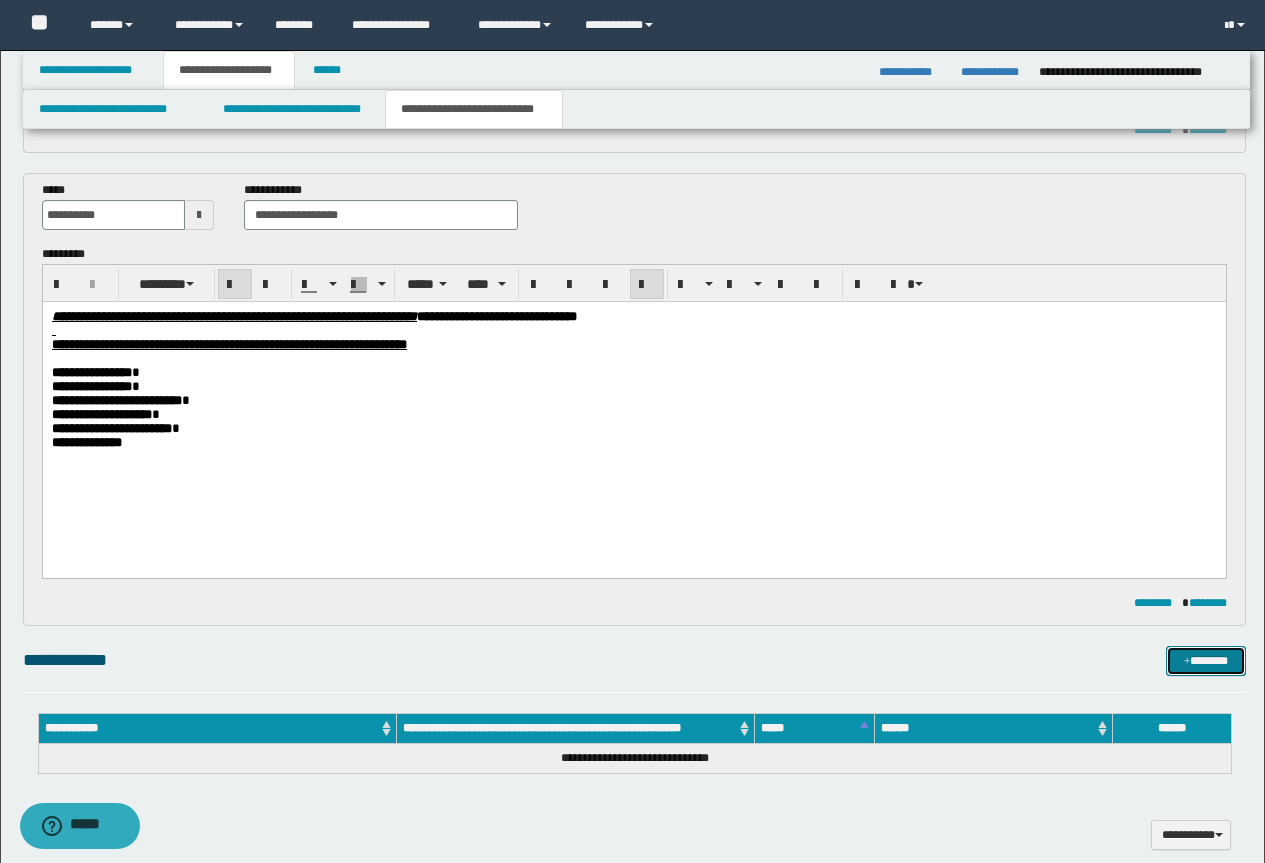 click on "*******" at bounding box center [1206, 661] 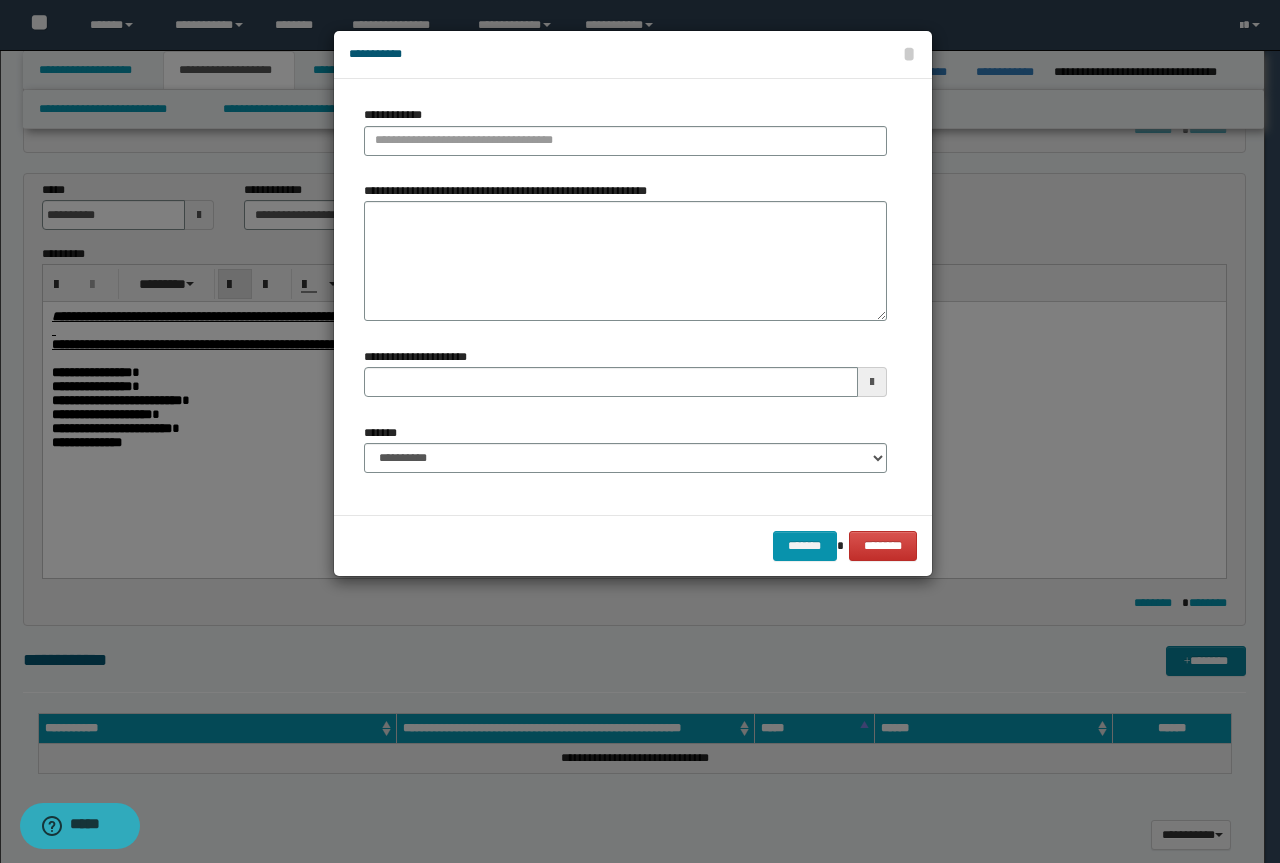 click at bounding box center [640, 431] 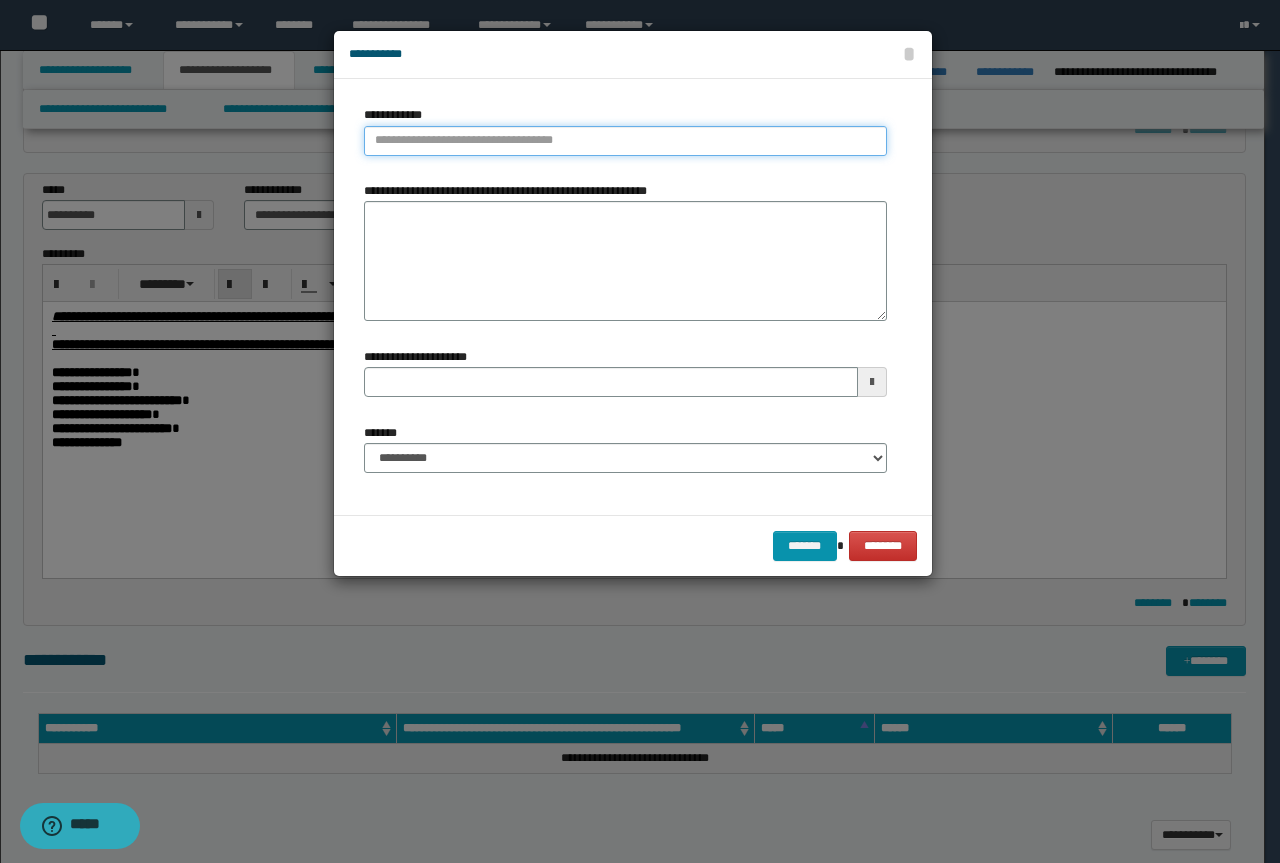 click on "**********" at bounding box center (625, 141) 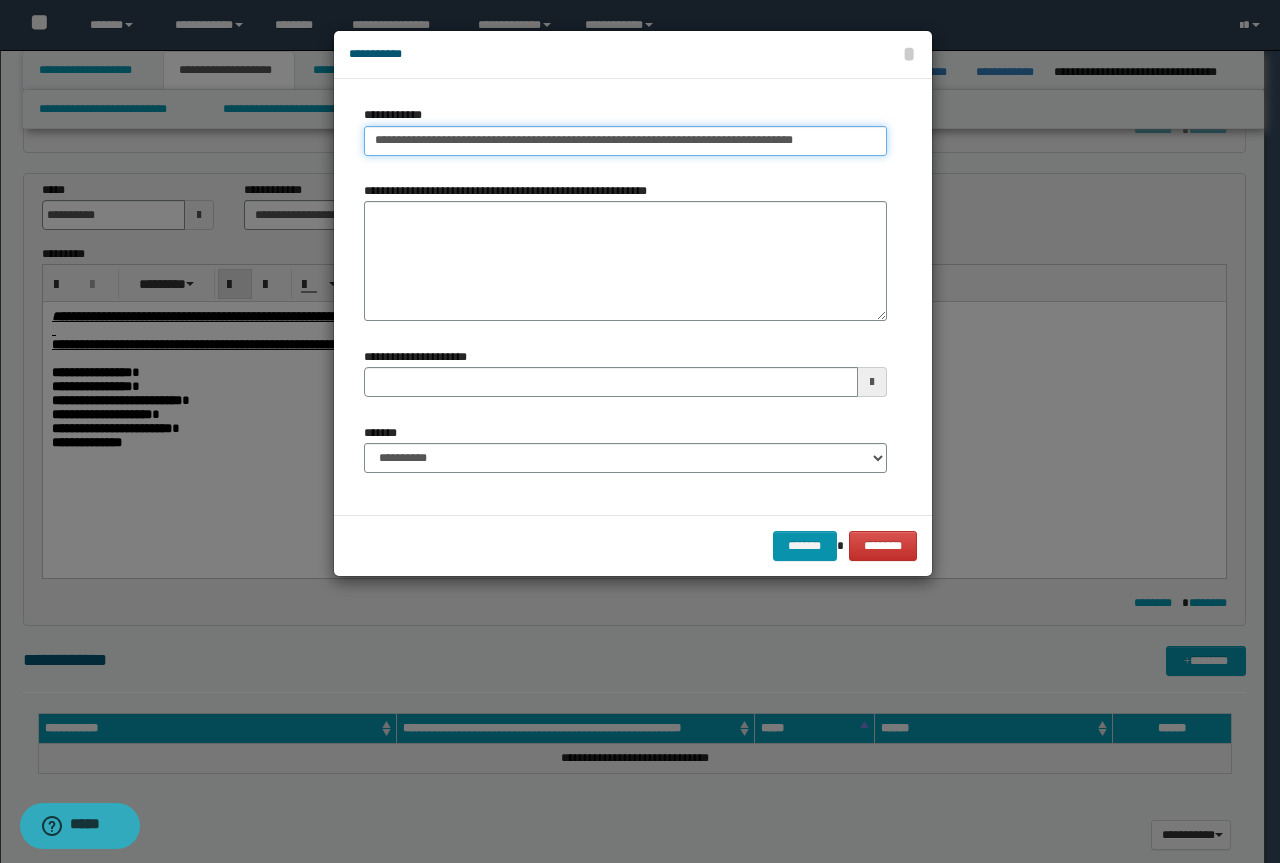 drag, startPoint x: 825, startPoint y: 141, endPoint x: 668, endPoint y: 144, distance: 157.02866 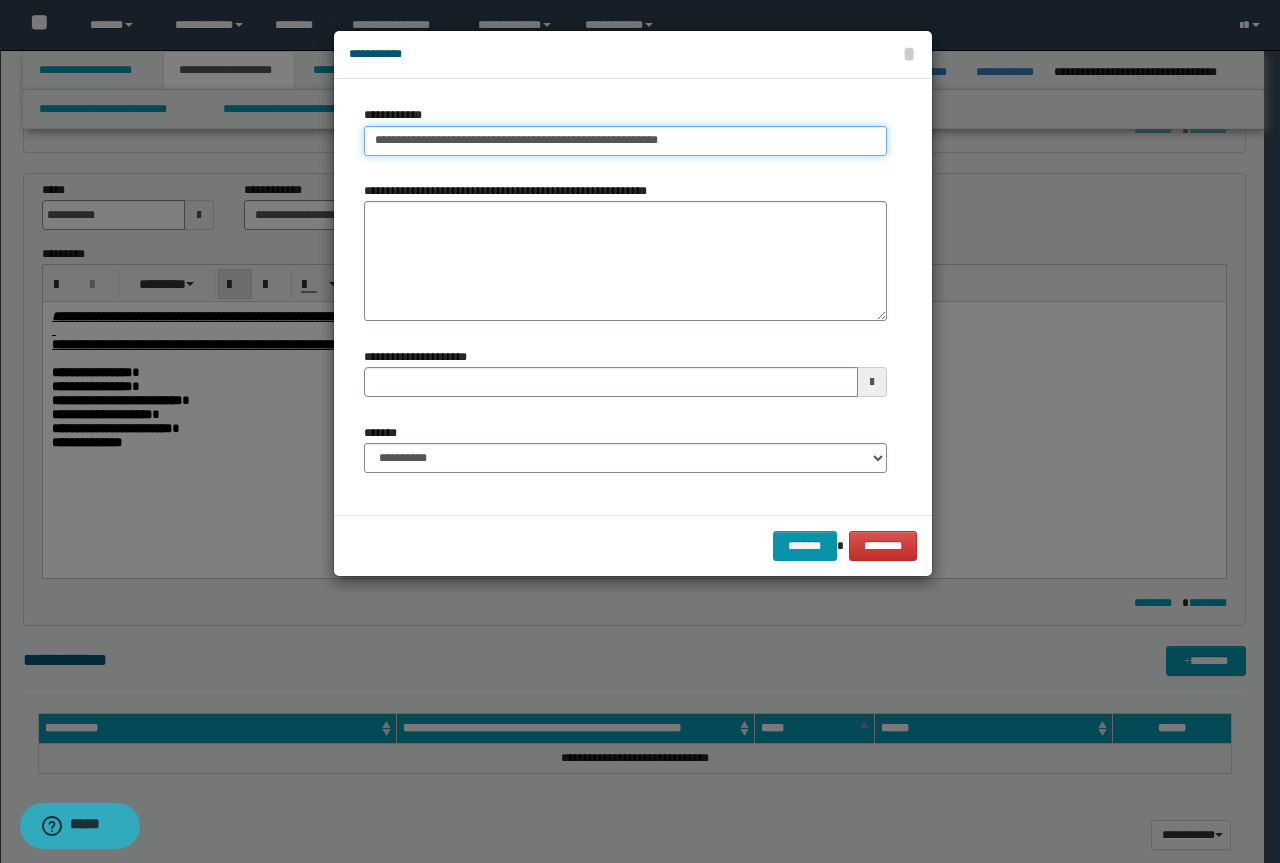 type on "**********" 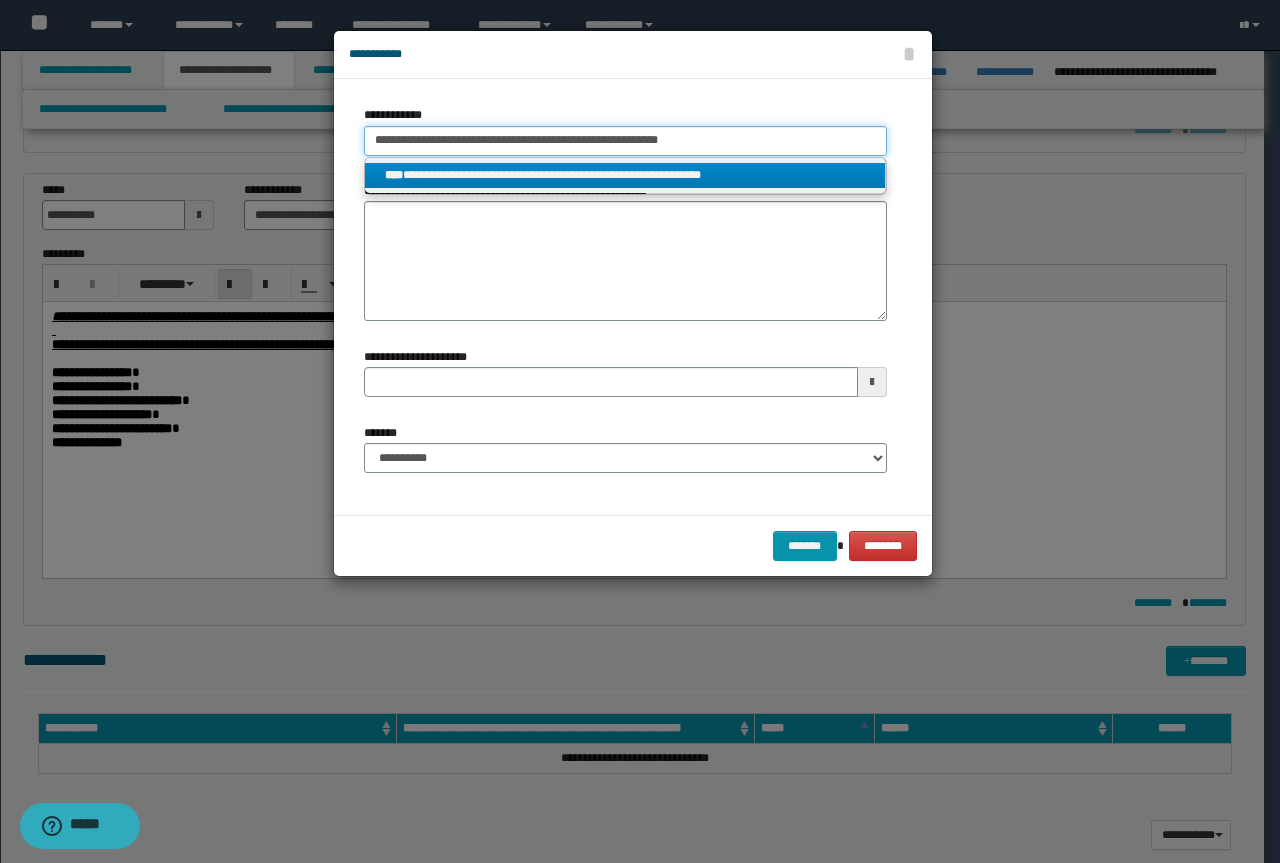 type on "**********" 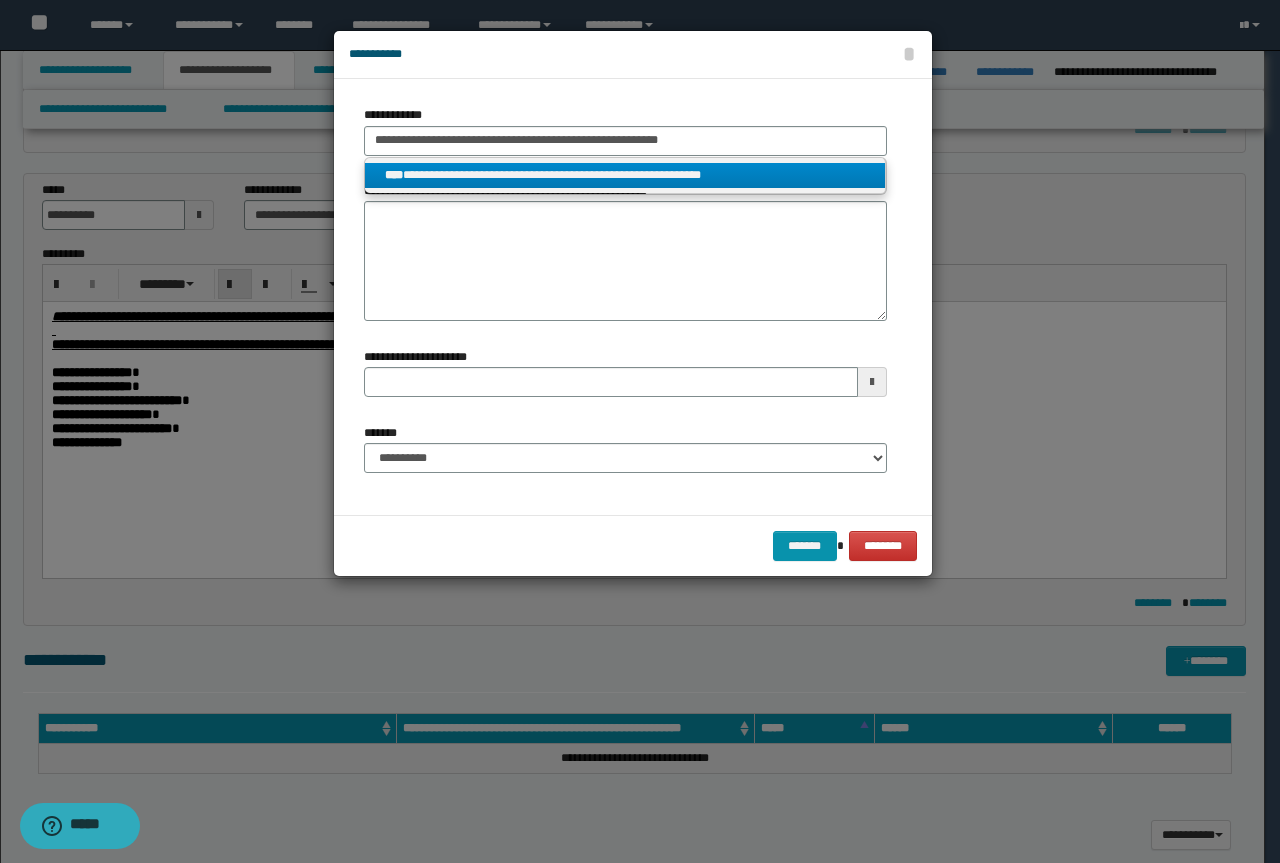 click on "**********" at bounding box center (625, 175) 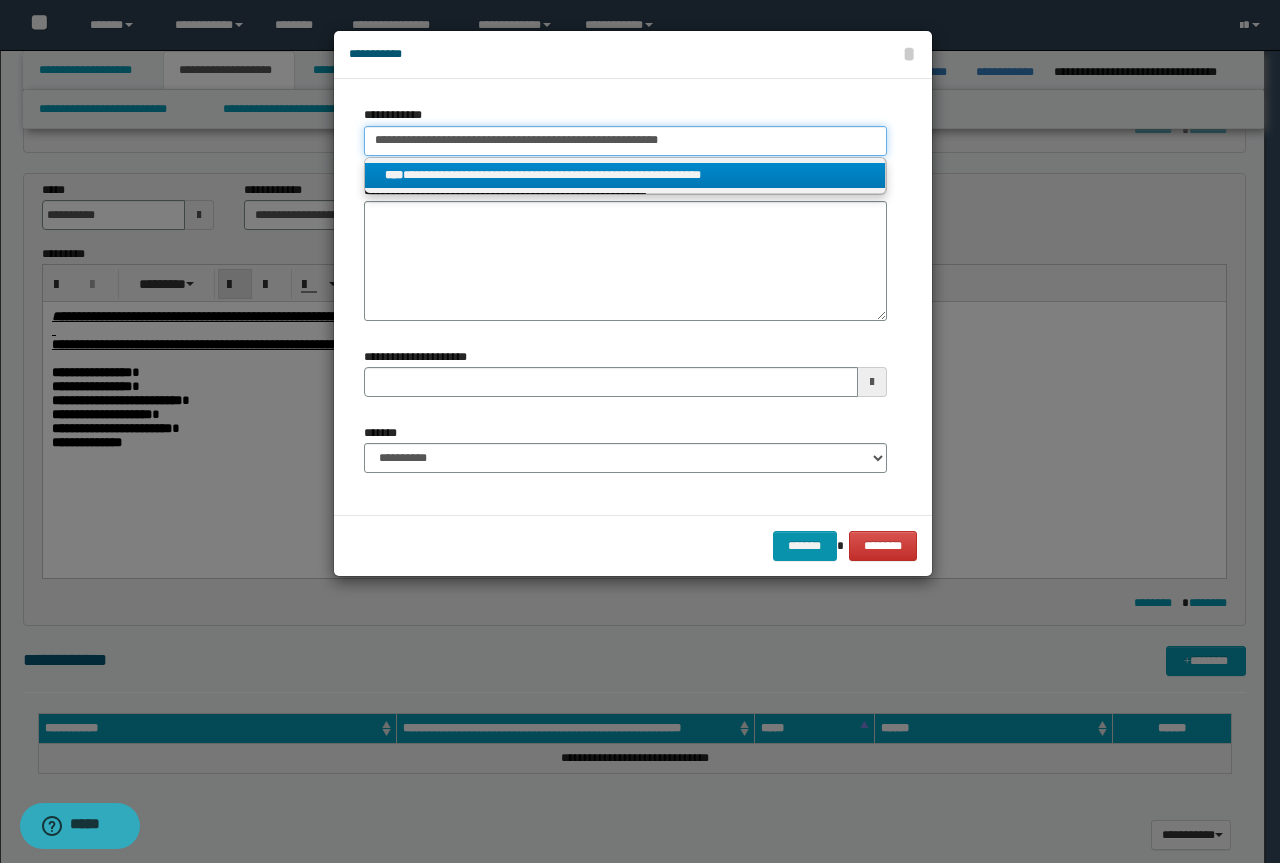 type 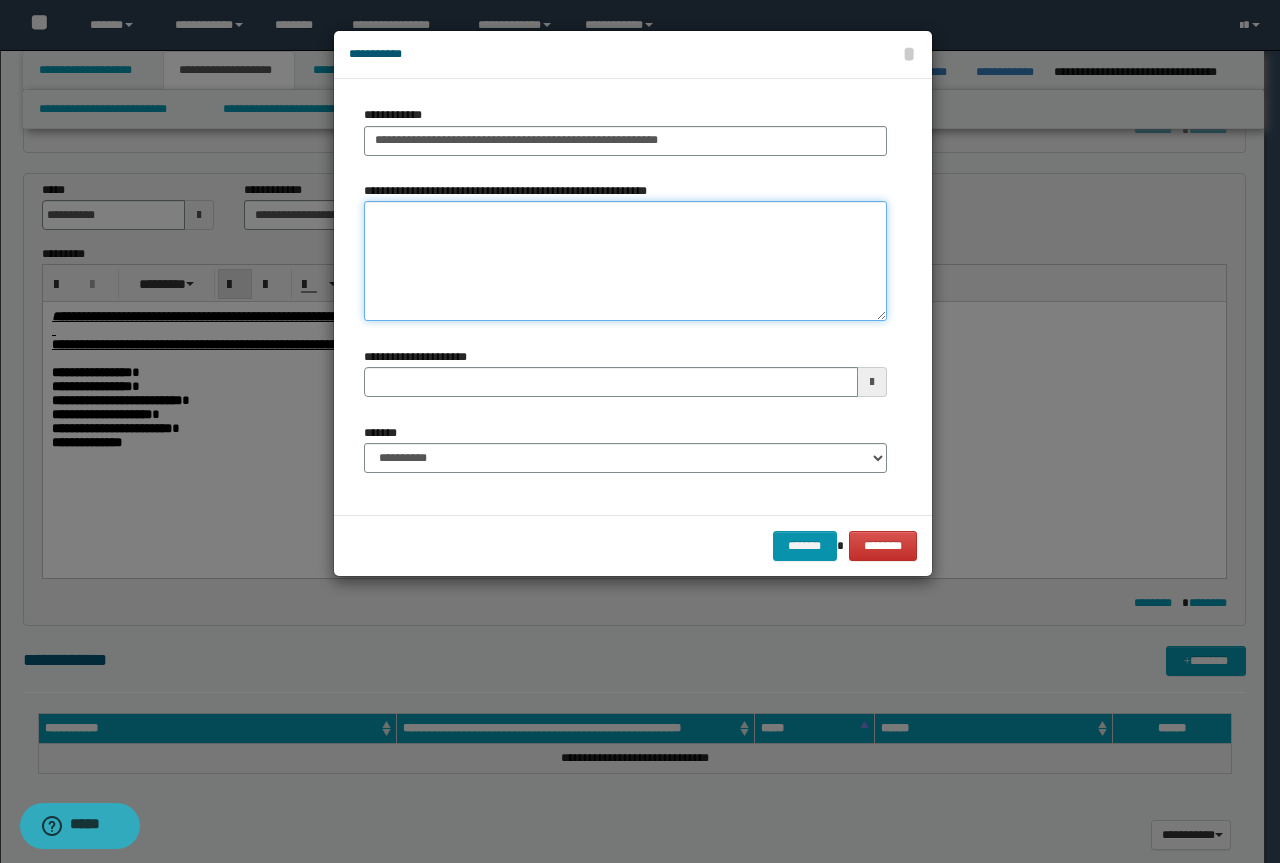 click on "**********" at bounding box center [625, 261] 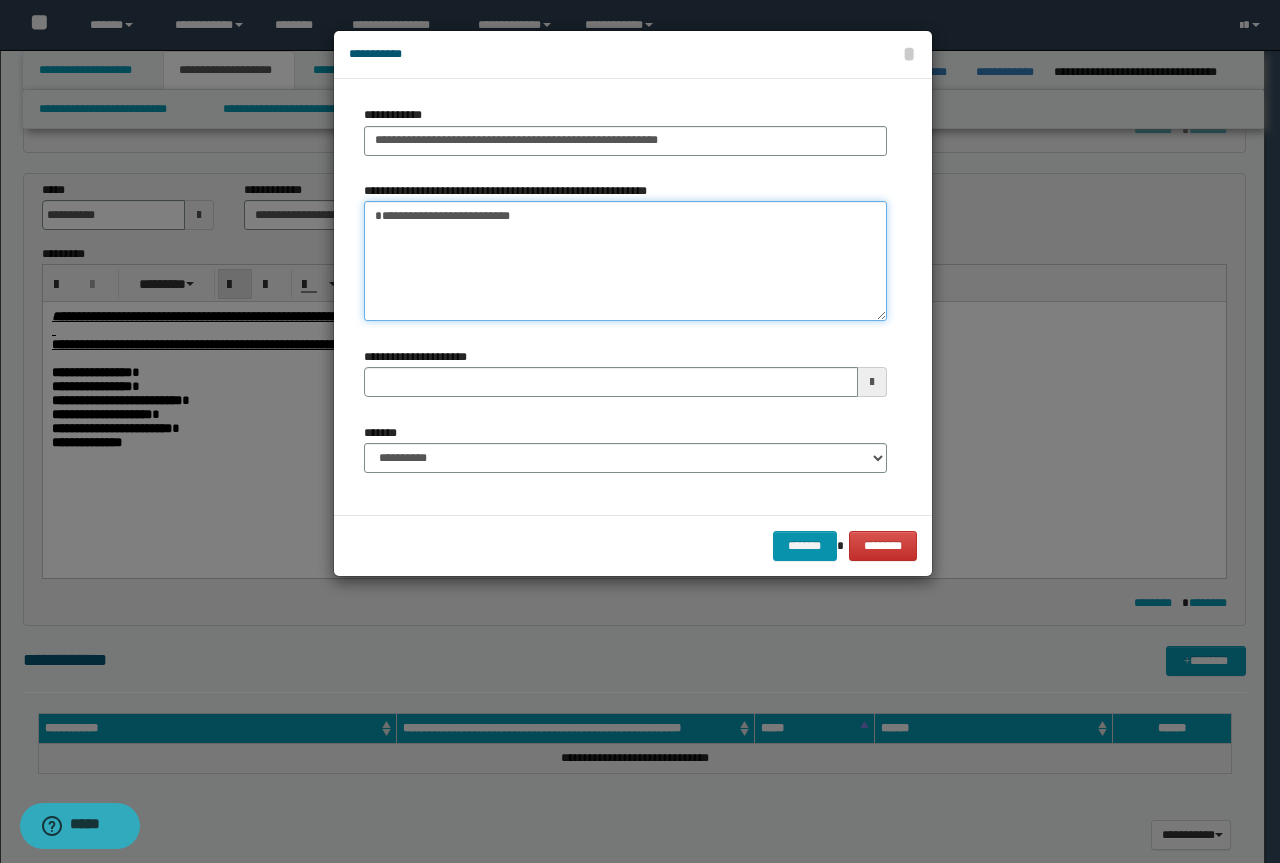 type 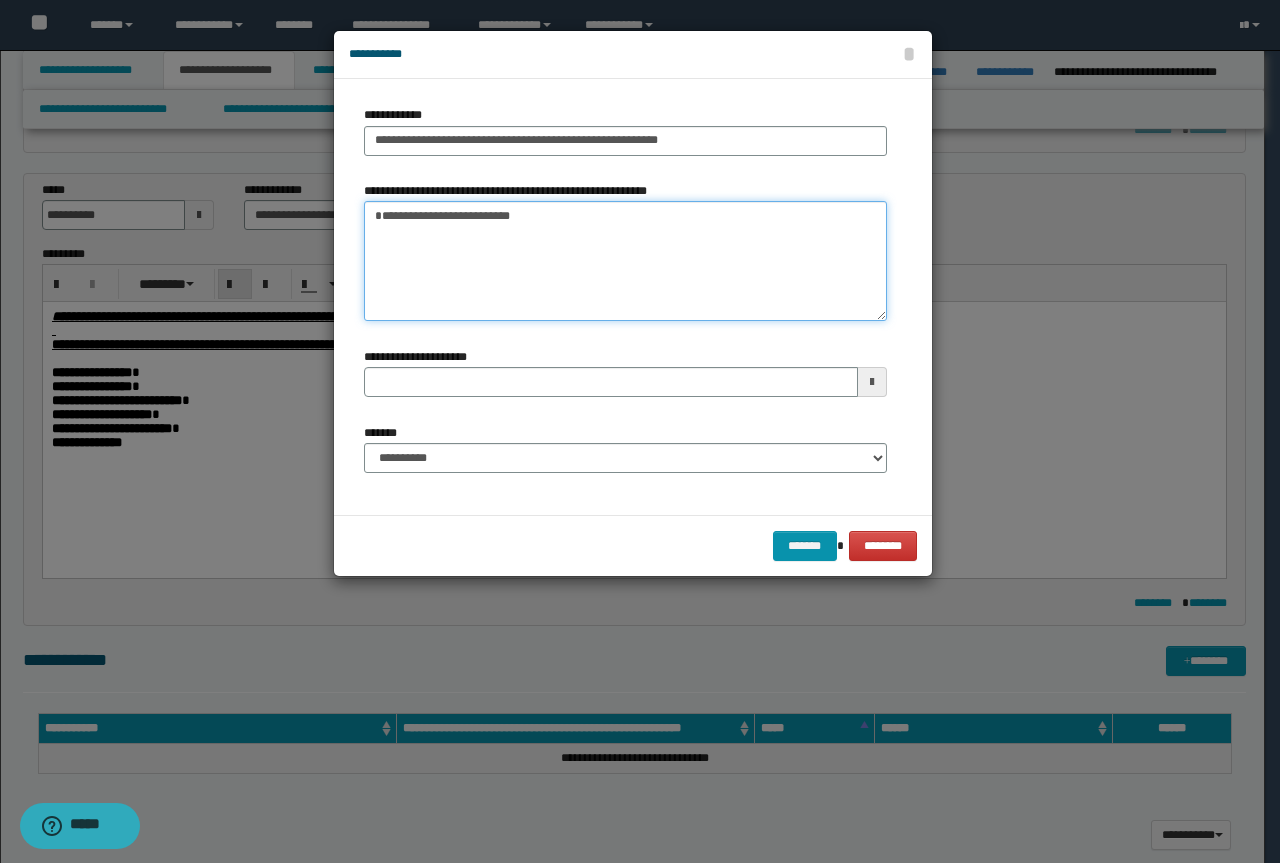 type on "**********" 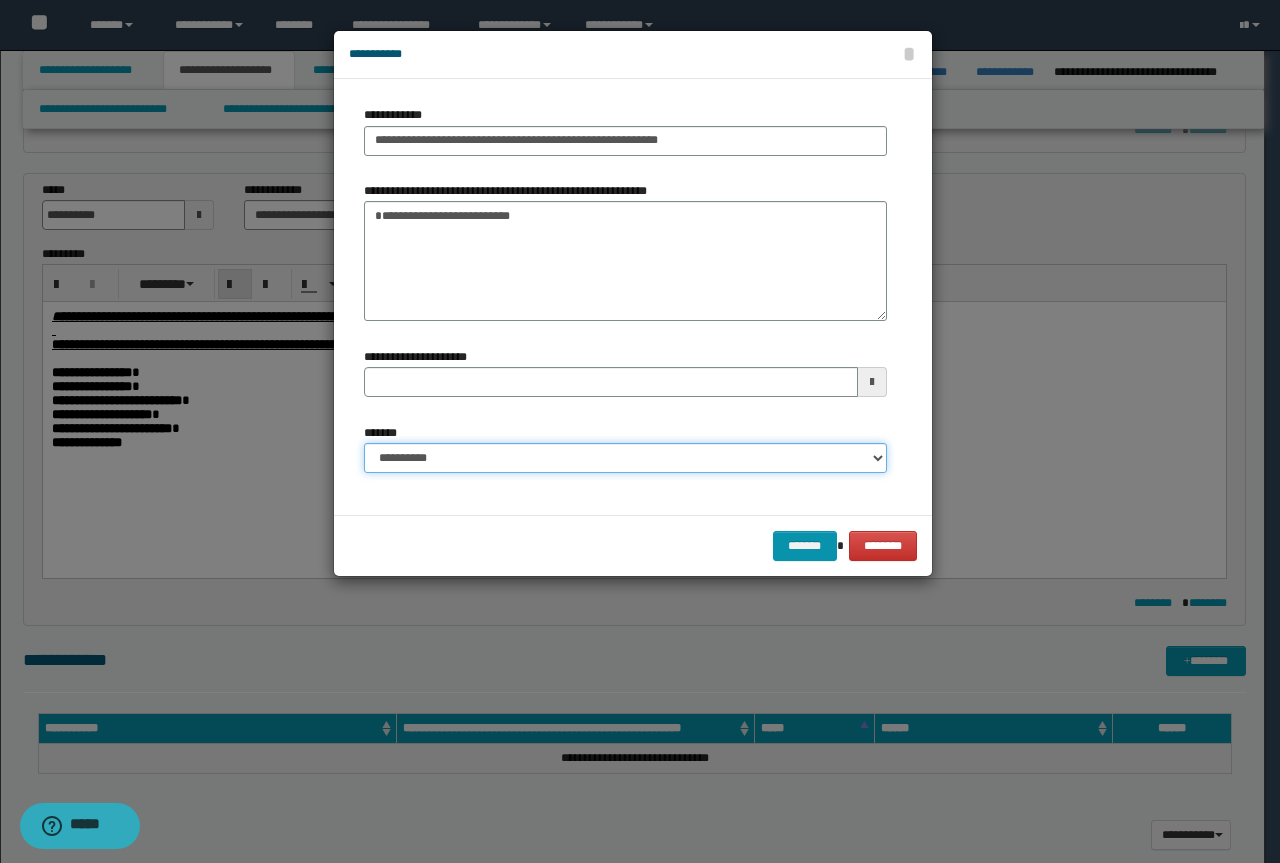 click on "**********" at bounding box center (625, 458) 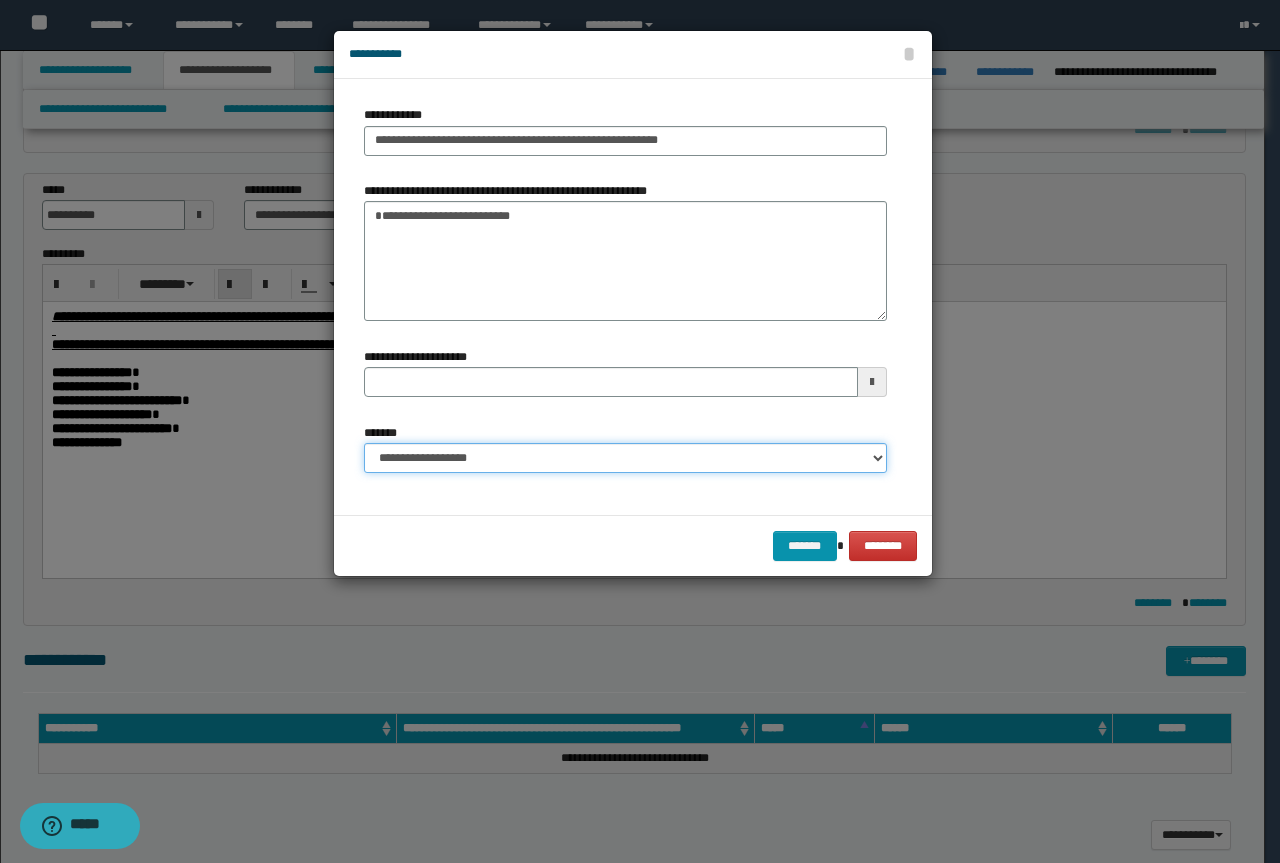 click on "**********" at bounding box center [625, 458] 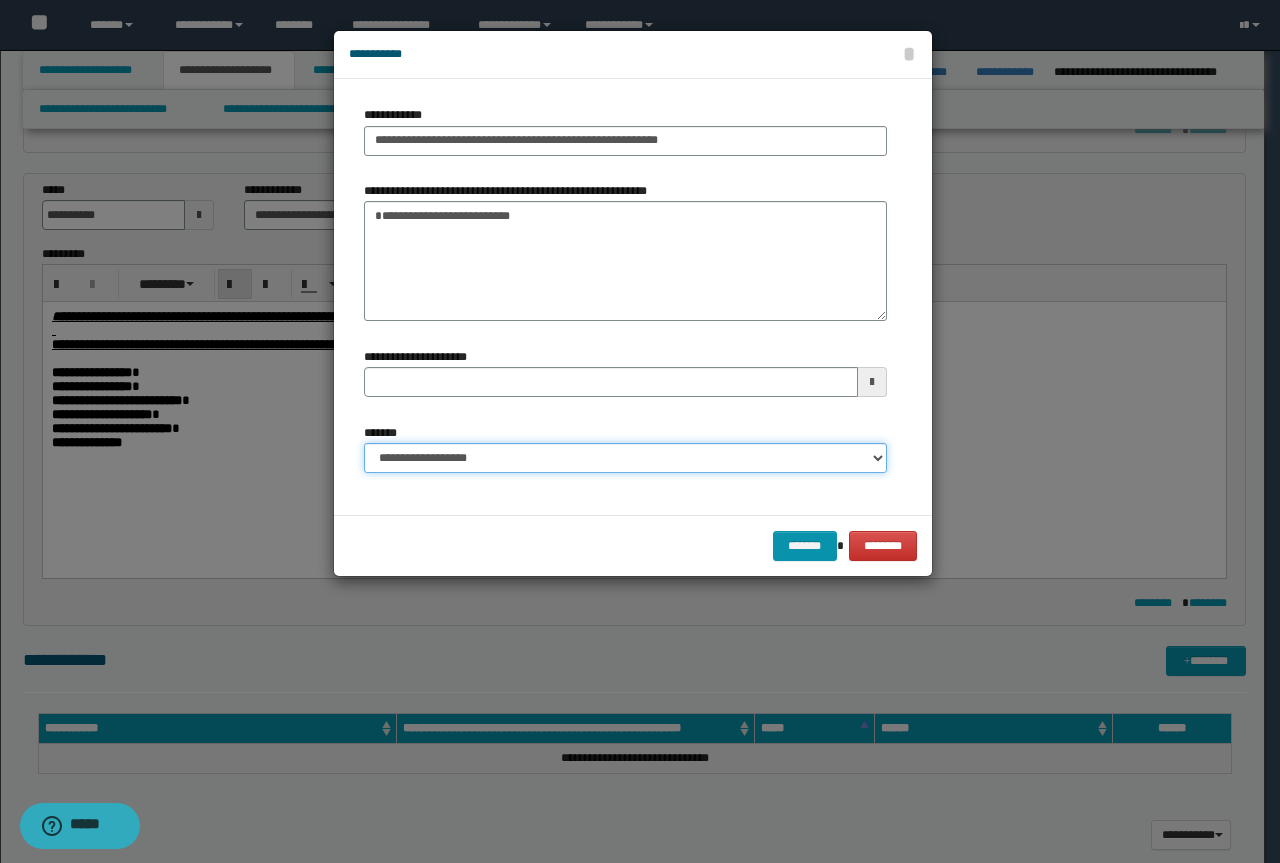 click on "**********" at bounding box center (625, 458) 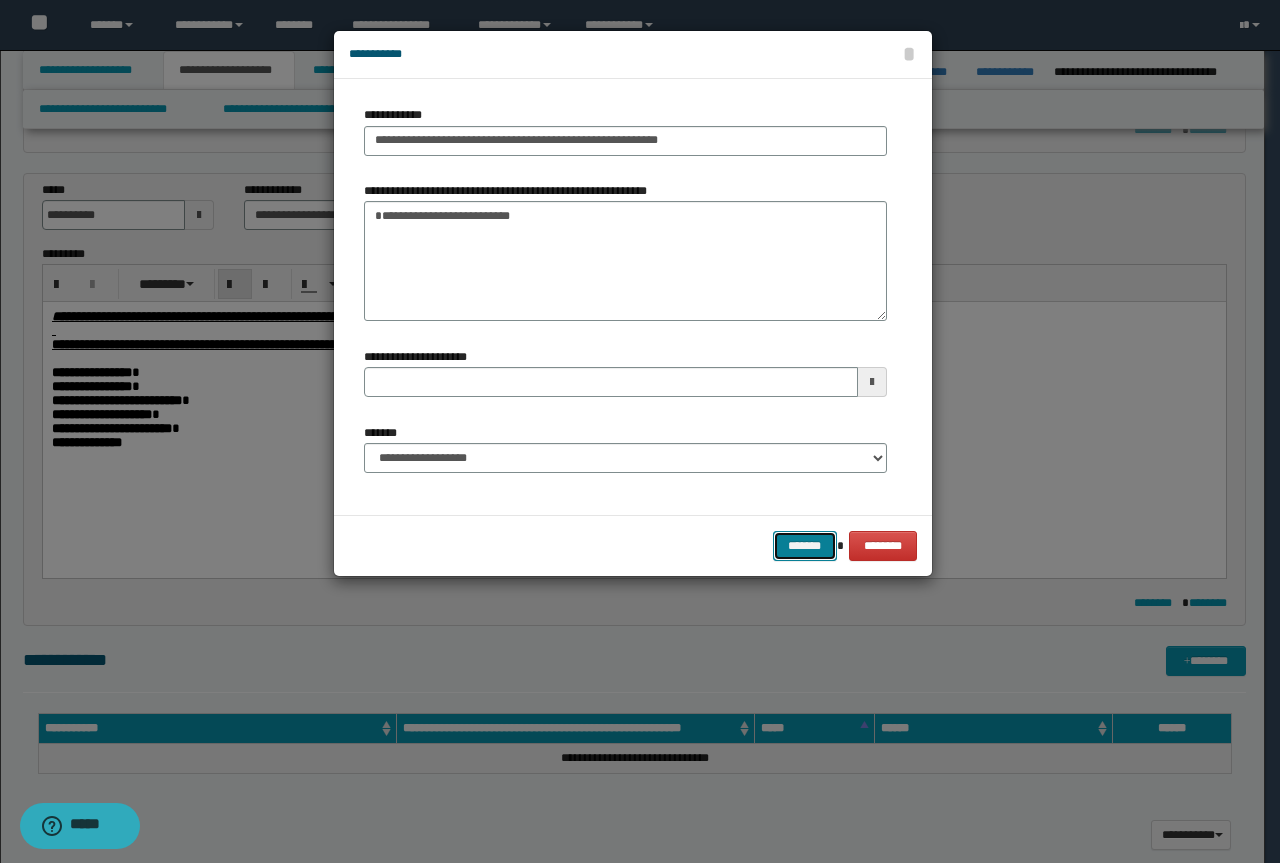 click on "*******" at bounding box center (805, 546) 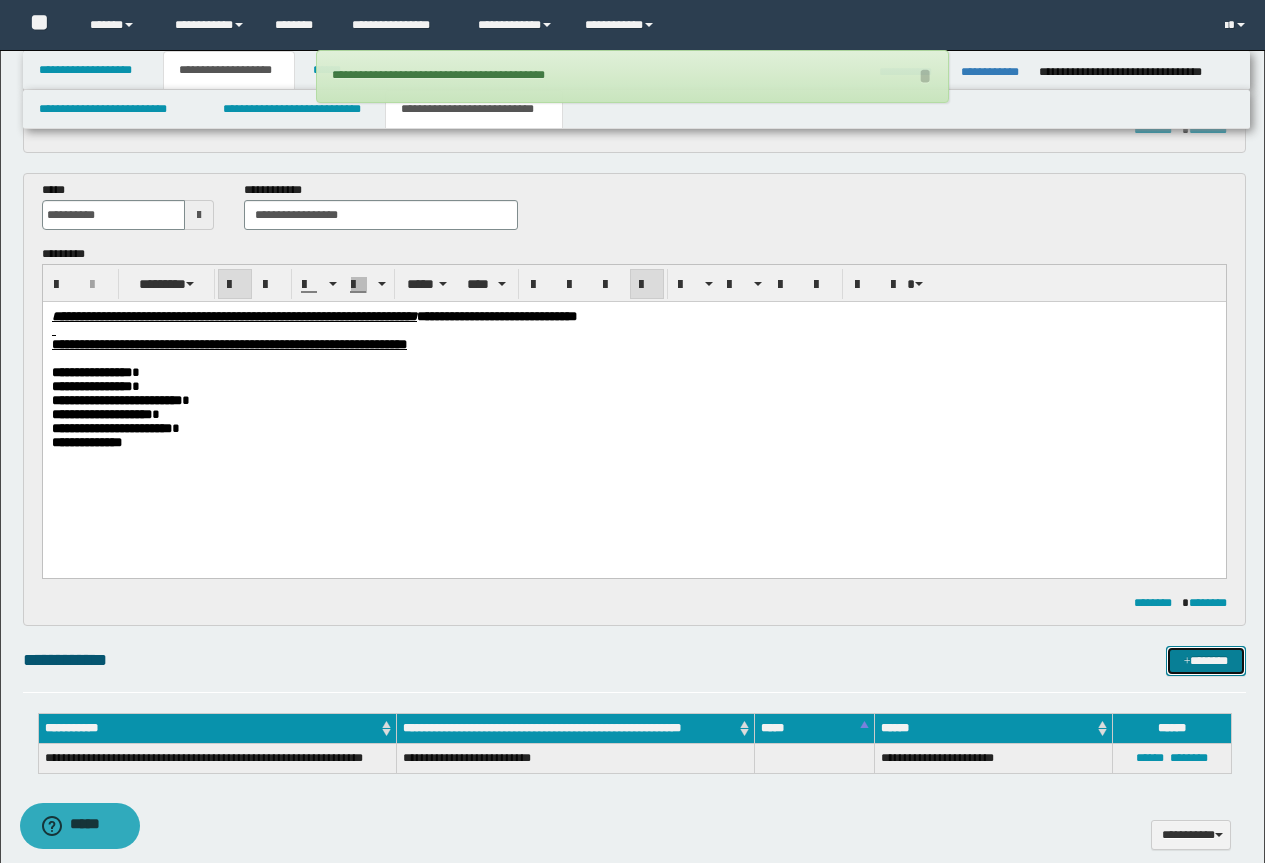 type 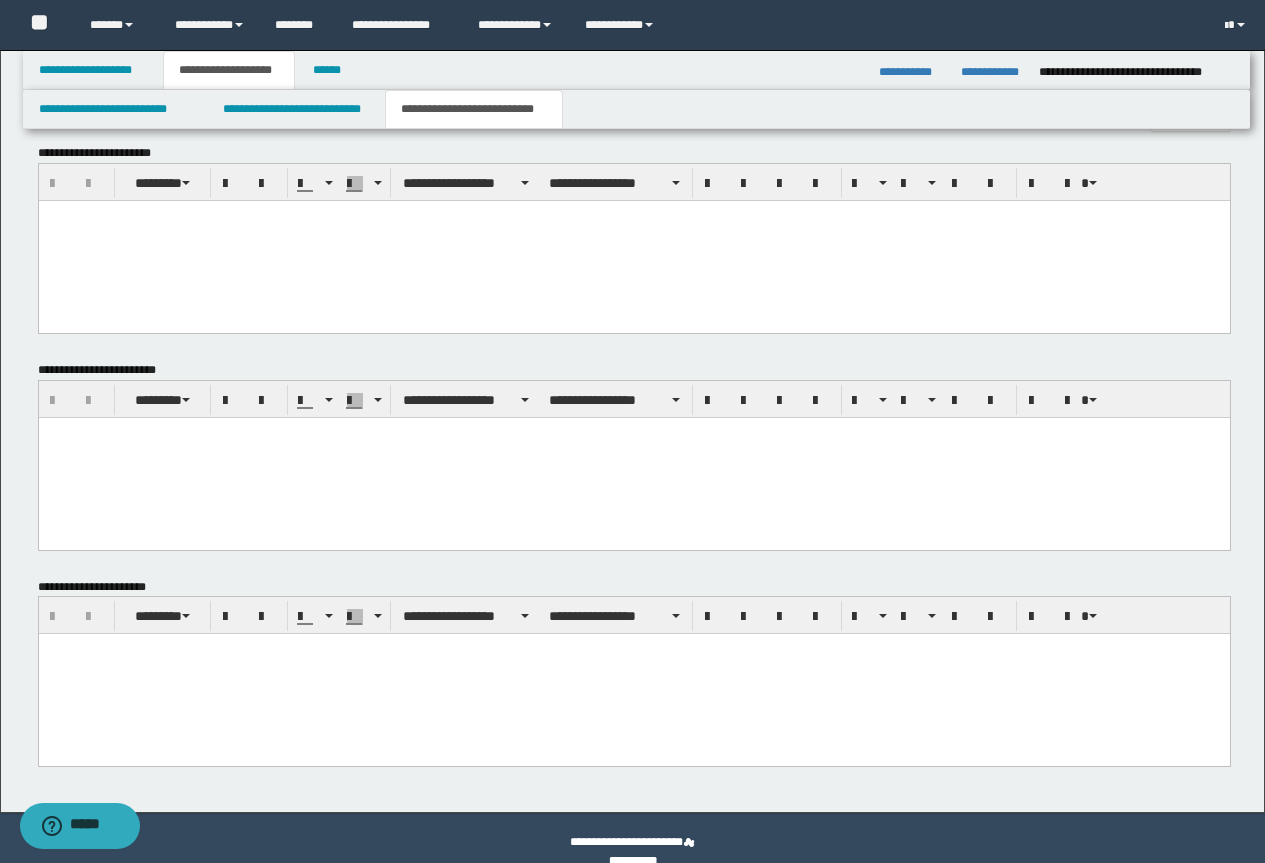 scroll, scrollTop: 1256, scrollLeft: 0, axis: vertical 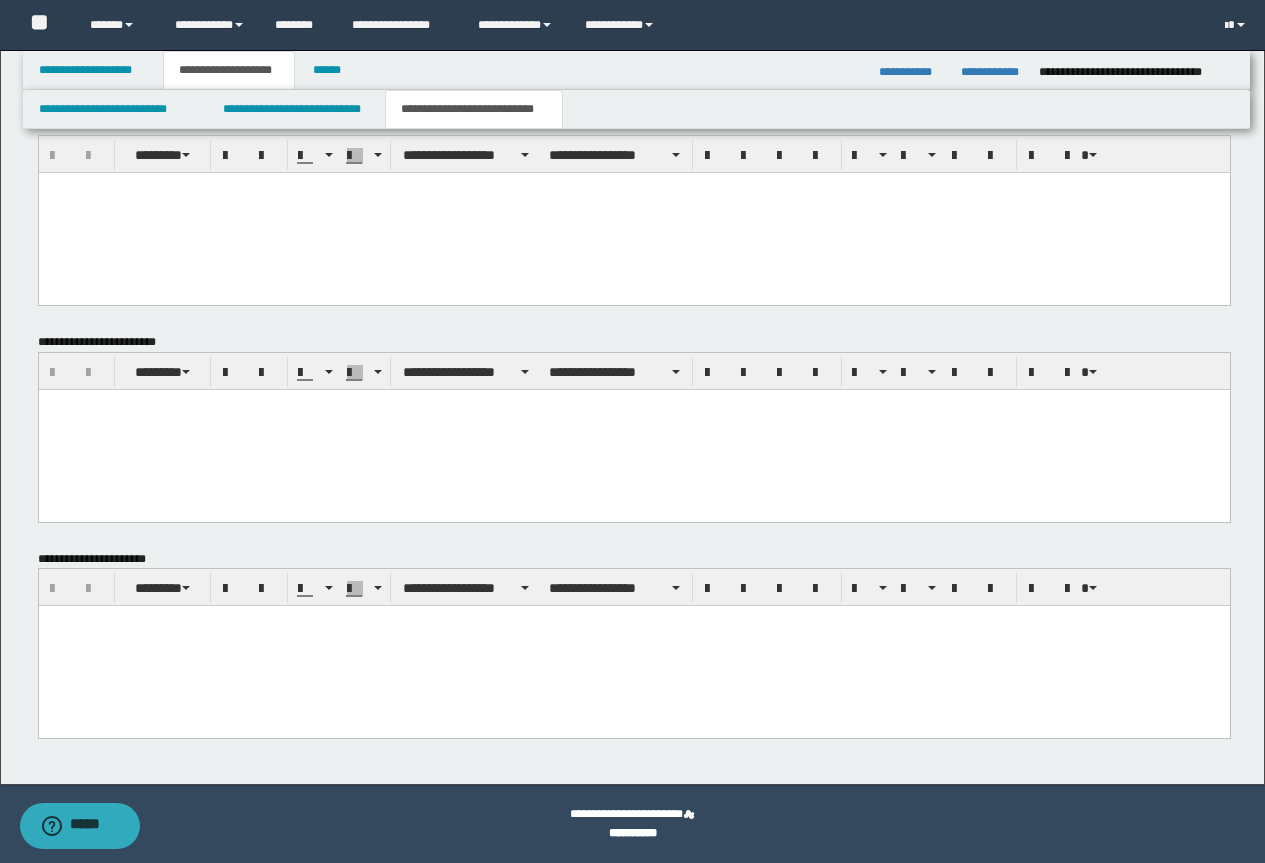 click at bounding box center (633, 646) 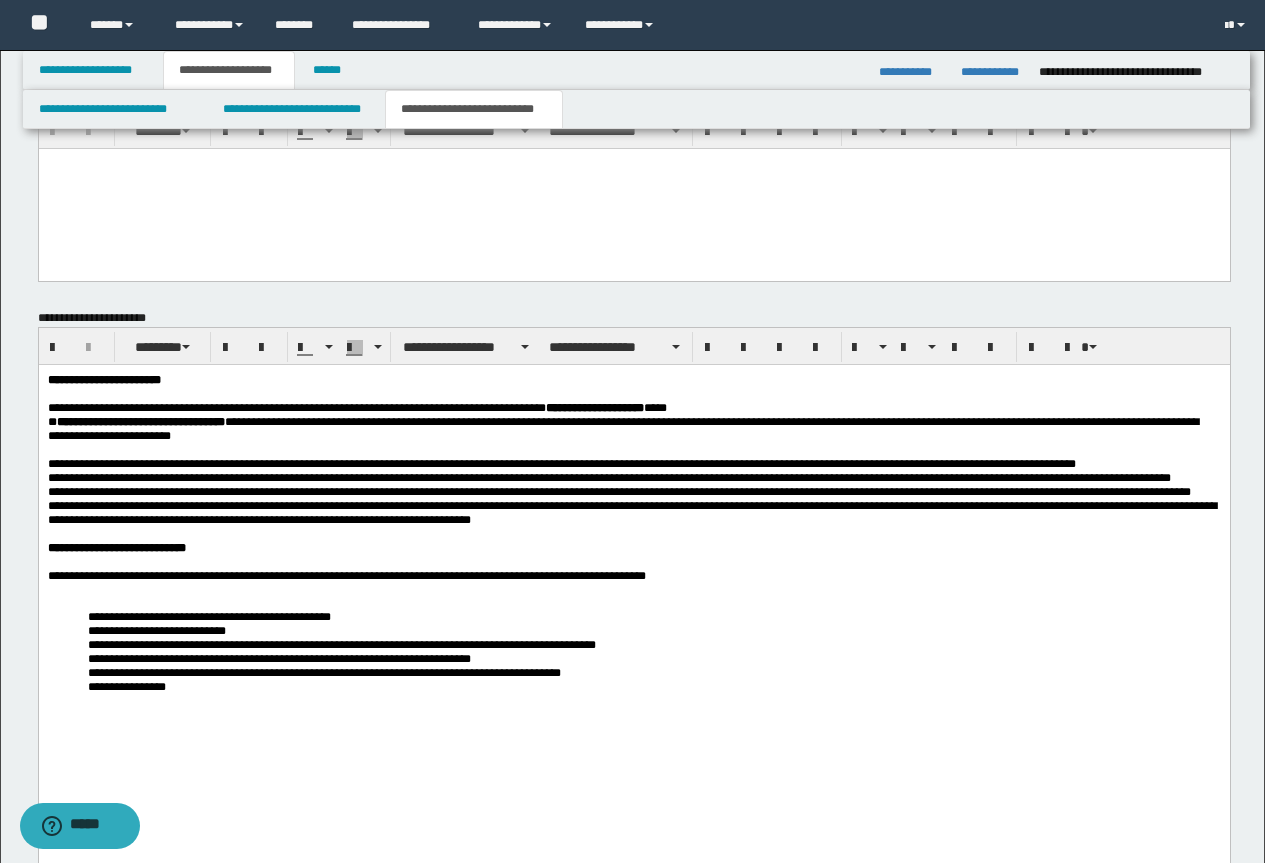 scroll, scrollTop: 1635, scrollLeft: 0, axis: vertical 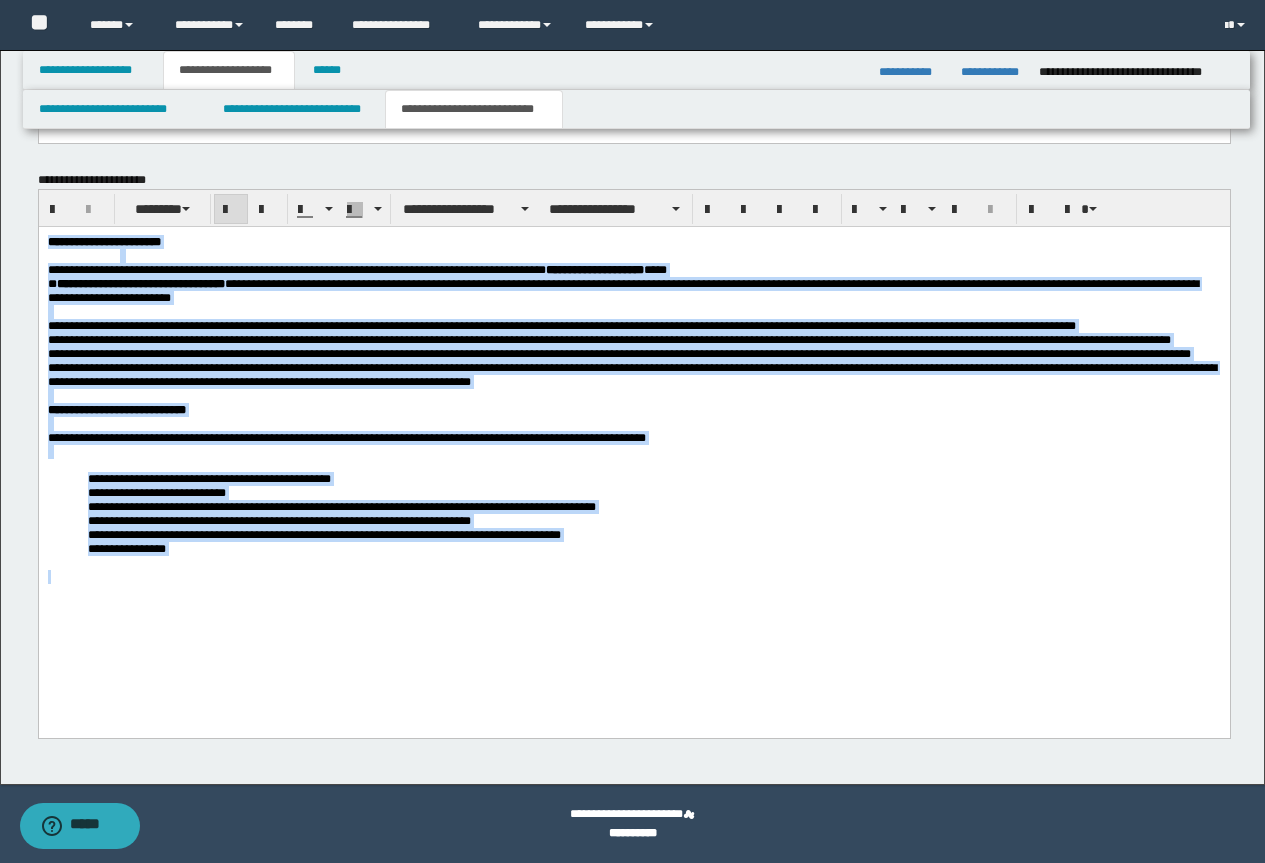 drag, startPoint x: 256, startPoint y: 610, endPoint x: 259, endPoint y: 440, distance: 170.02647 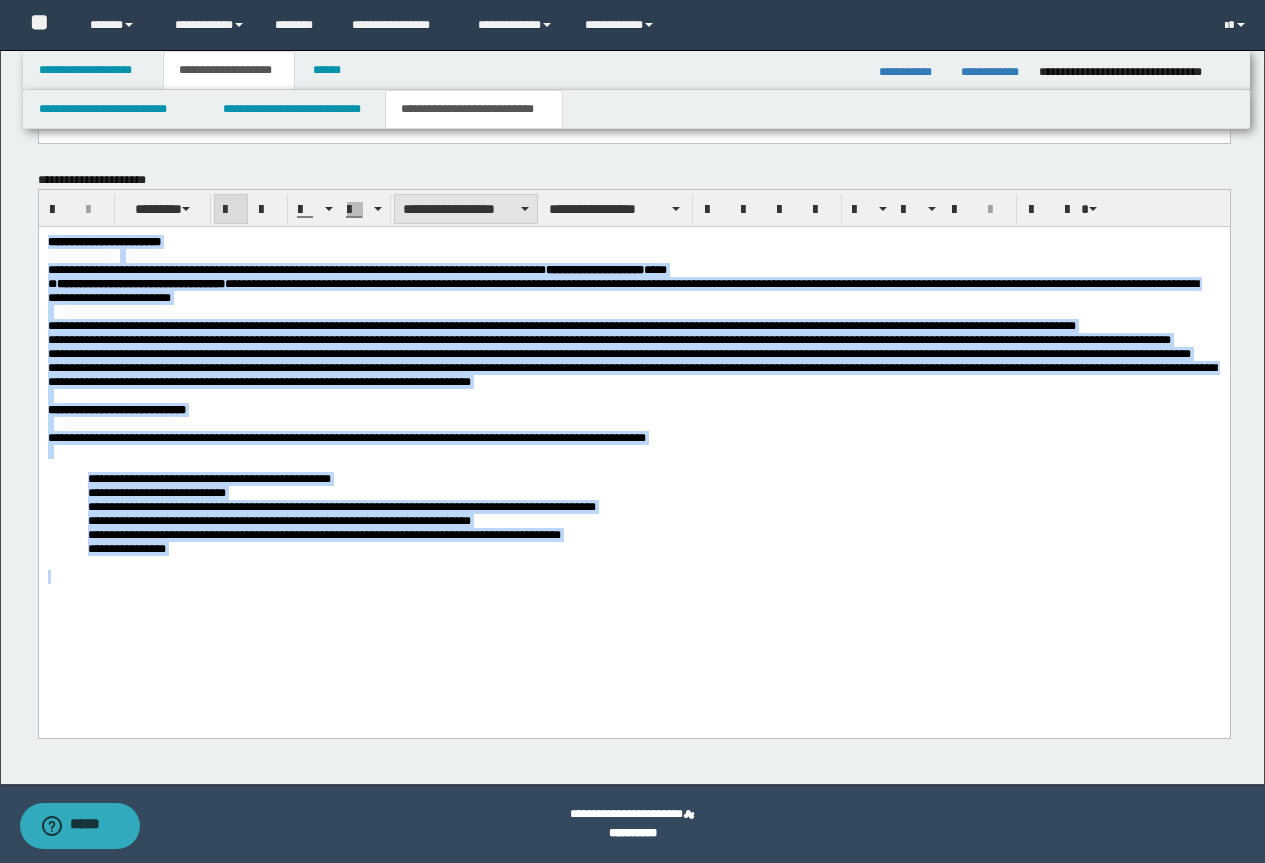 click on "**********" at bounding box center [466, 209] 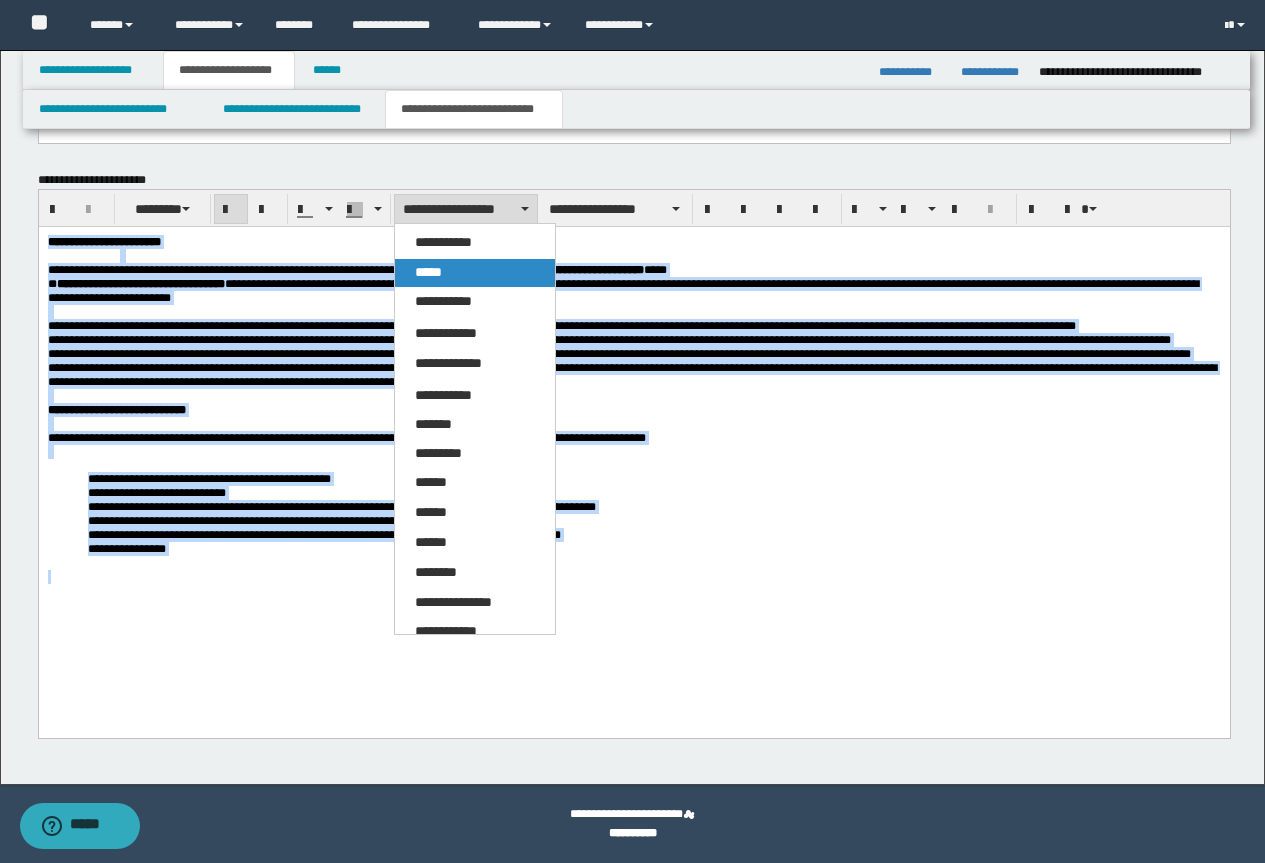click on "*****" at bounding box center (475, 273) 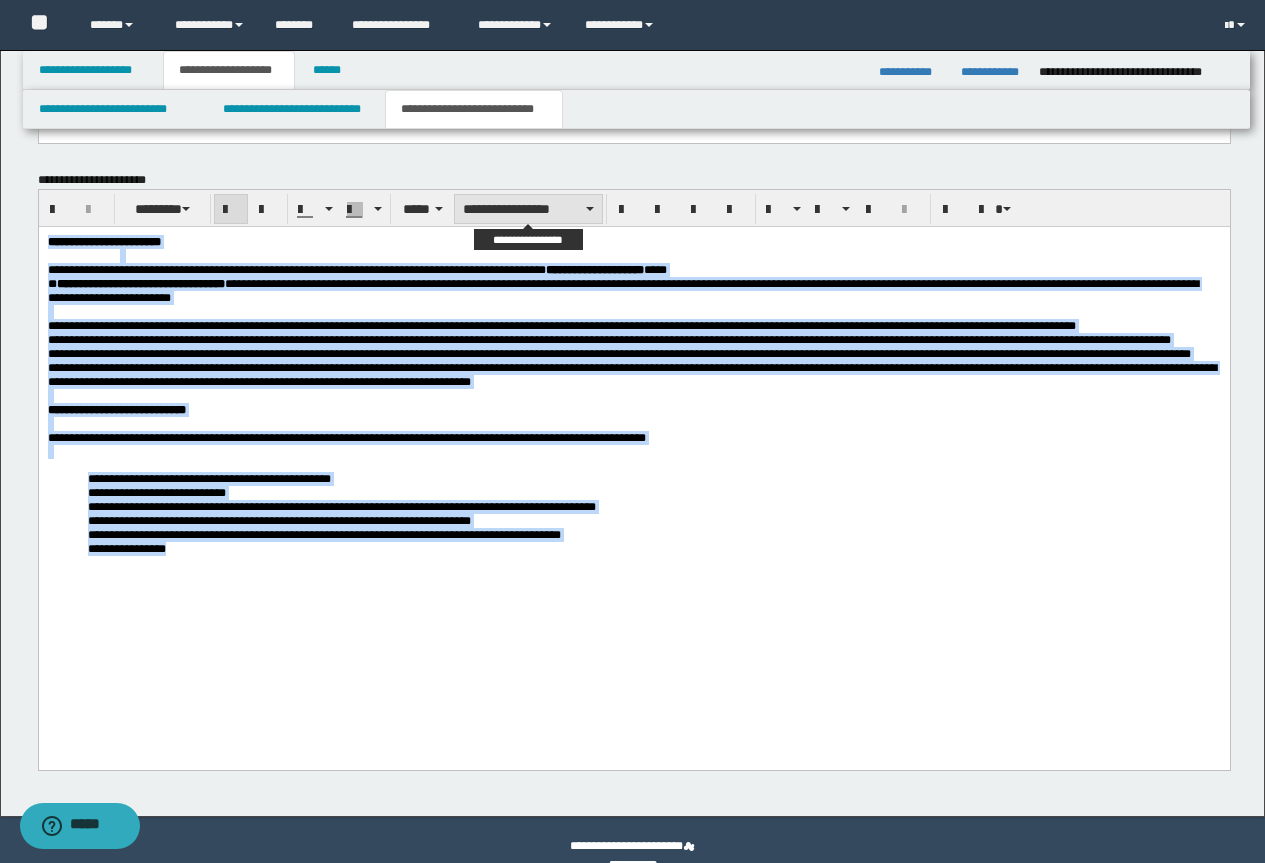 click on "**********" at bounding box center [528, 209] 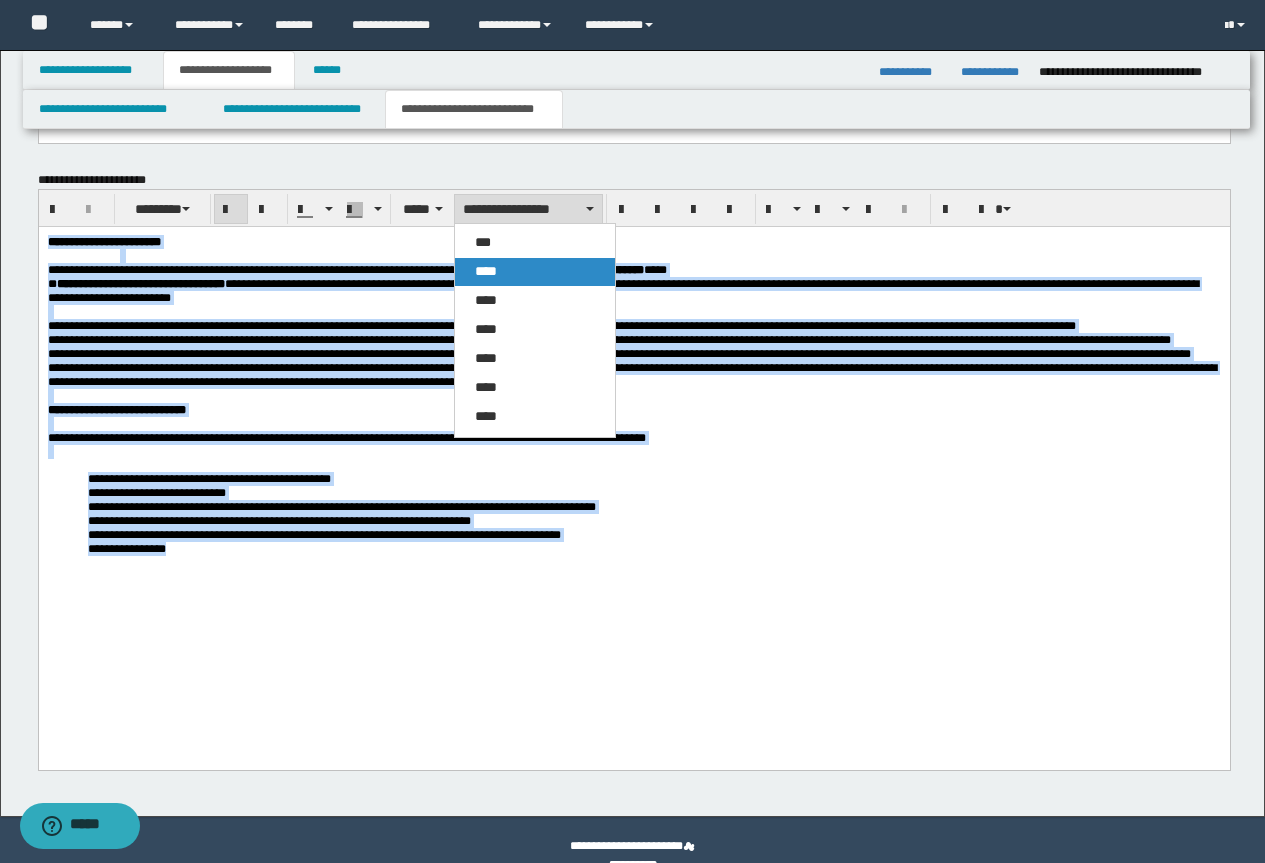 click on "****" at bounding box center [535, 272] 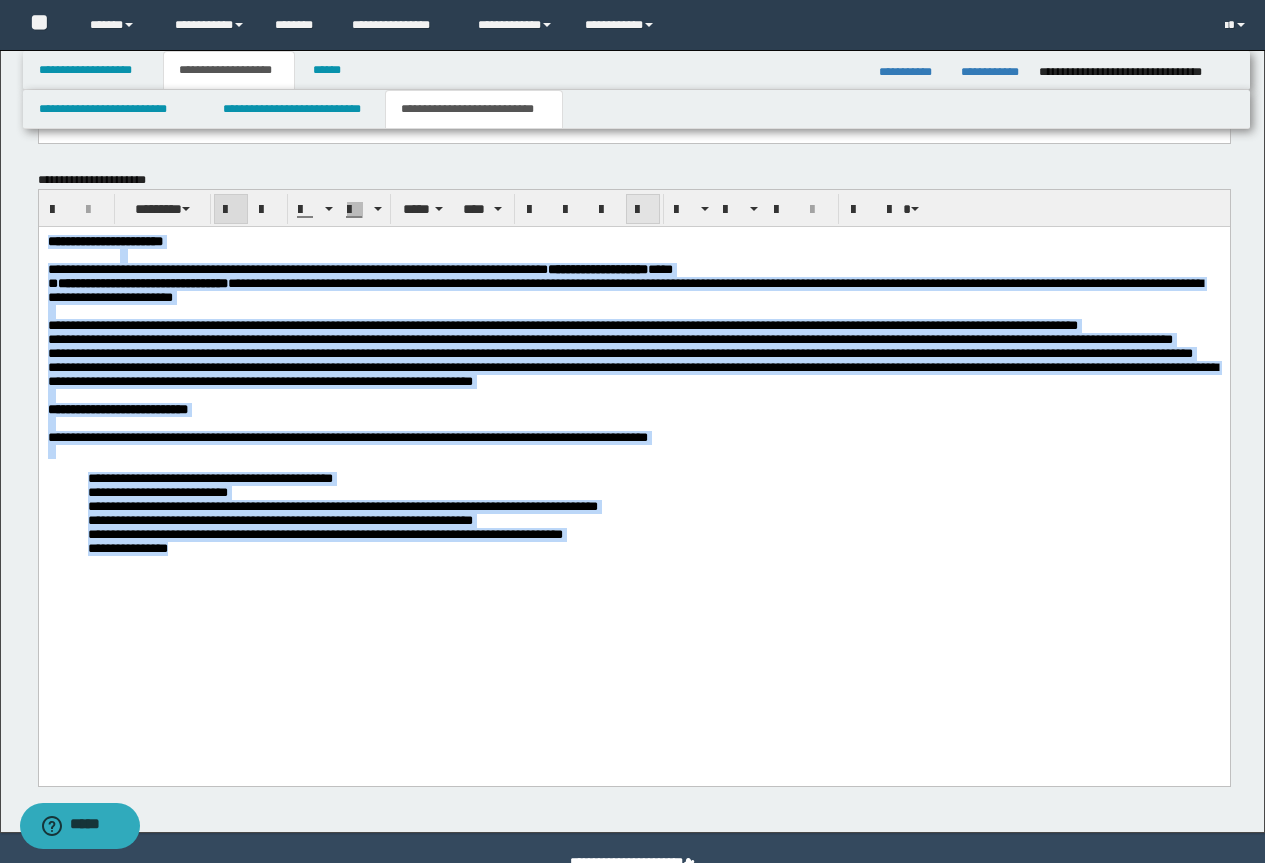 click at bounding box center [643, 210] 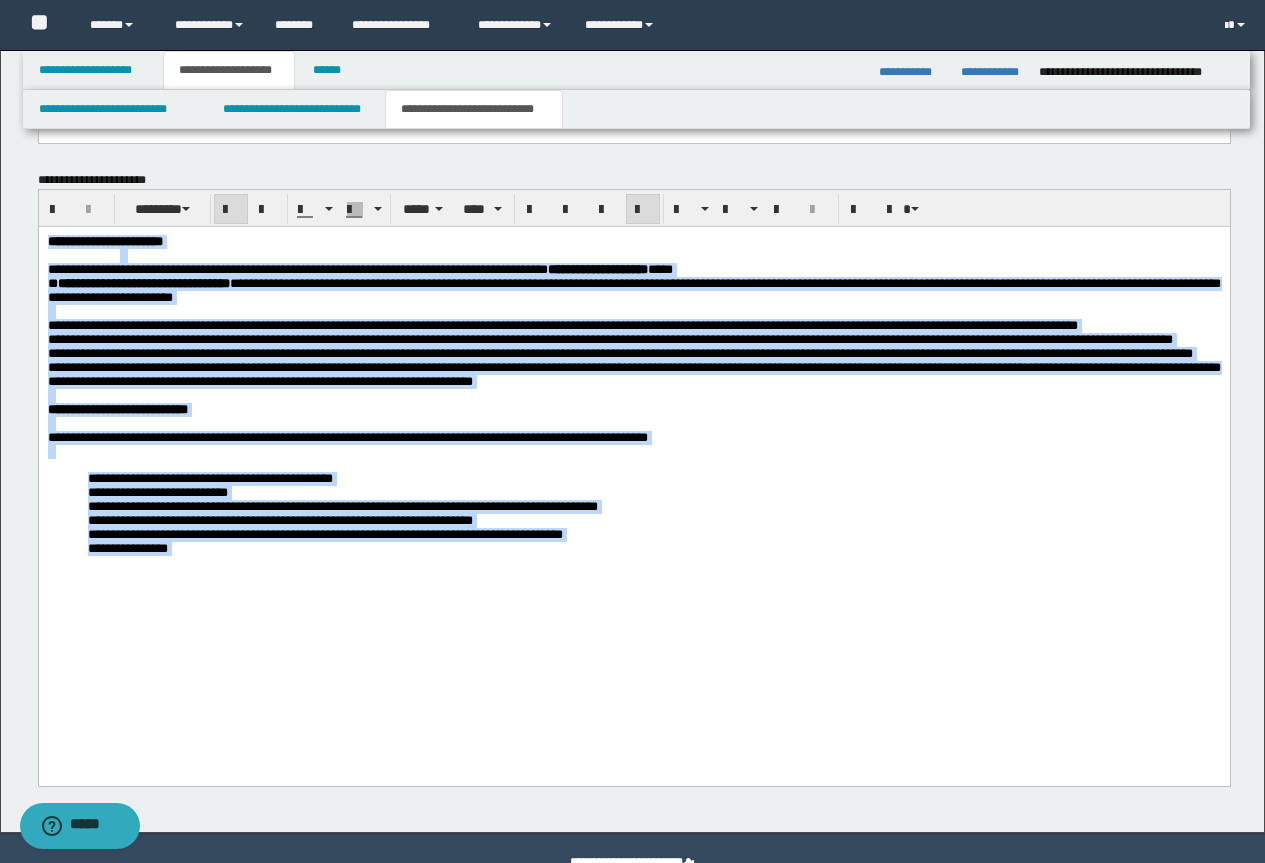 click on "**********" at bounding box center [633, 410] 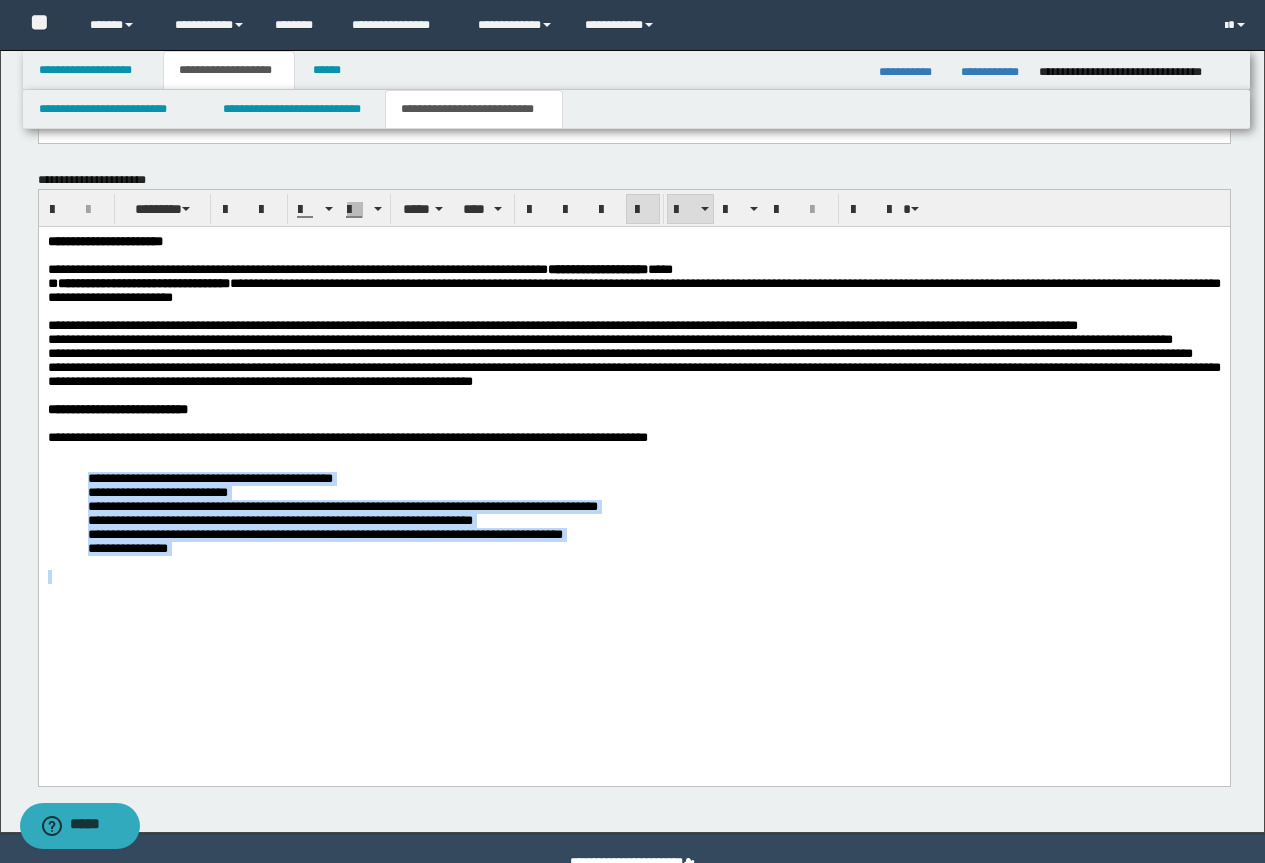 drag, startPoint x: 211, startPoint y: 648, endPoint x: 83, endPoint y: 564, distance: 153.10127 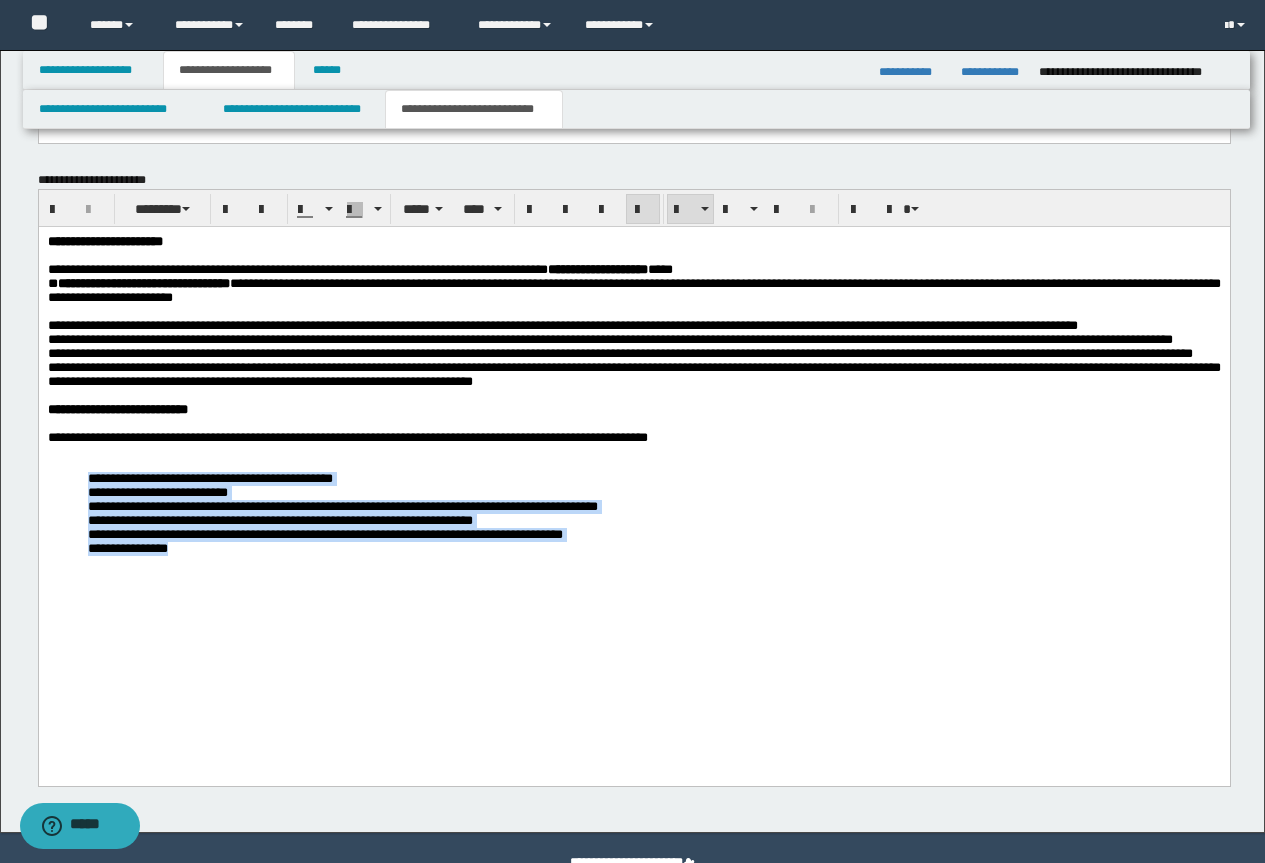 drag, startPoint x: 193, startPoint y: 636, endPoint x: 86, endPoint y: 562, distance: 130.09612 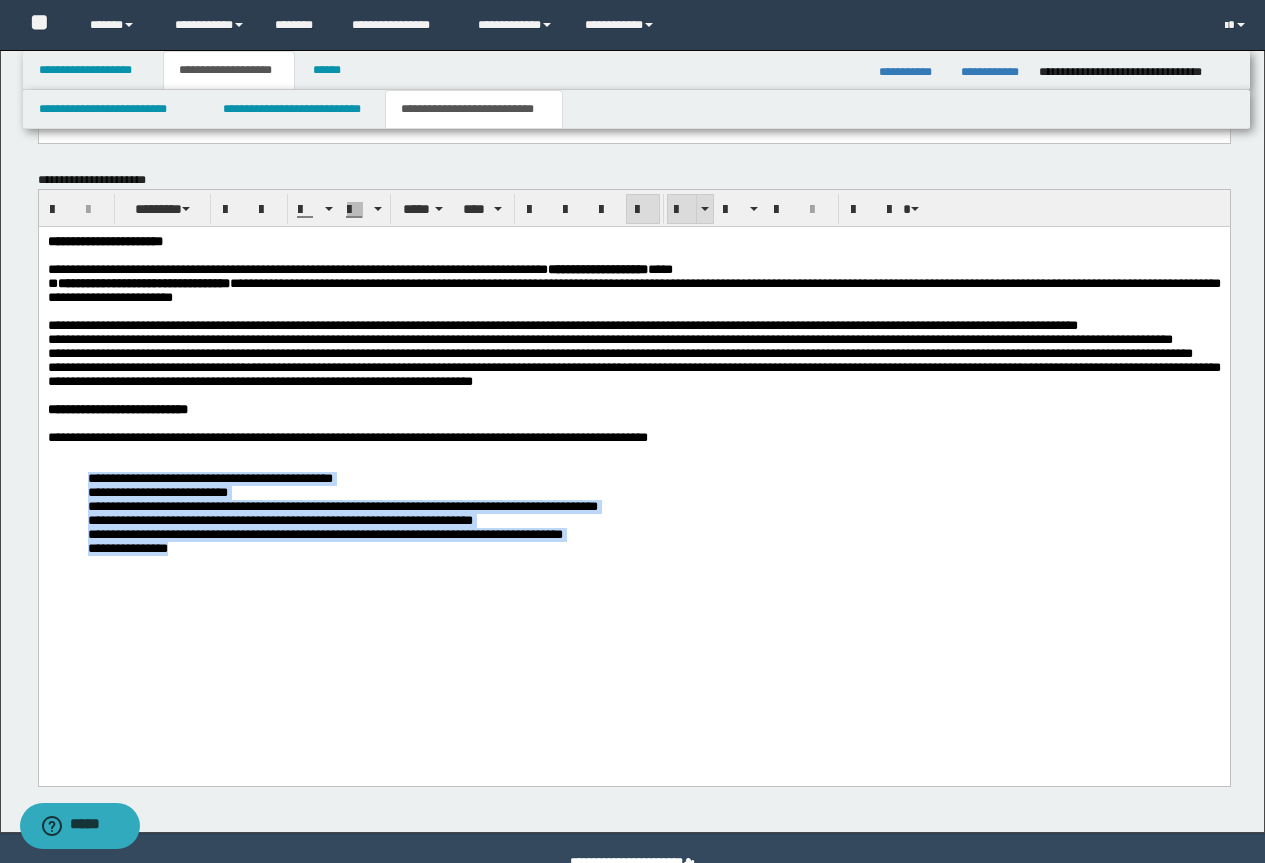 click at bounding box center [682, 209] 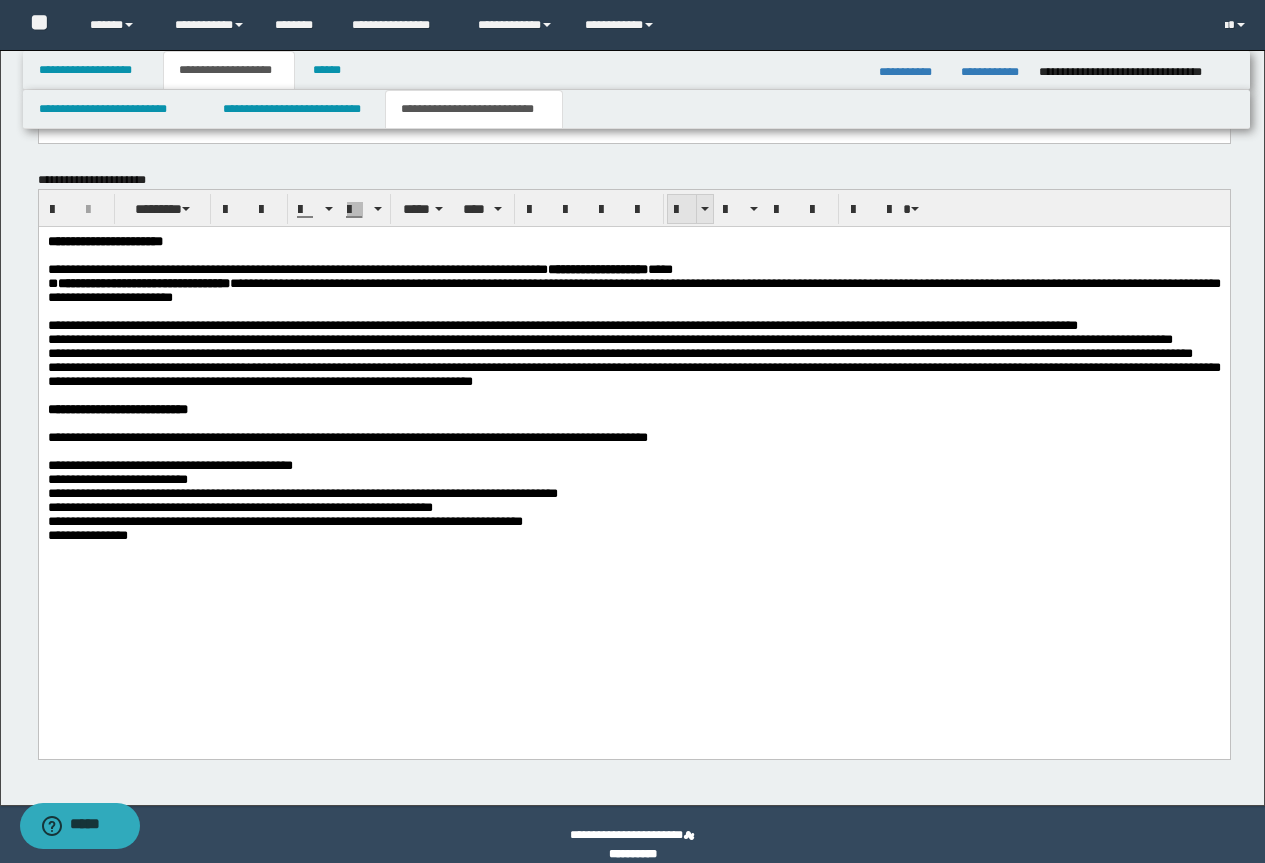 drag, startPoint x: 685, startPoint y: 198, endPoint x: 616, endPoint y: 33, distance: 178.8463 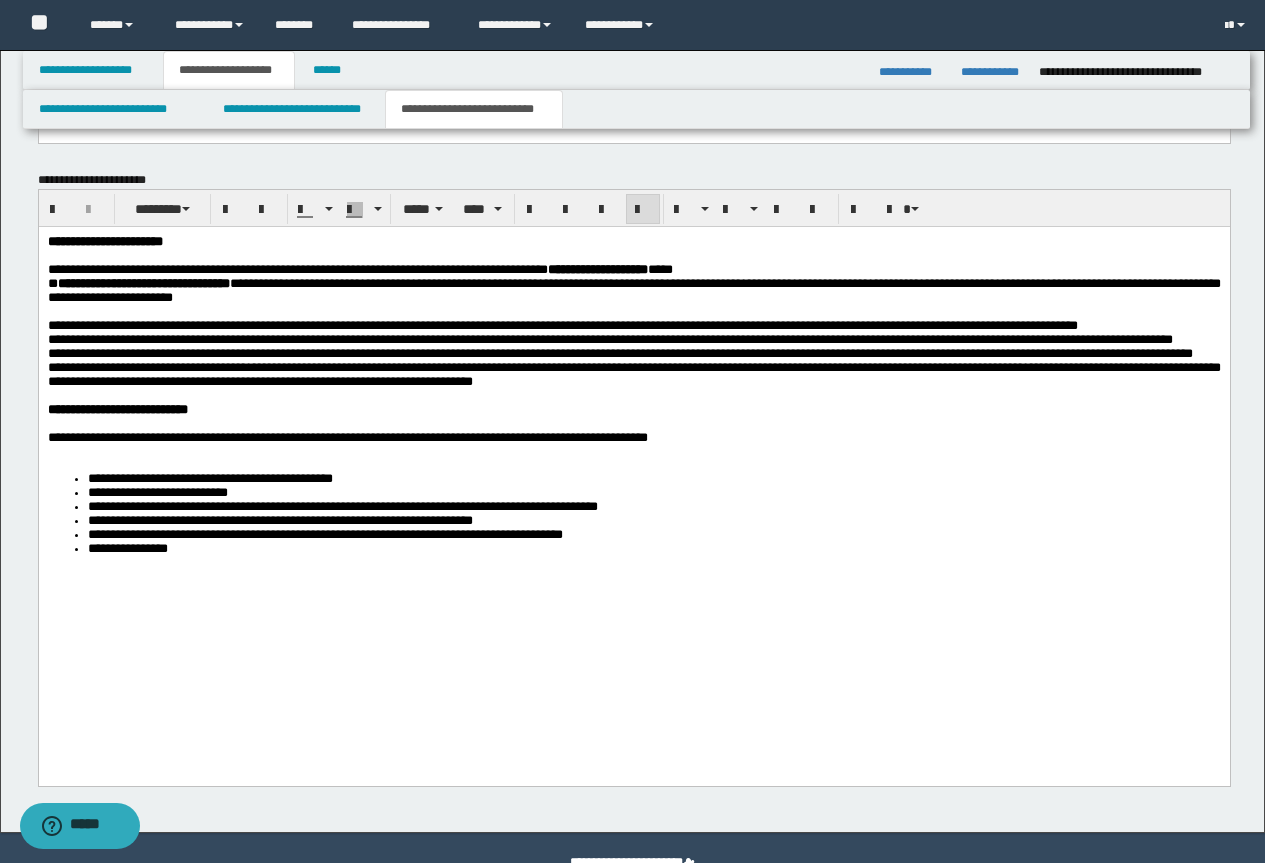 click on "**********" at bounding box center [633, 326] 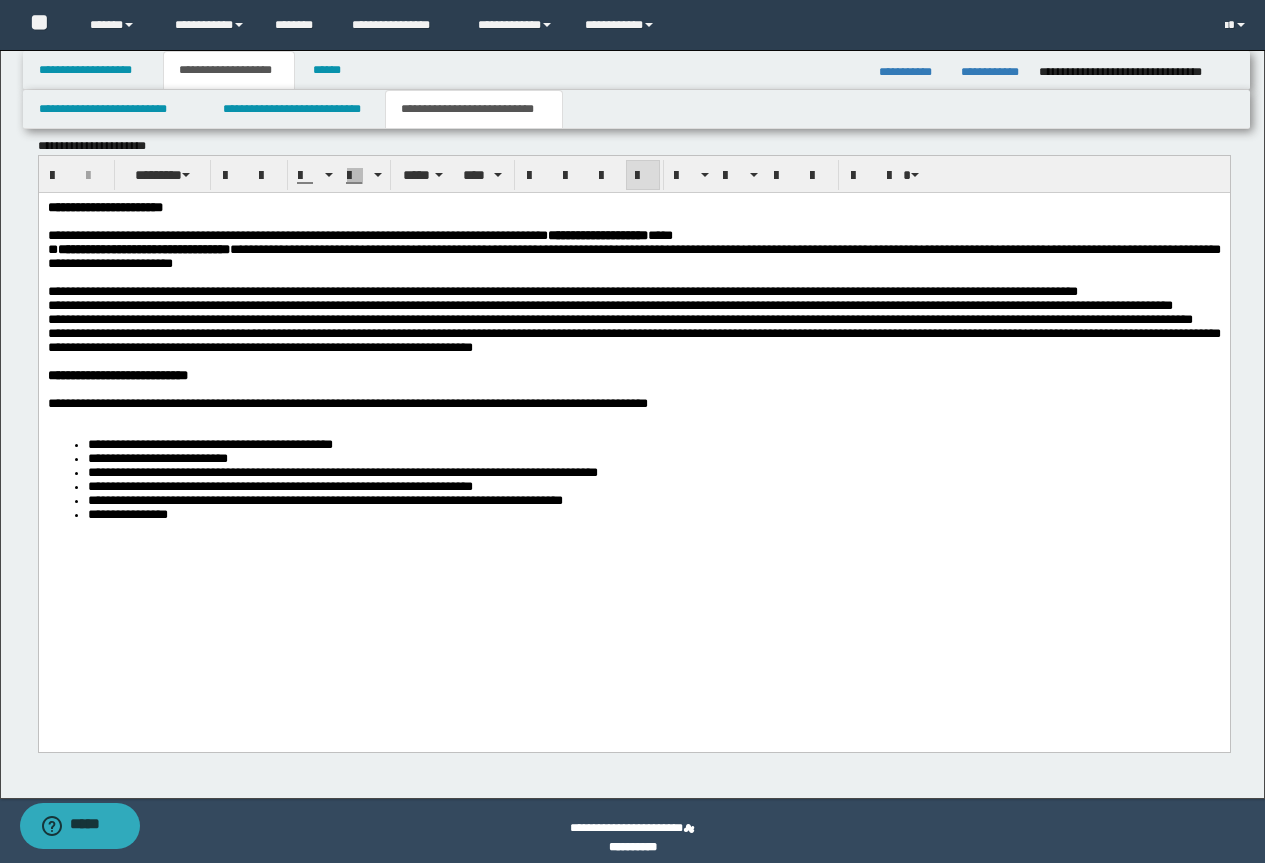 scroll, scrollTop: 1683, scrollLeft: 0, axis: vertical 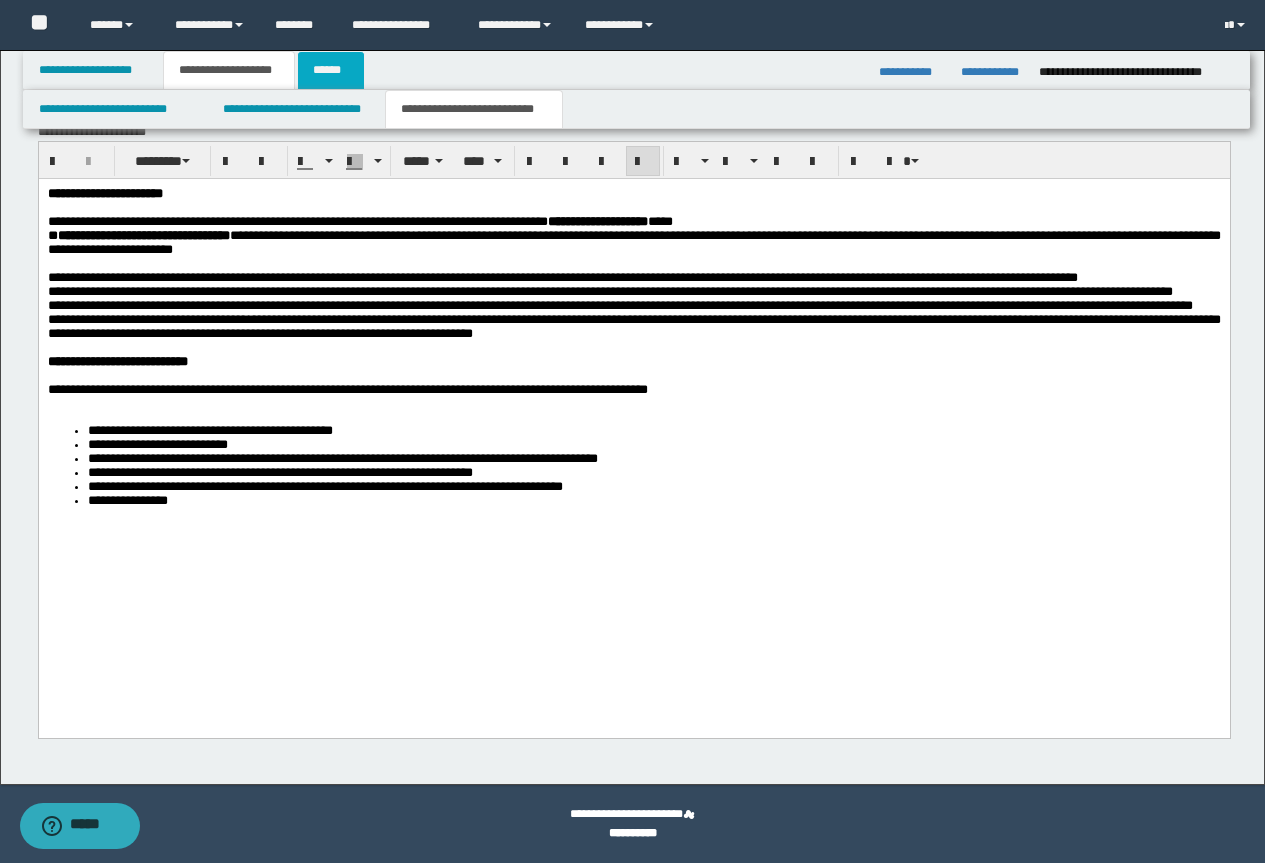 click on "******" at bounding box center (331, 70) 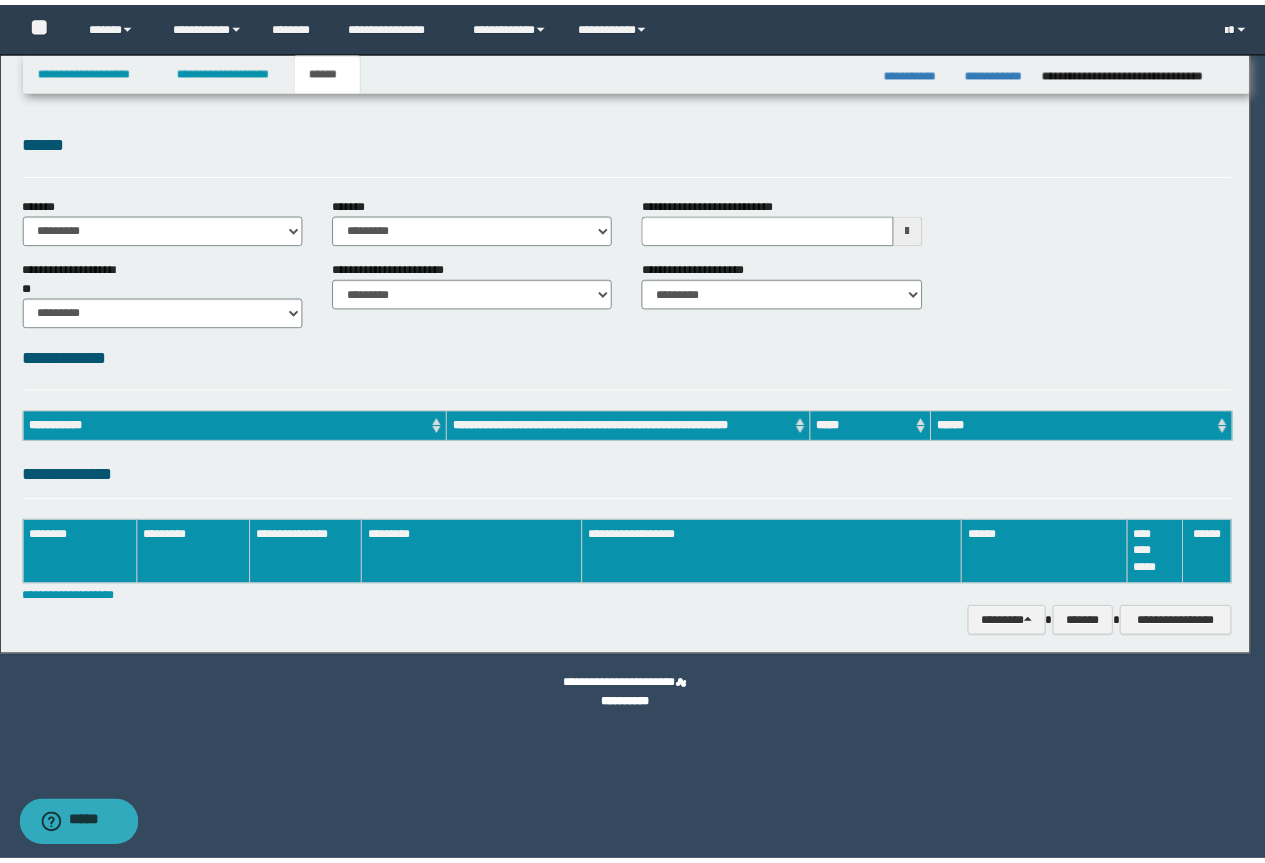 scroll, scrollTop: 0, scrollLeft: 0, axis: both 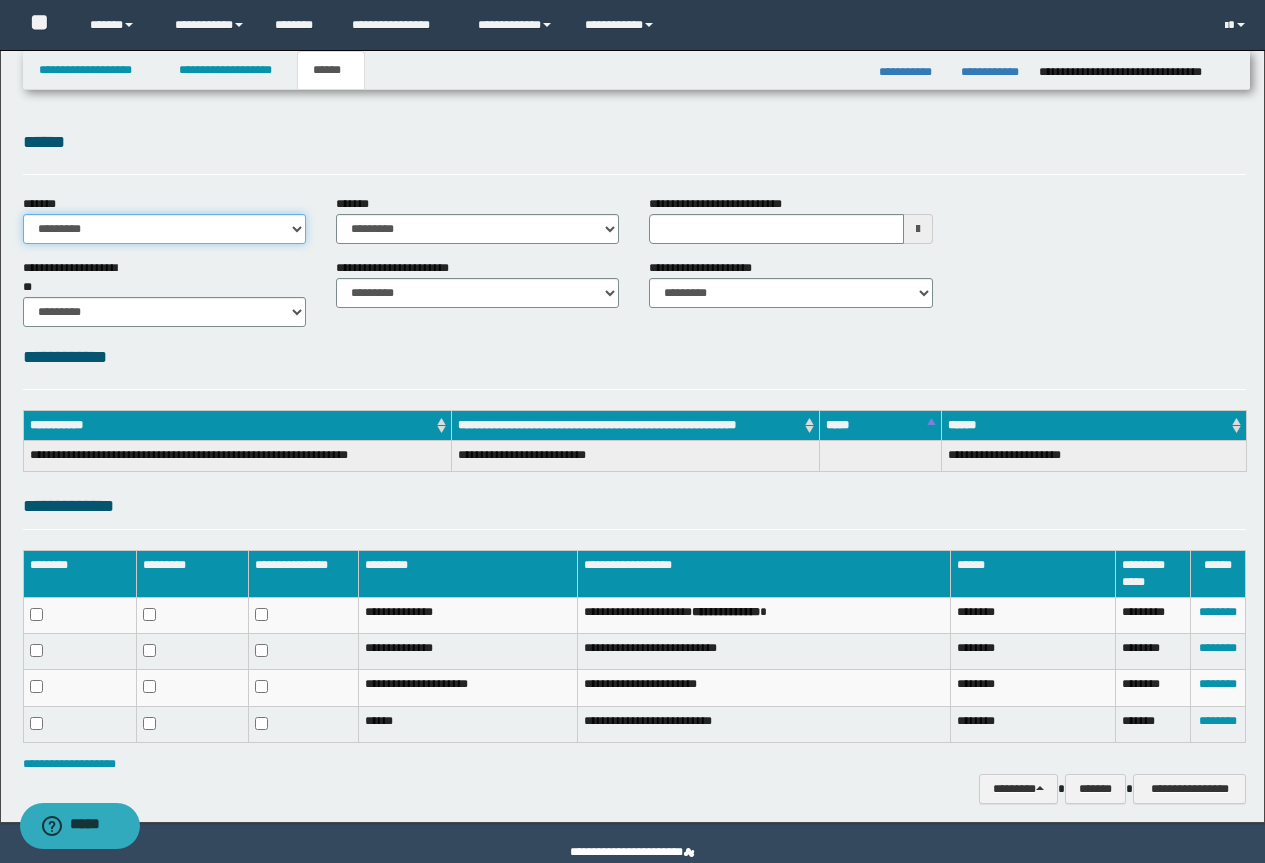 click on "**********" at bounding box center [164, 229] 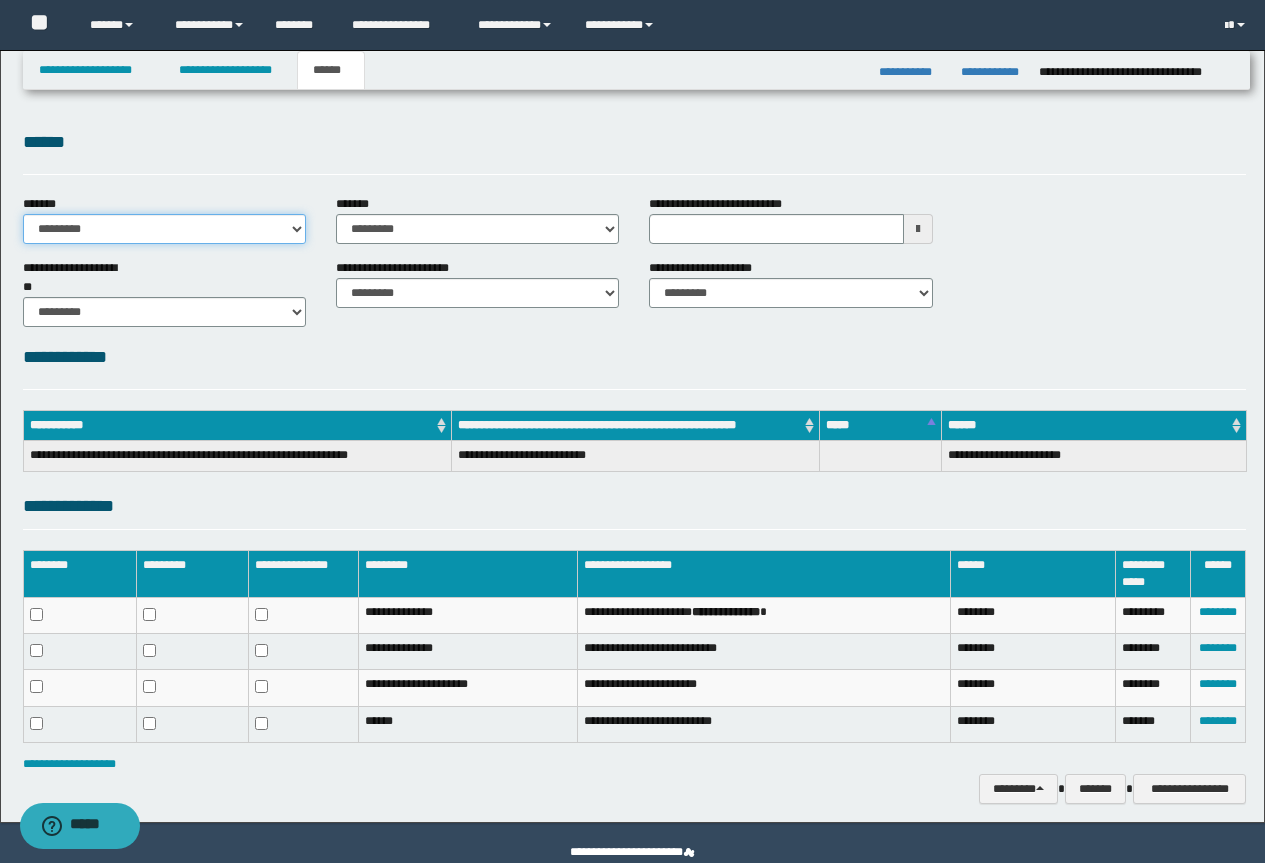 click on "**********" at bounding box center [164, 229] 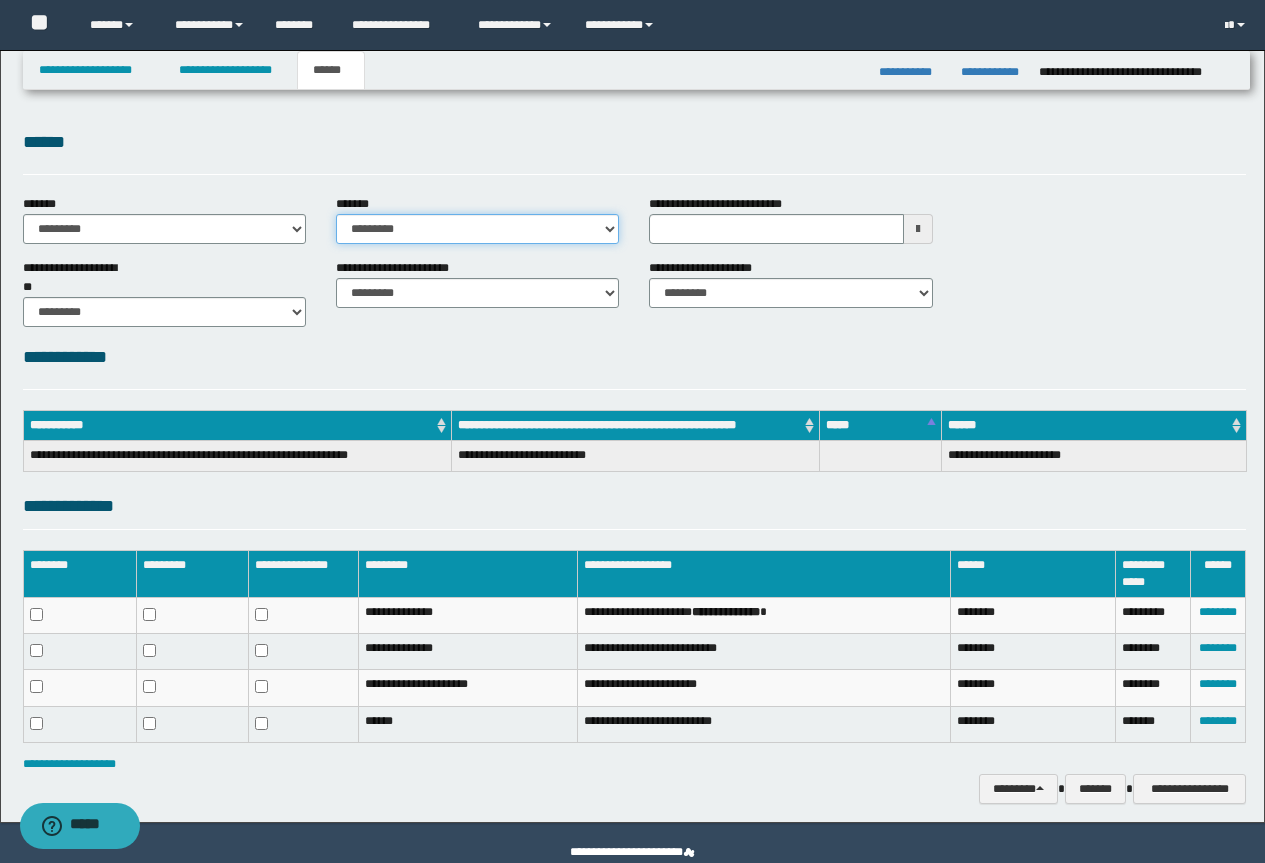 click on "**********" at bounding box center [477, 229] 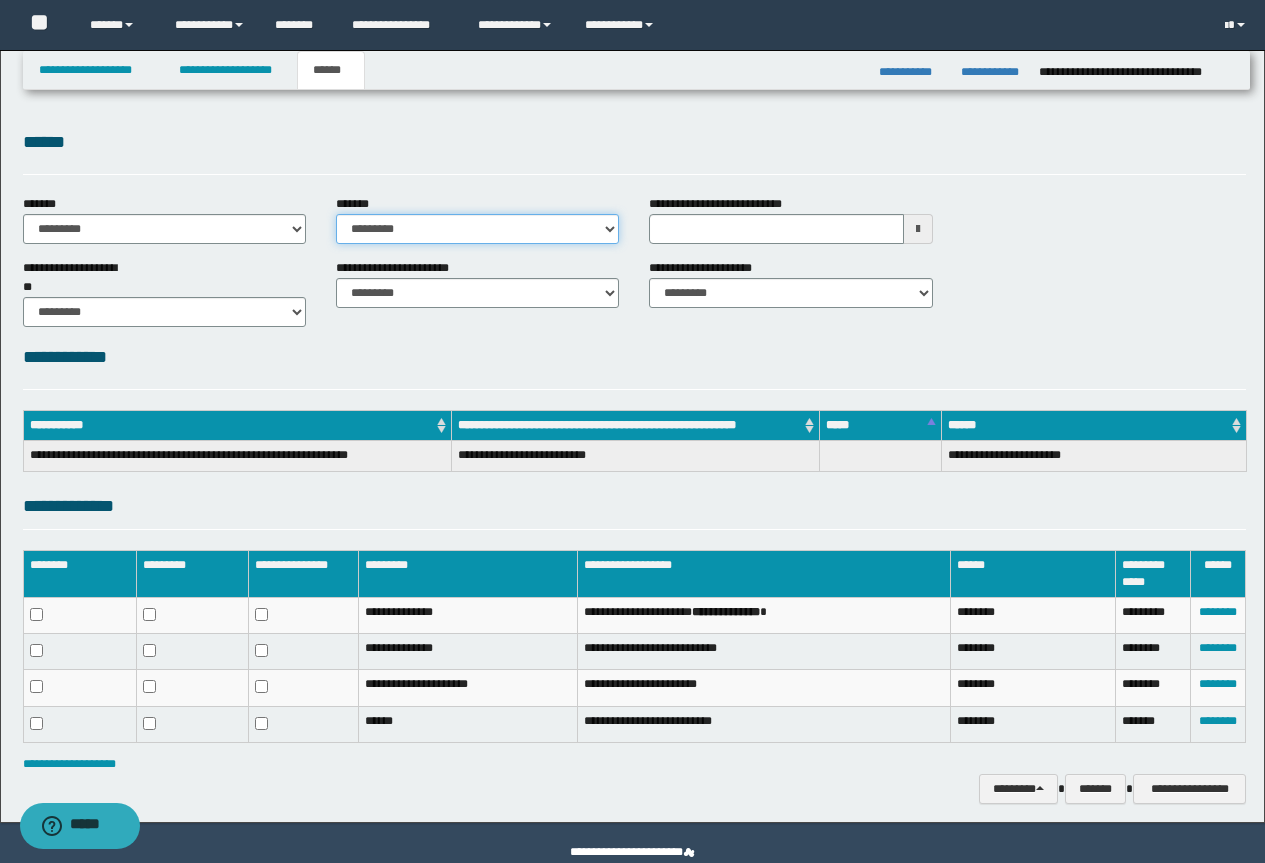 select on "**" 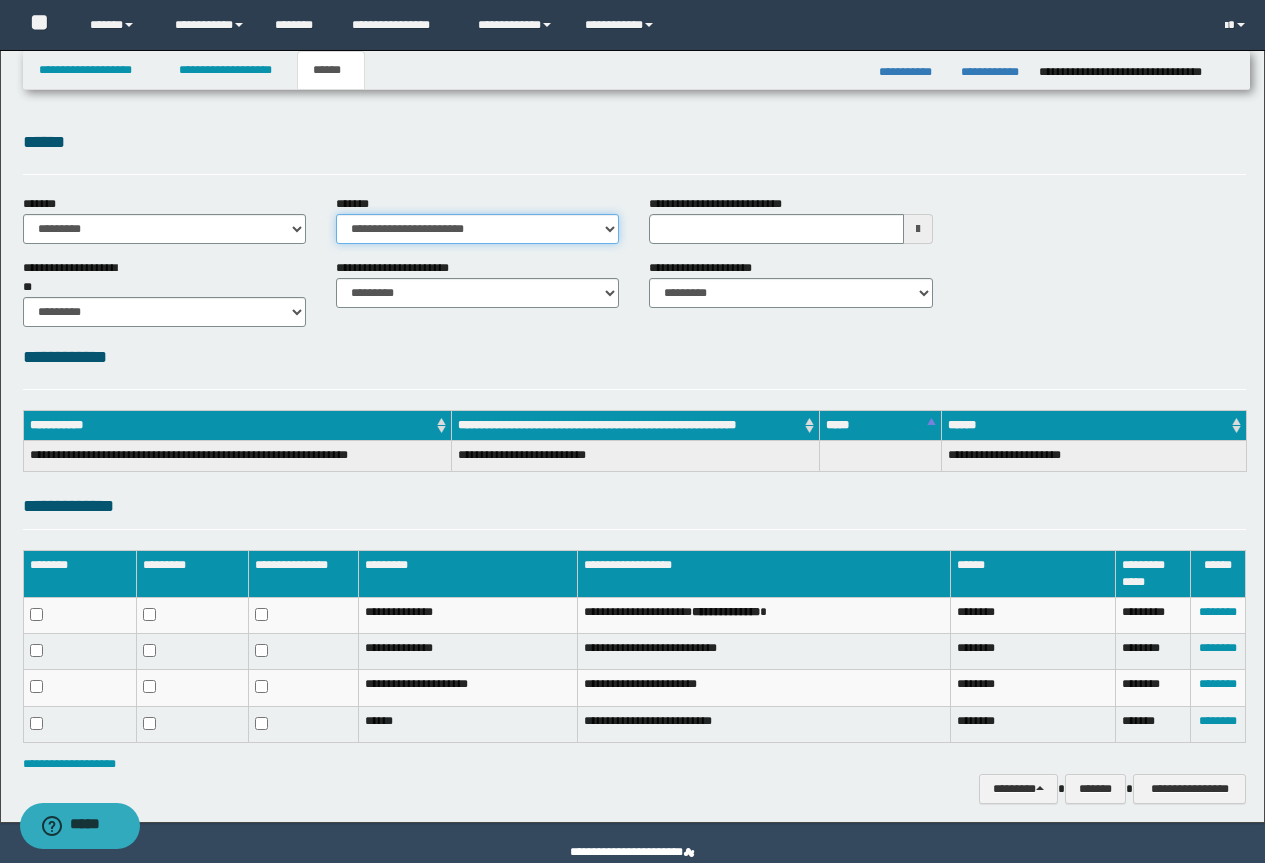 click on "**********" at bounding box center [477, 229] 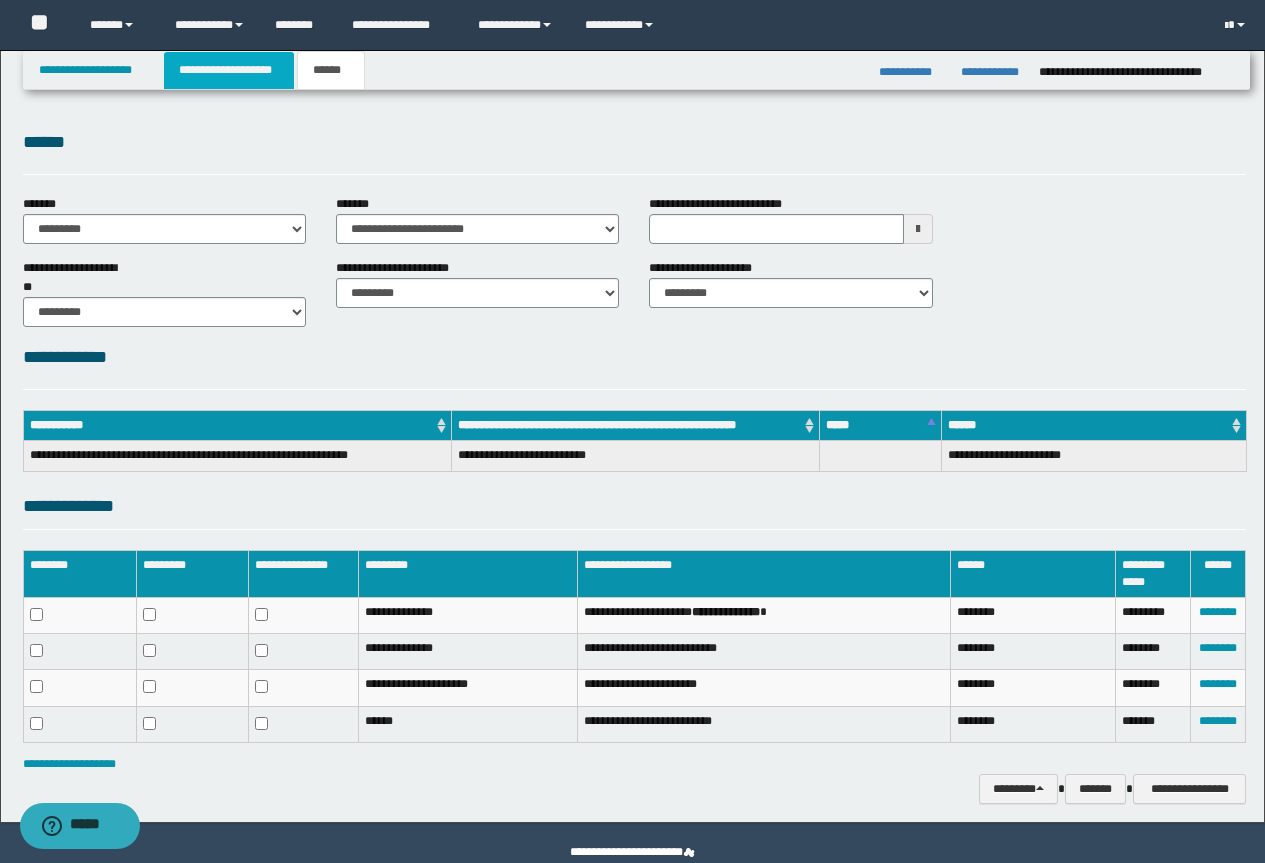 click on "**********" at bounding box center (229, 70) 